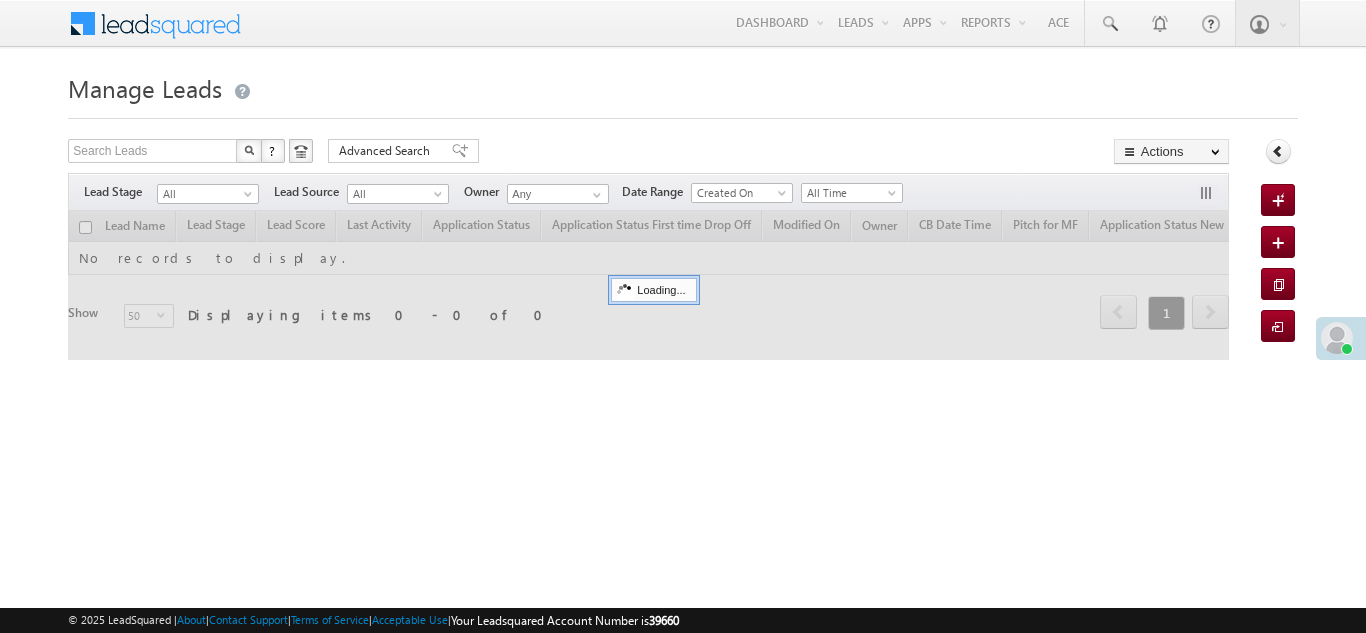 scroll, scrollTop: 0, scrollLeft: 0, axis: both 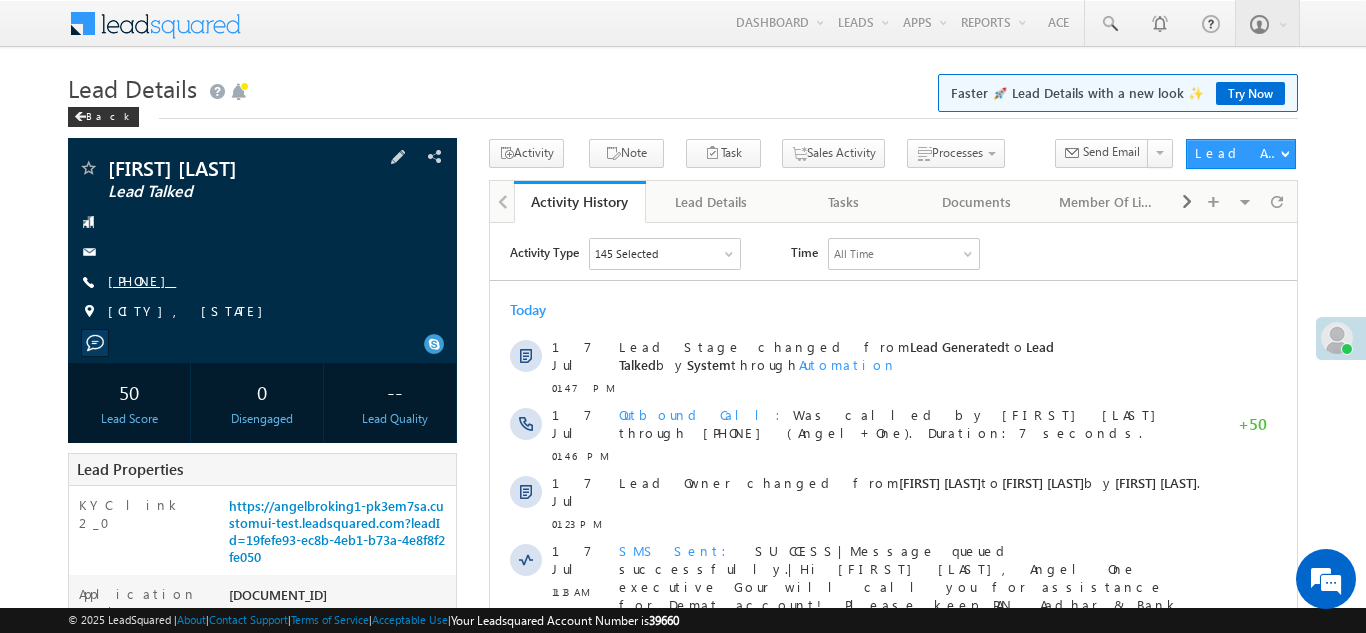 click on "+91-7887687279" at bounding box center (142, 280) 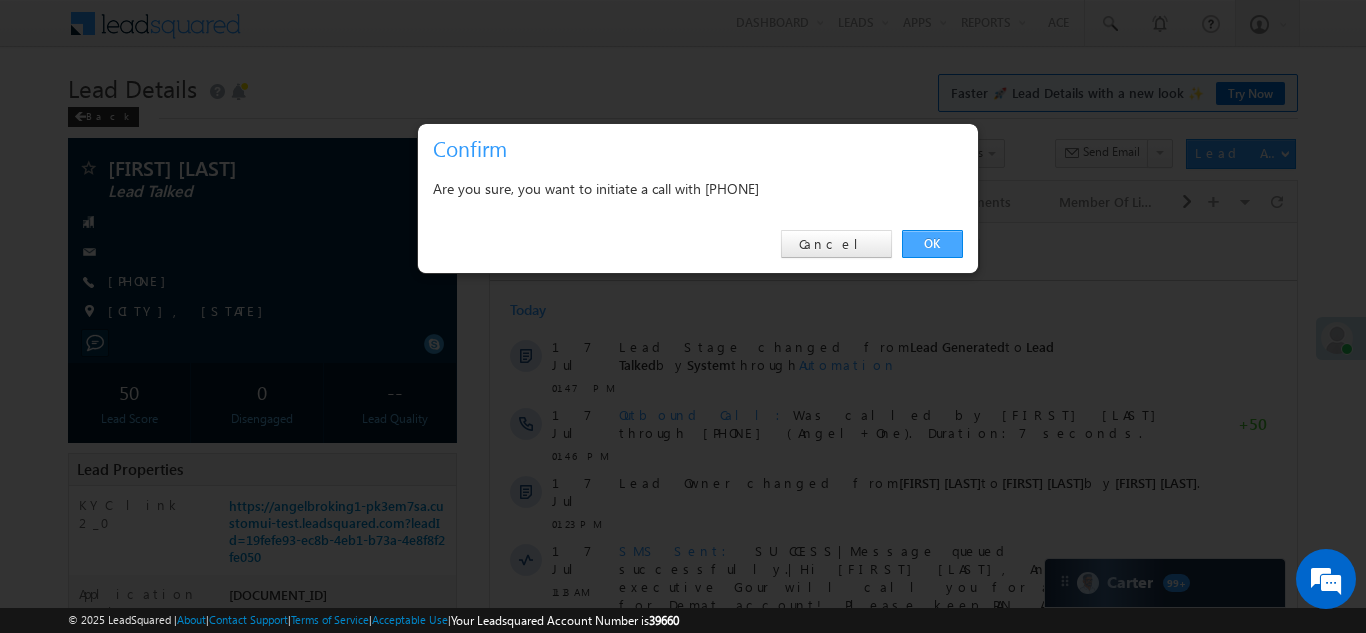 click on "OK" at bounding box center (932, 244) 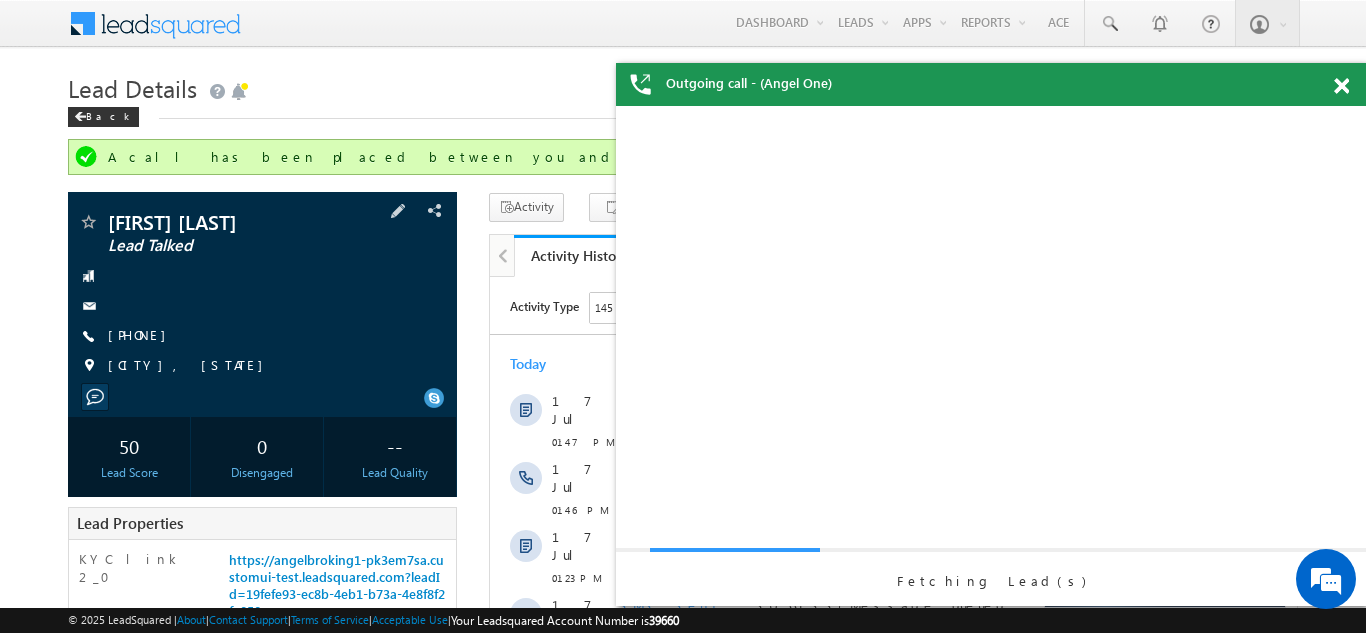 scroll, scrollTop: 0, scrollLeft: 0, axis: both 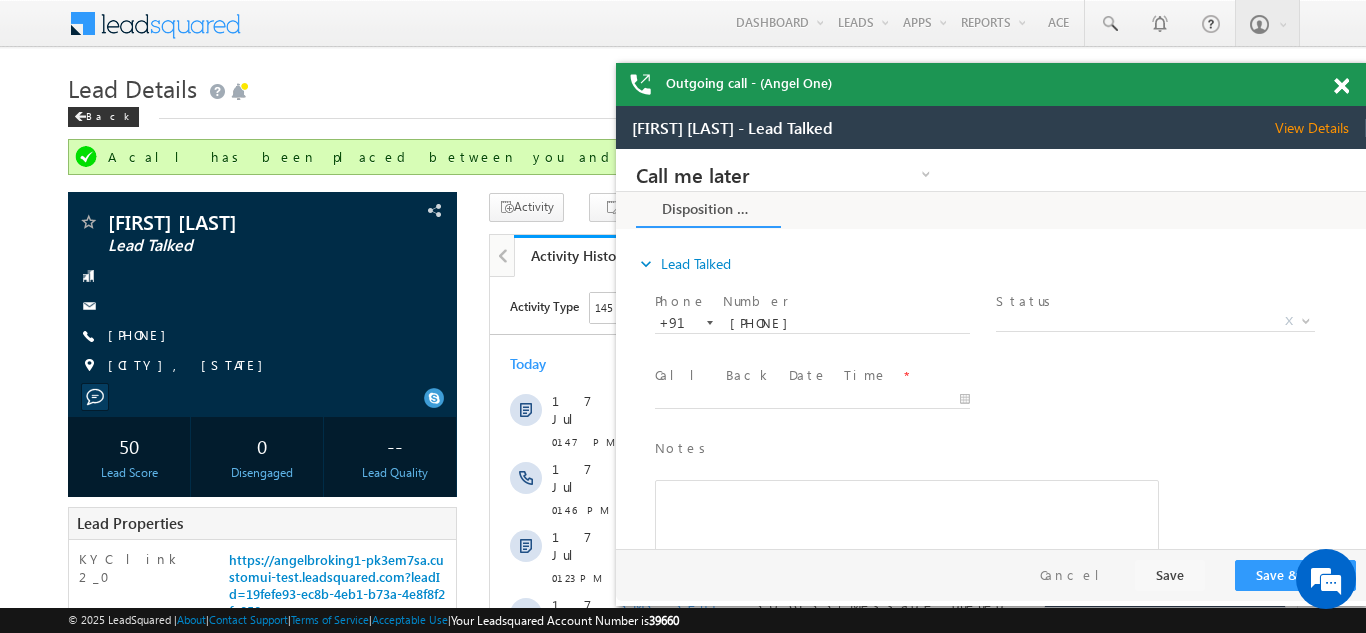 click at bounding box center (1341, 86) 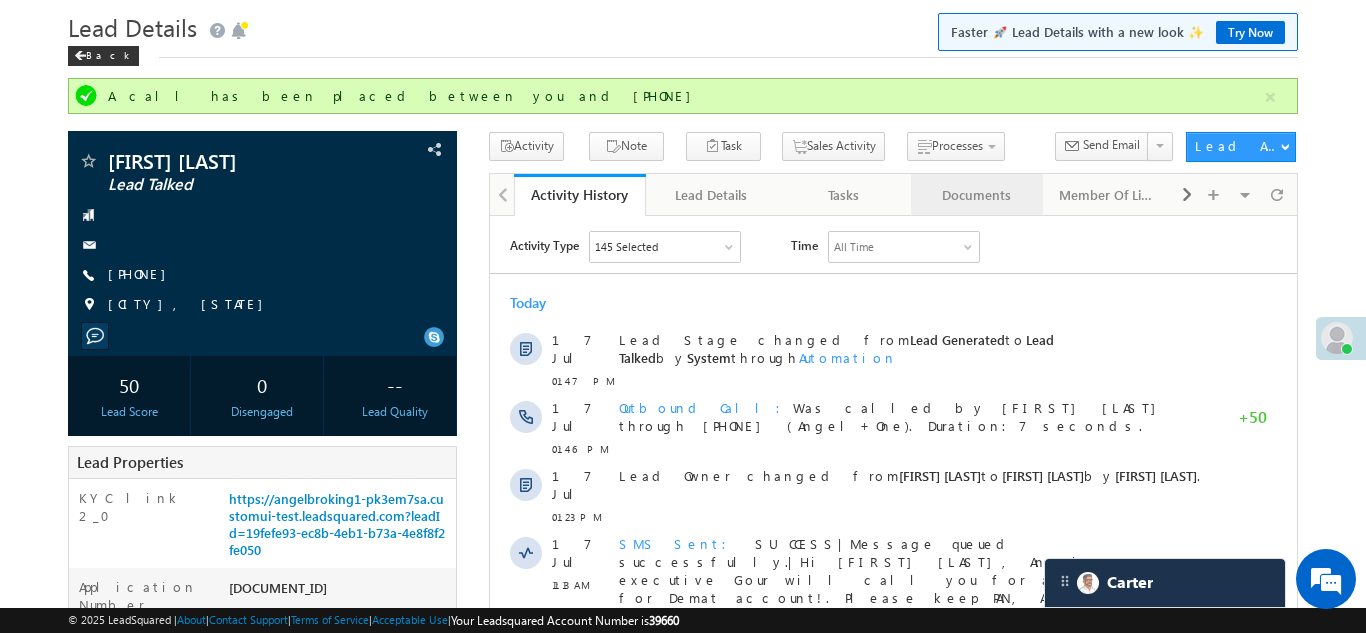 scroll, scrollTop: 62, scrollLeft: 0, axis: vertical 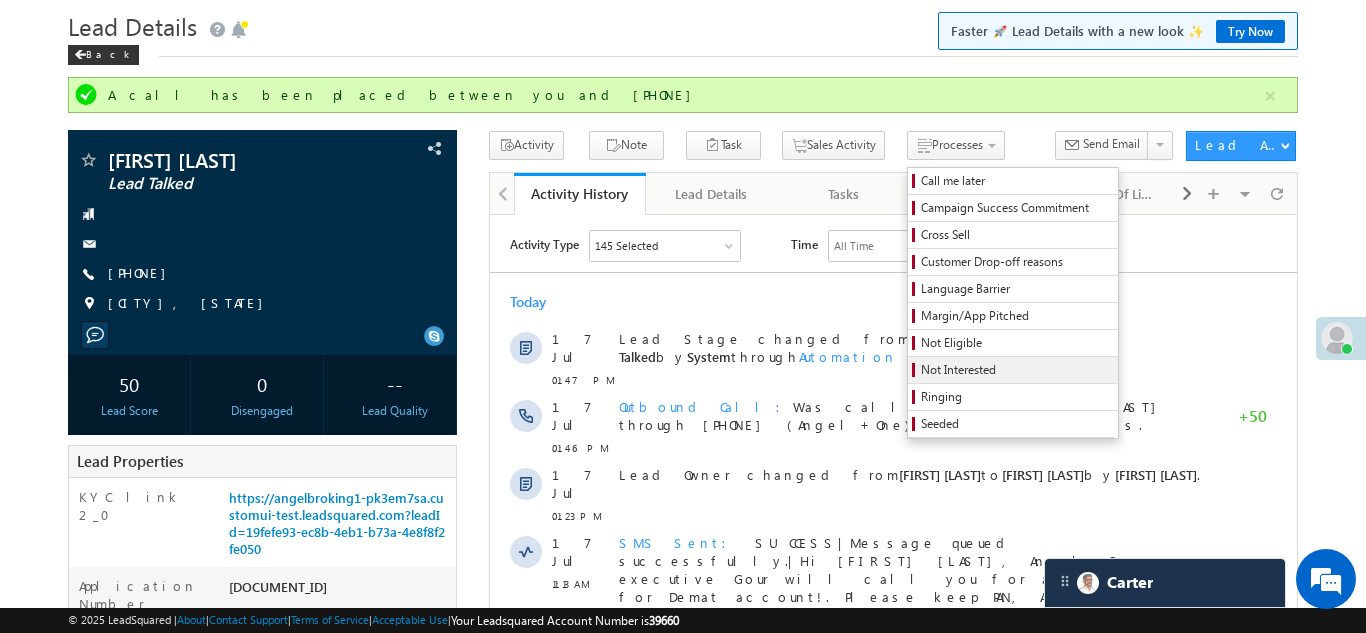 click on "Not Interested" at bounding box center [1016, 370] 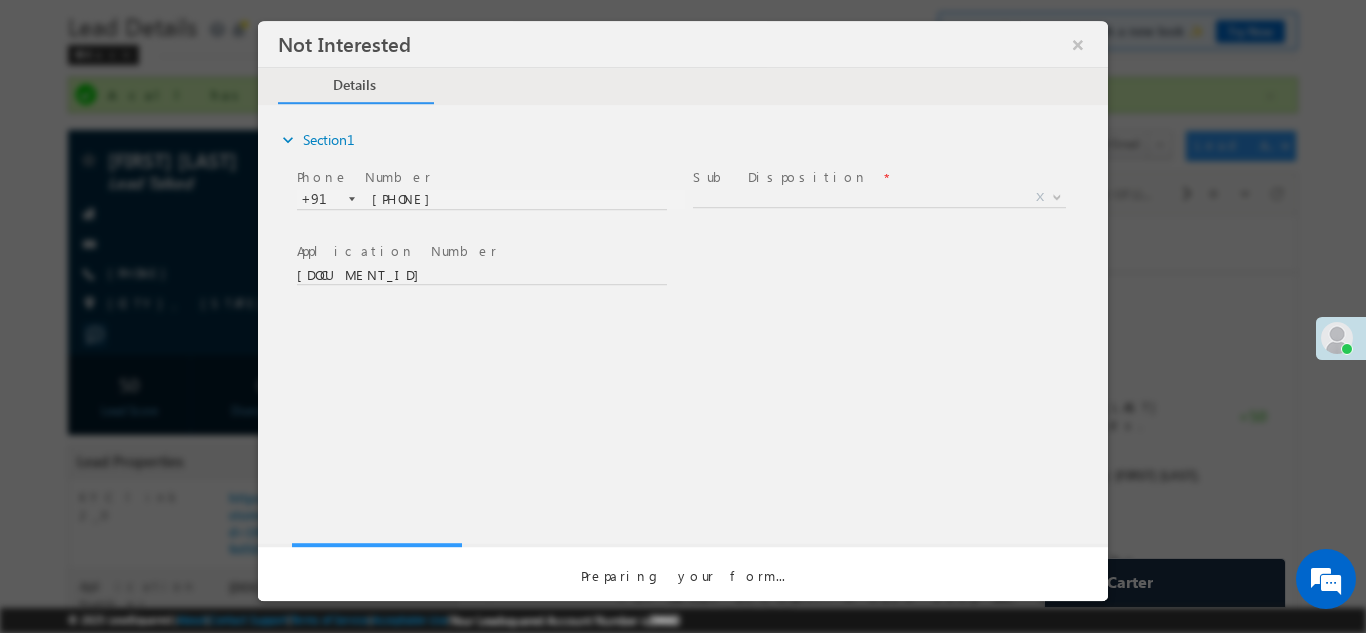 scroll, scrollTop: 0, scrollLeft: 0, axis: both 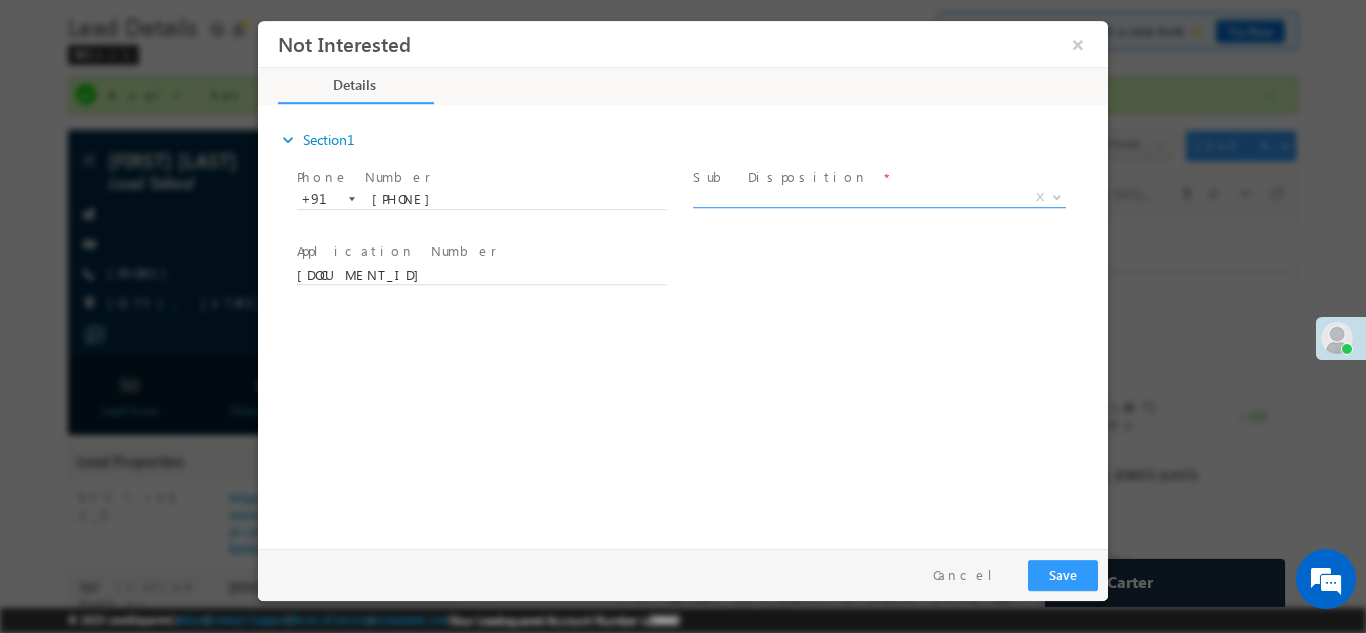 click on "X" at bounding box center [879, 197] 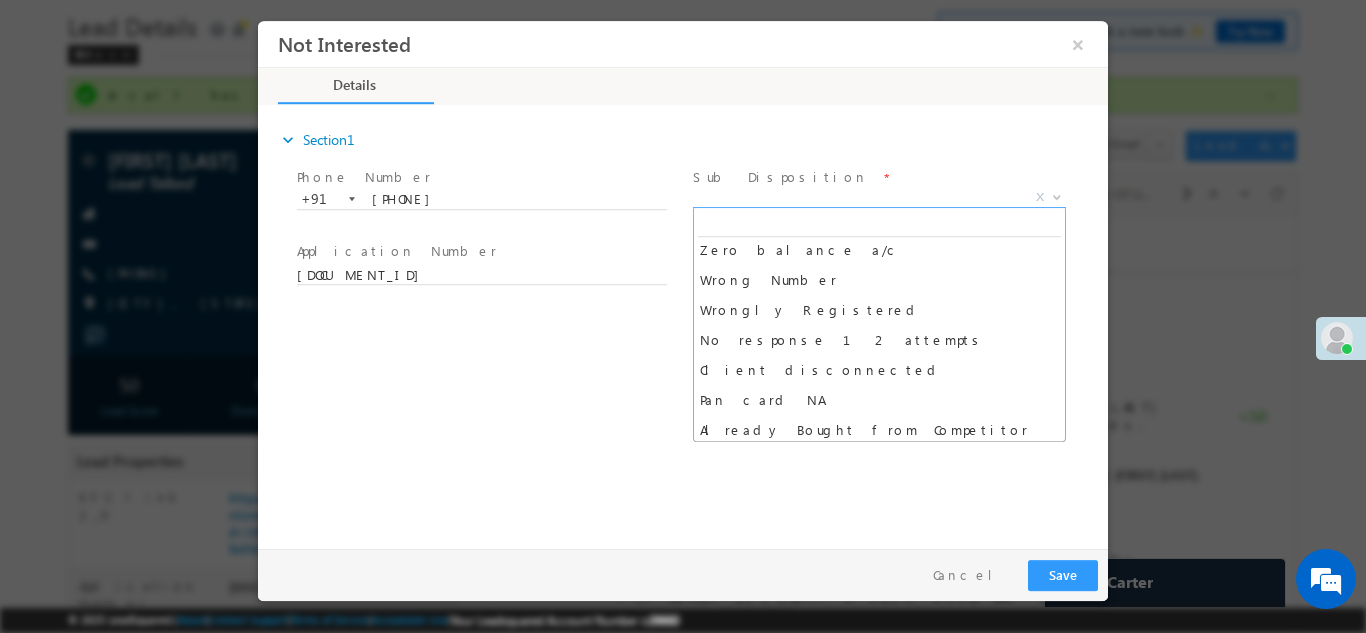 scroll, scrollTop: 160, scrollLeft: 0, axis: vertical 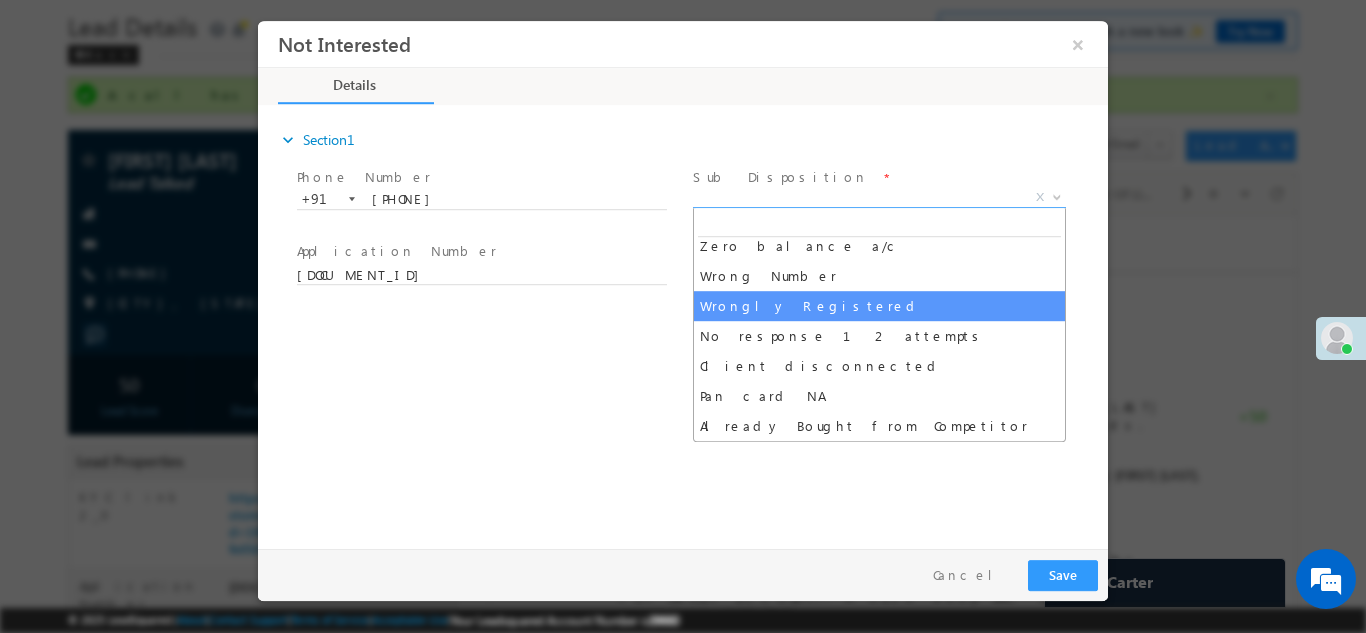 select on "Wrongly Registered" 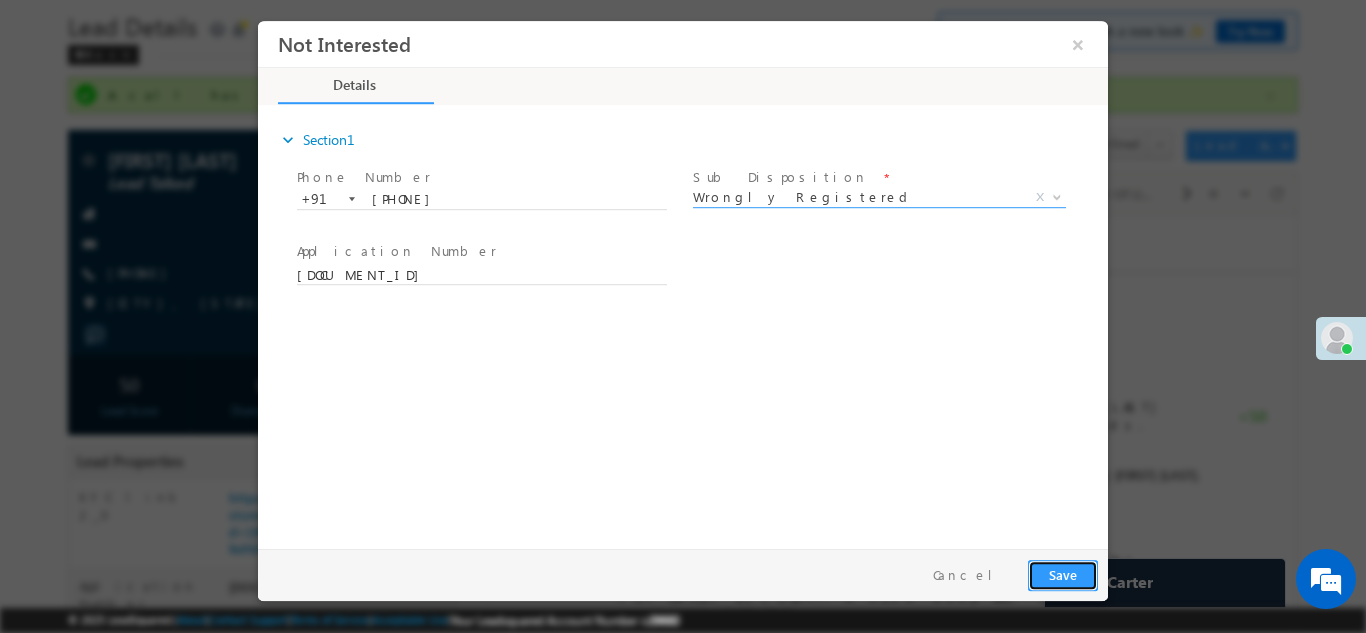 click on "Save" at bounding box center (1063, 574) 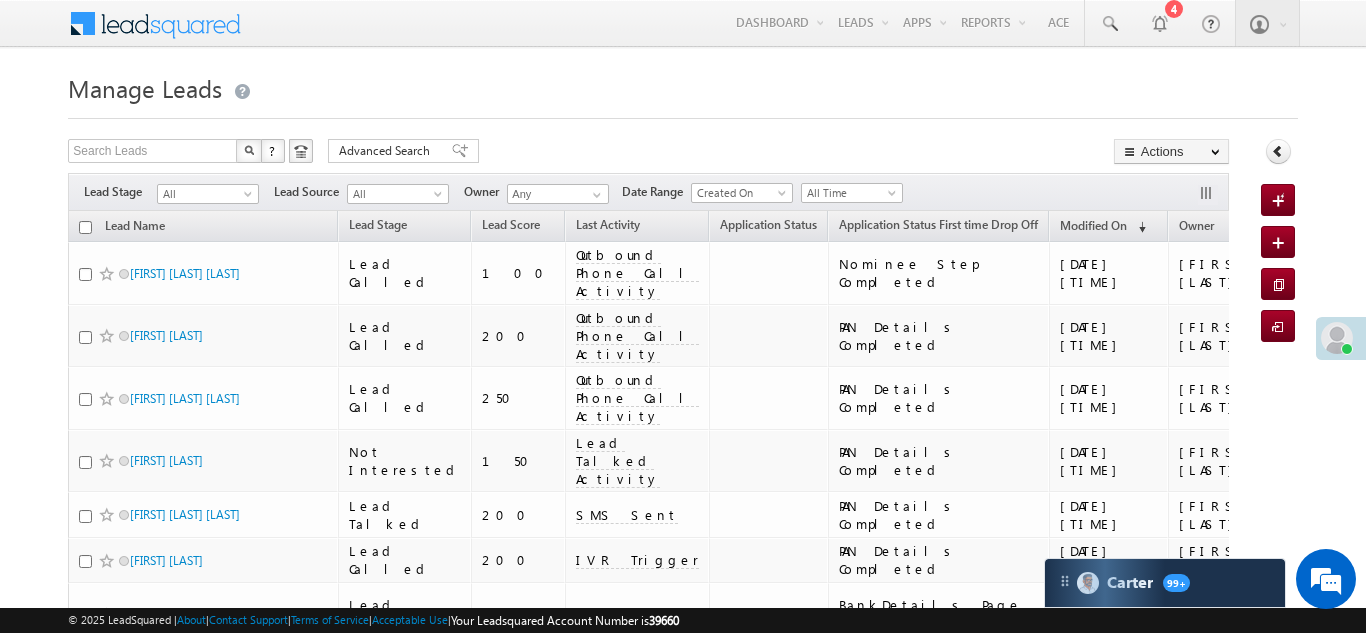scroll, scrollTop: 0, scrollLeft: 0, axis: both 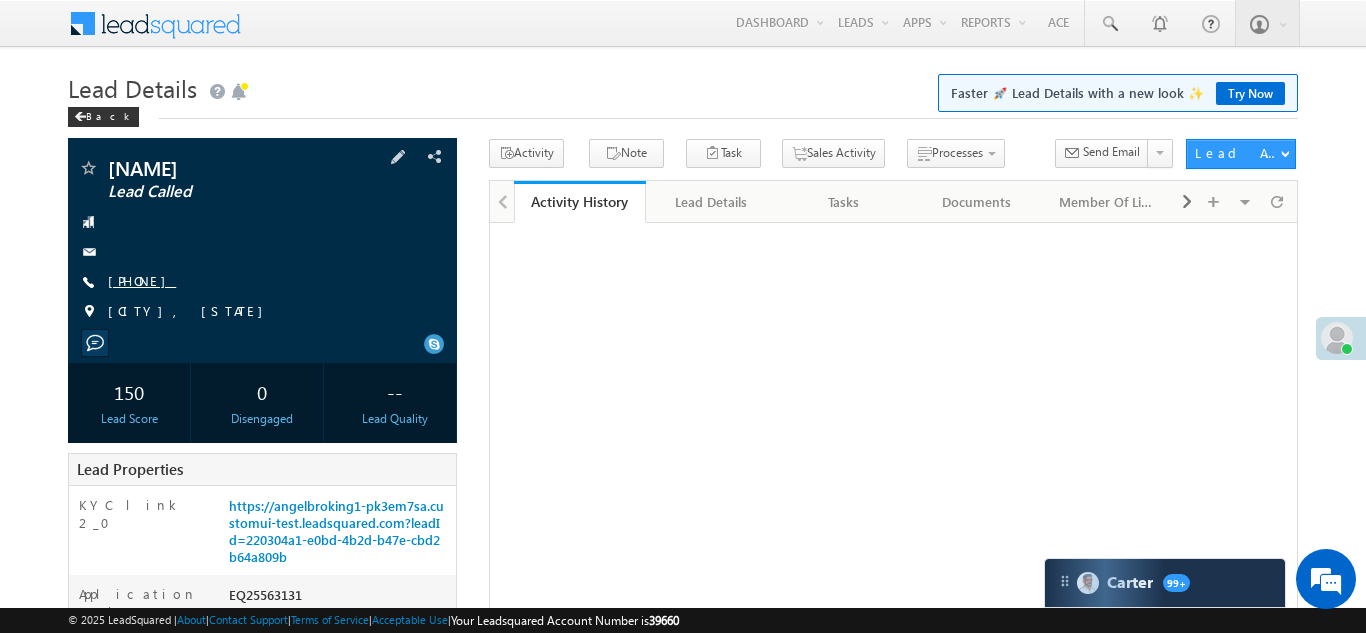 click on "[PHONE]" at bounding box center (142, 280) 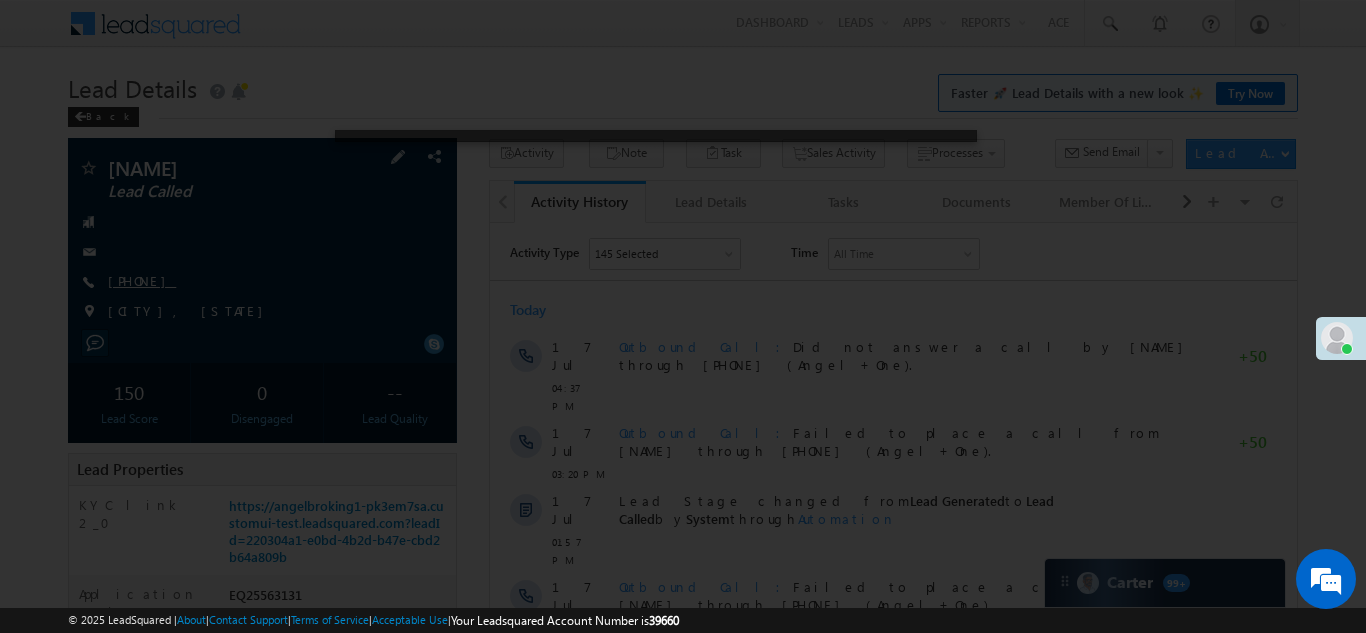 scroll, scrollTop: 0, scrollLeft: 0, axis: both 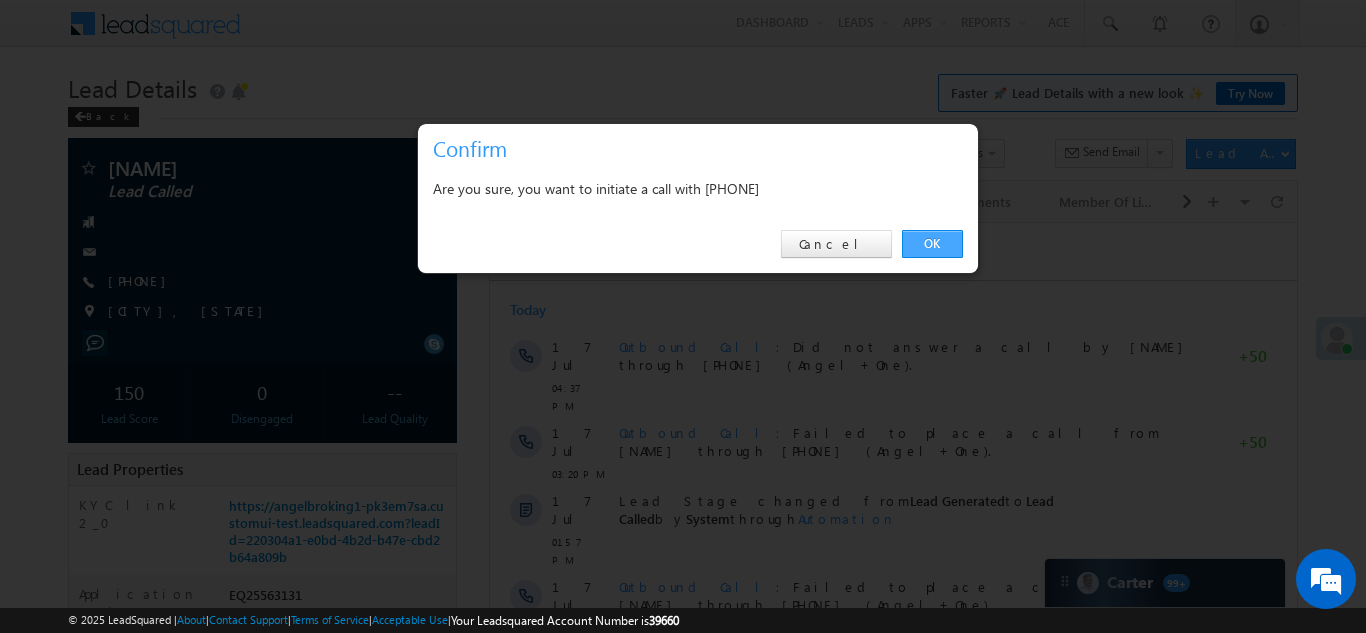 click on "OK" at bounding box center (932, 244) 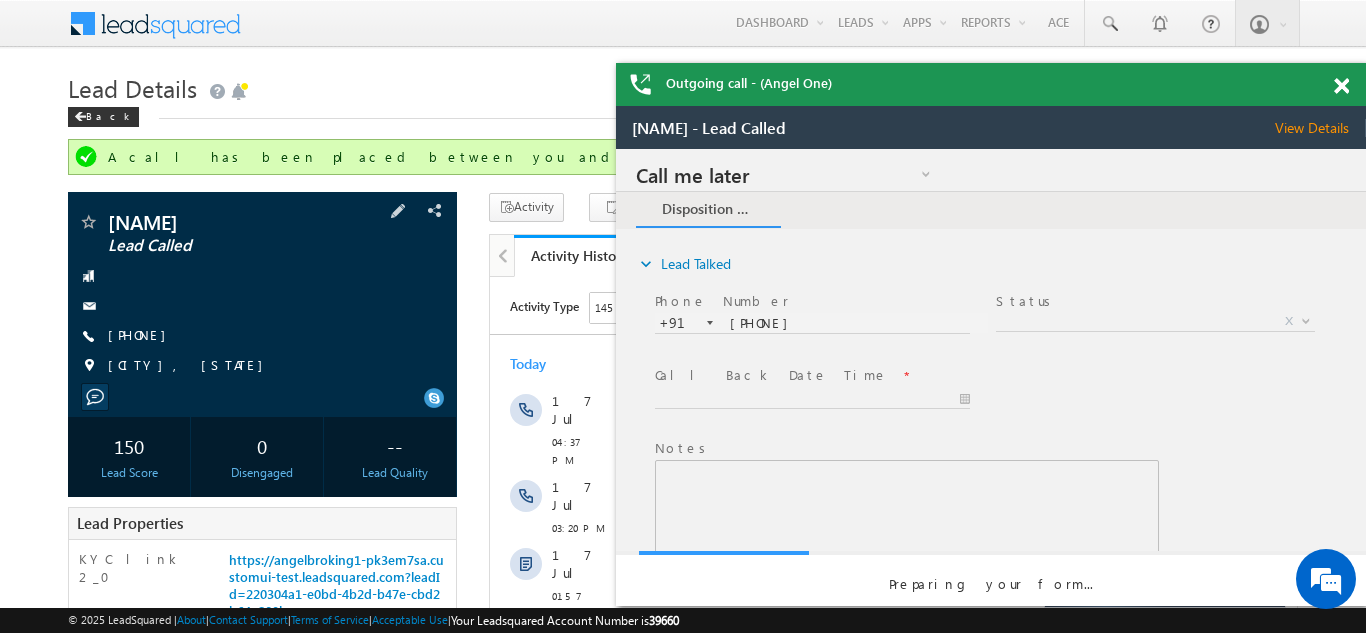 scroll, scrollTop: 0, scrollLeft: 0, axis: both 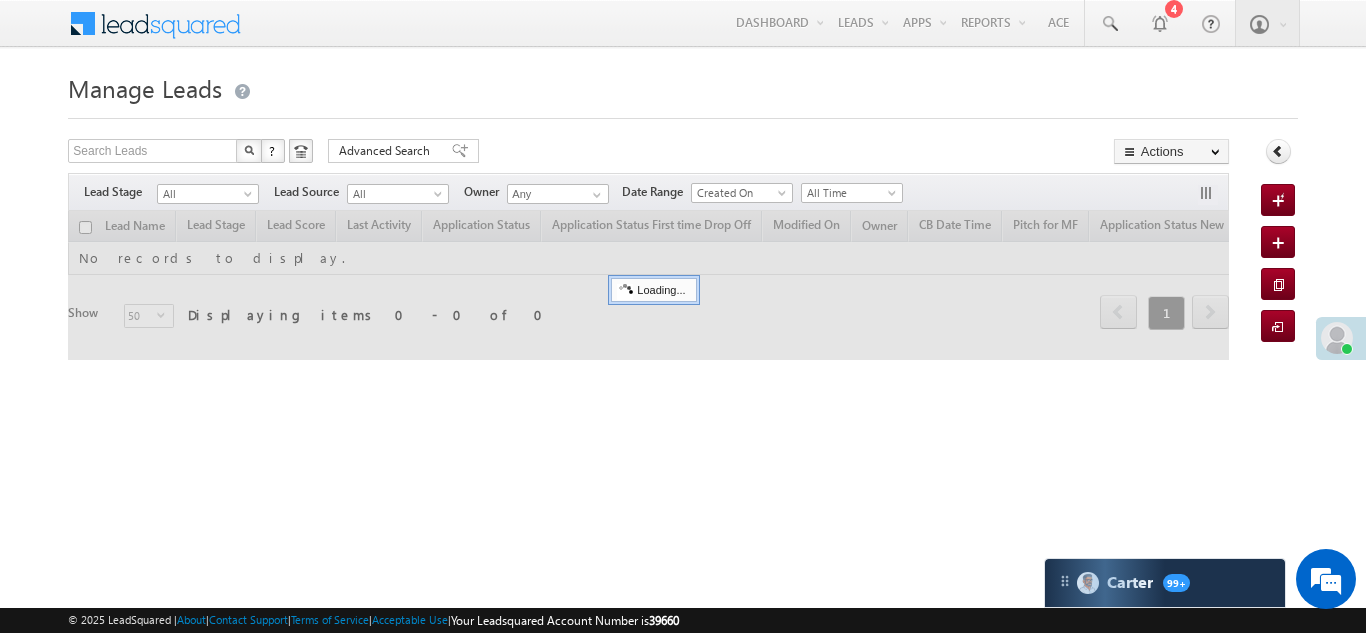 click at bounding box center [1337, 338] 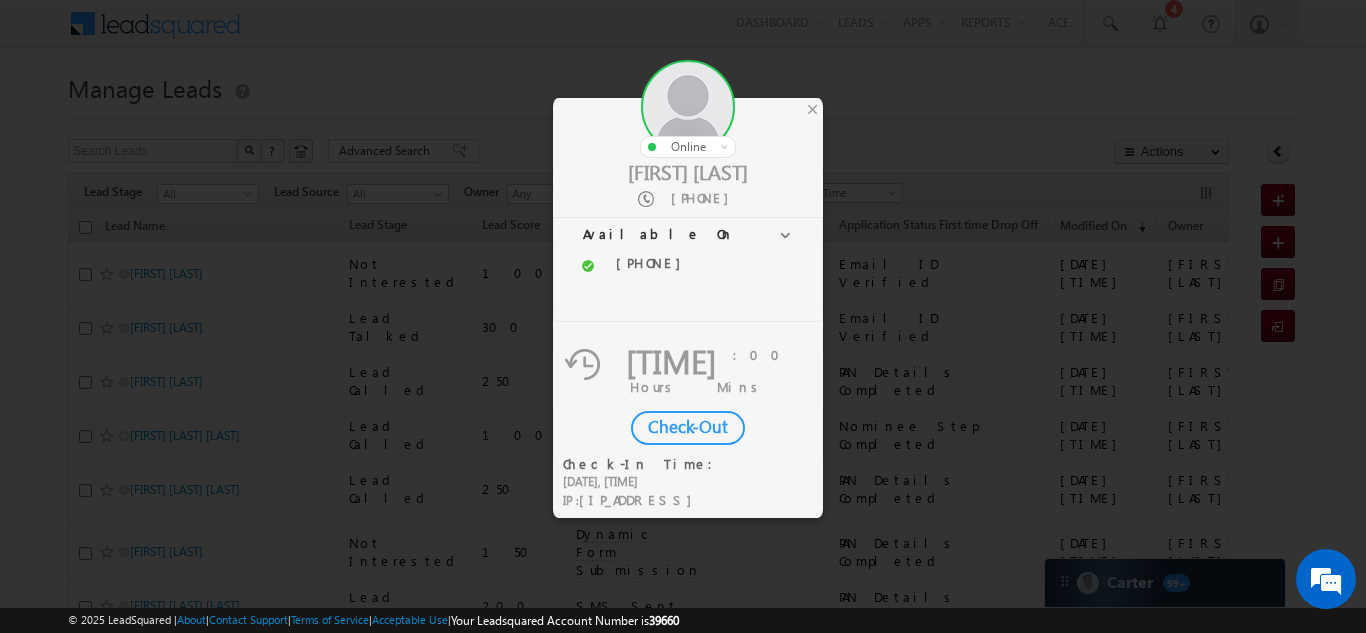 click on "Check-Out" at bounding box center [688, 428] 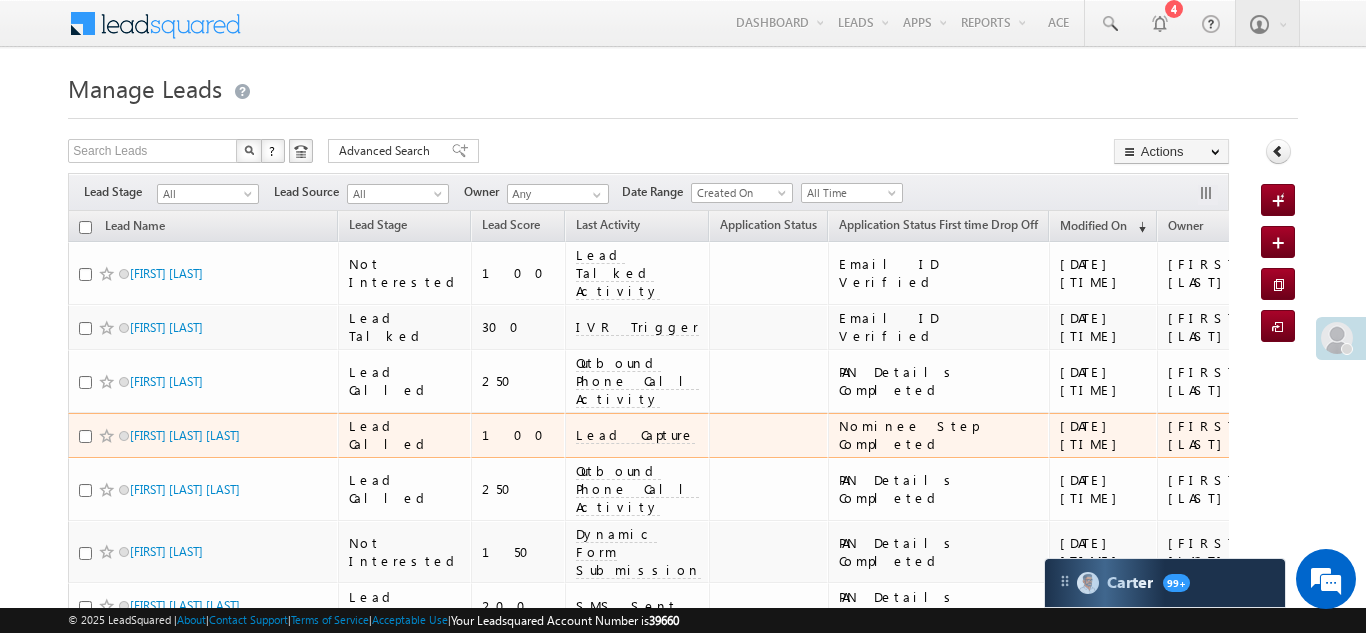 scroll, scrollTop: 0, scrollLeft: 0, axis: both 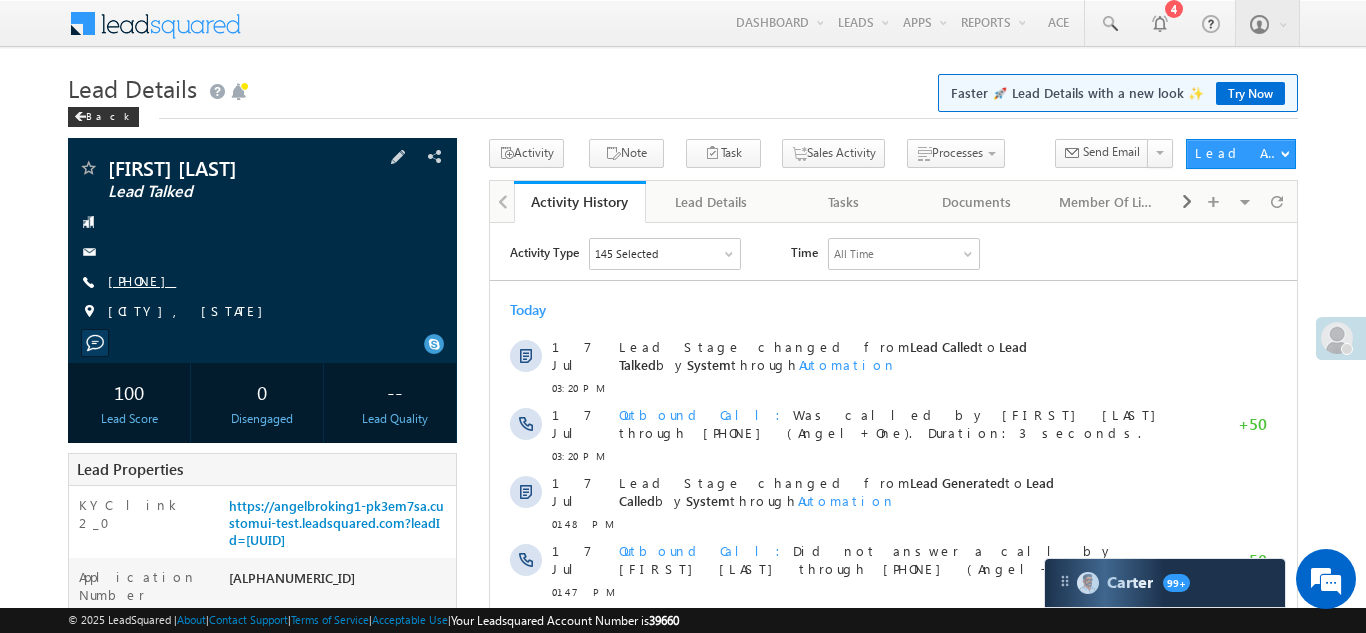 click on "+91-9583347738" at bounding box center (142, 280) 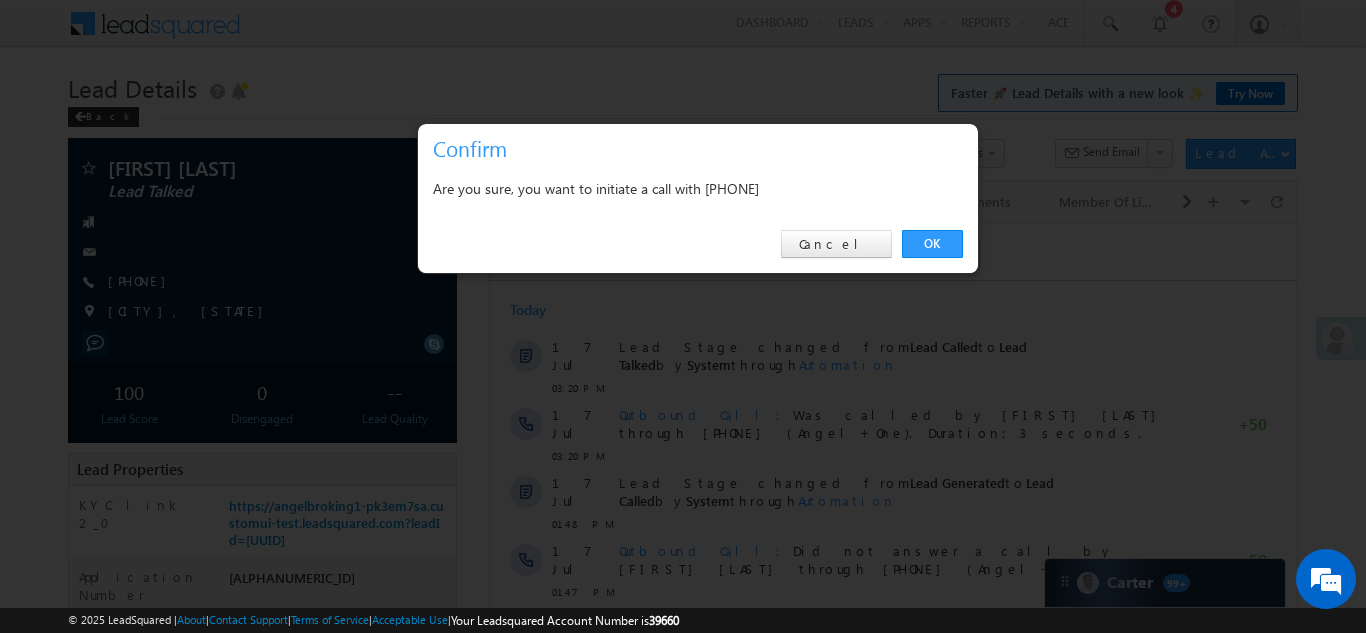 click on "OK" at bounding box center [932, 244] 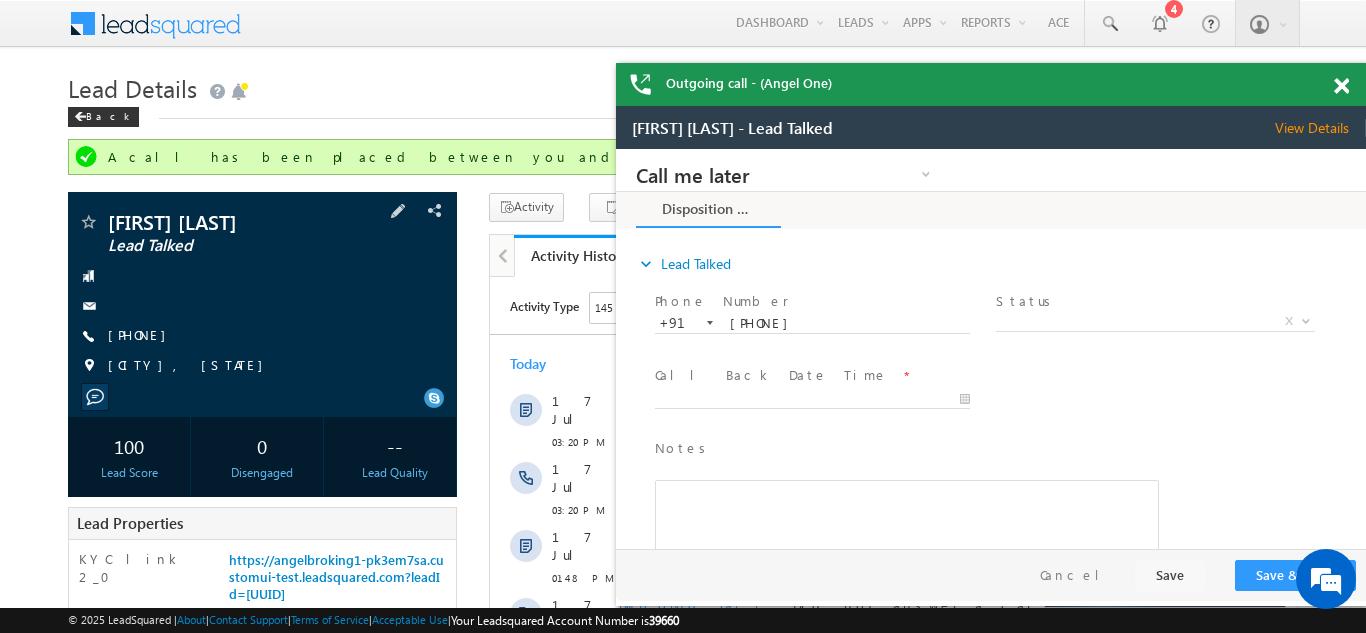 scroll, scrollTop: 0, scrollLeft: 0, axis: both 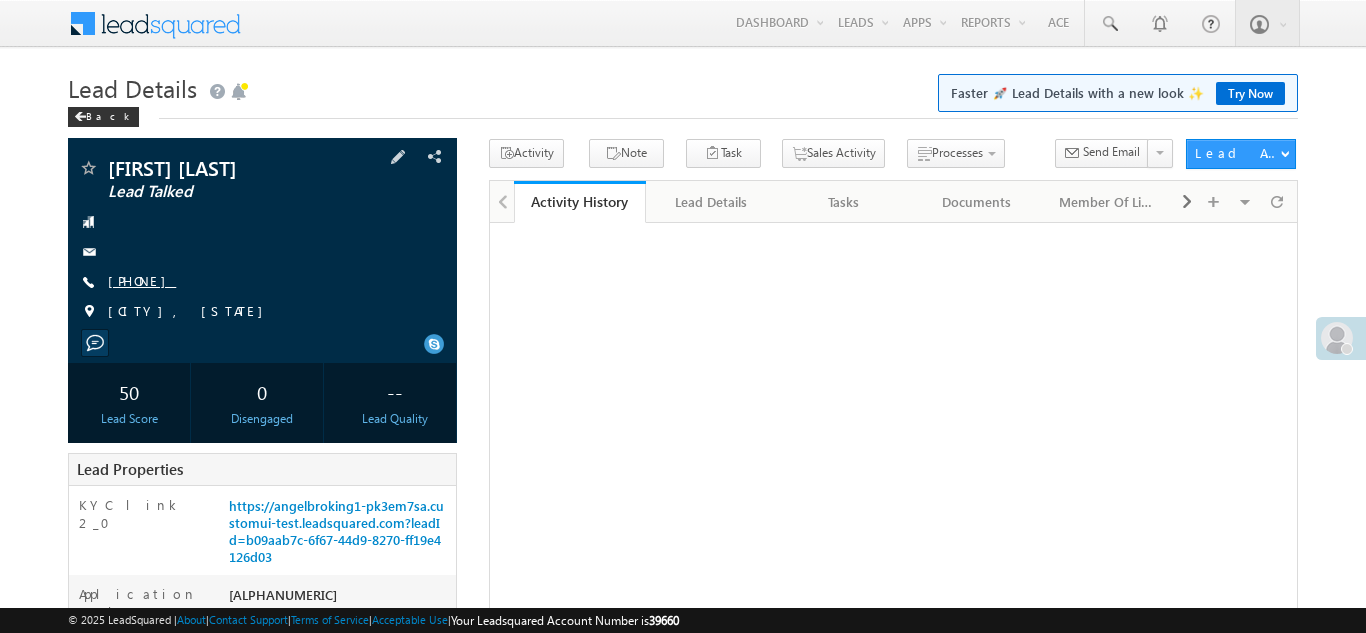 click on "+91-8101416015" at bounding box center [142, 280] 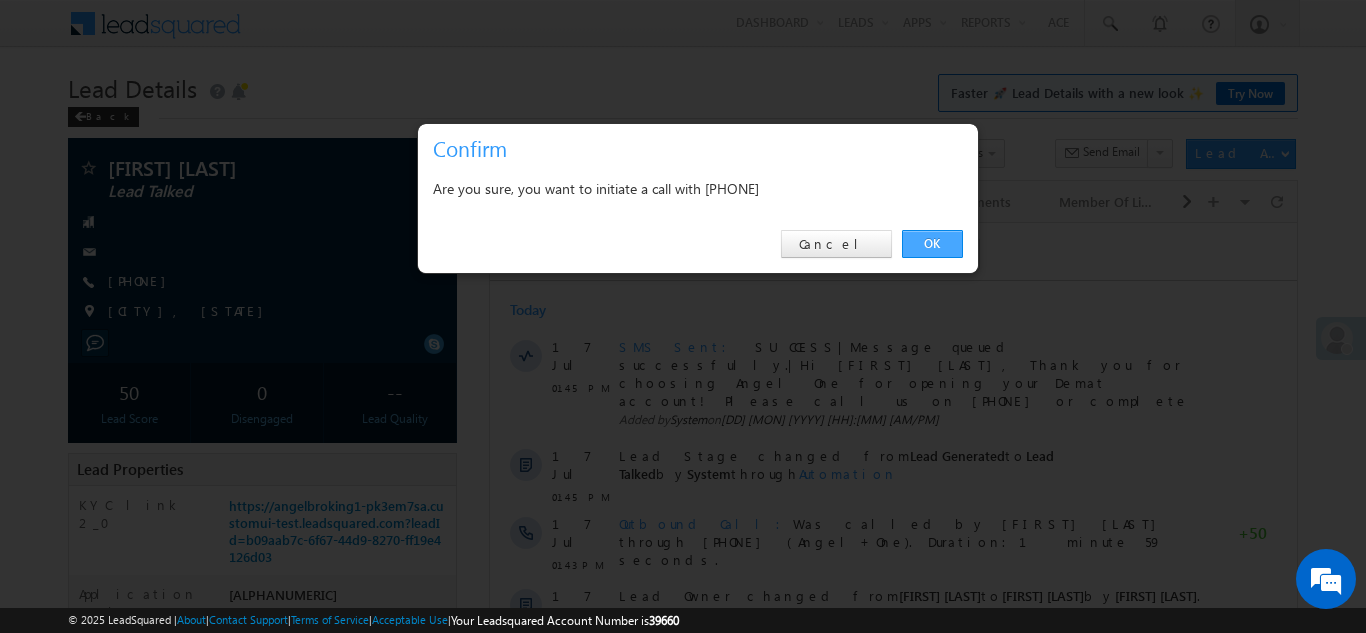 scroll, scrollTop: 0, scrollLeft: 0, axis: both 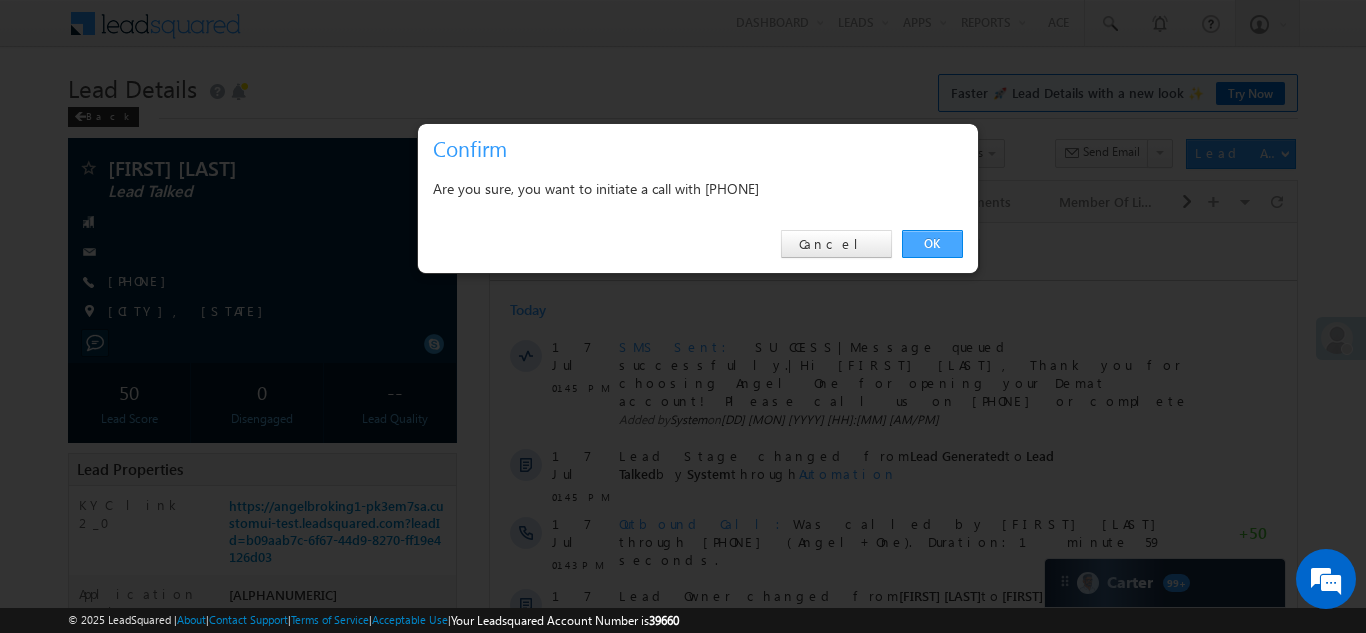 click on "OK" at bounding box center (932, 244) 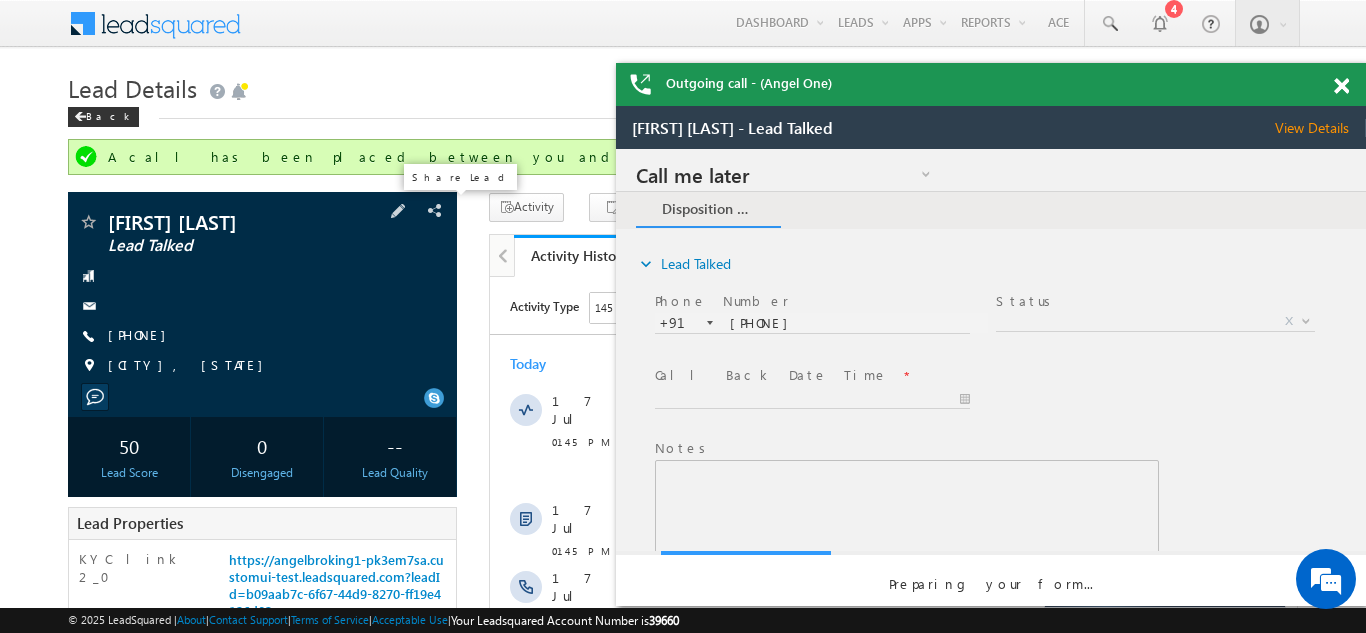 scroll, scrollTop: 0, scrollLeft: 0, axis: both 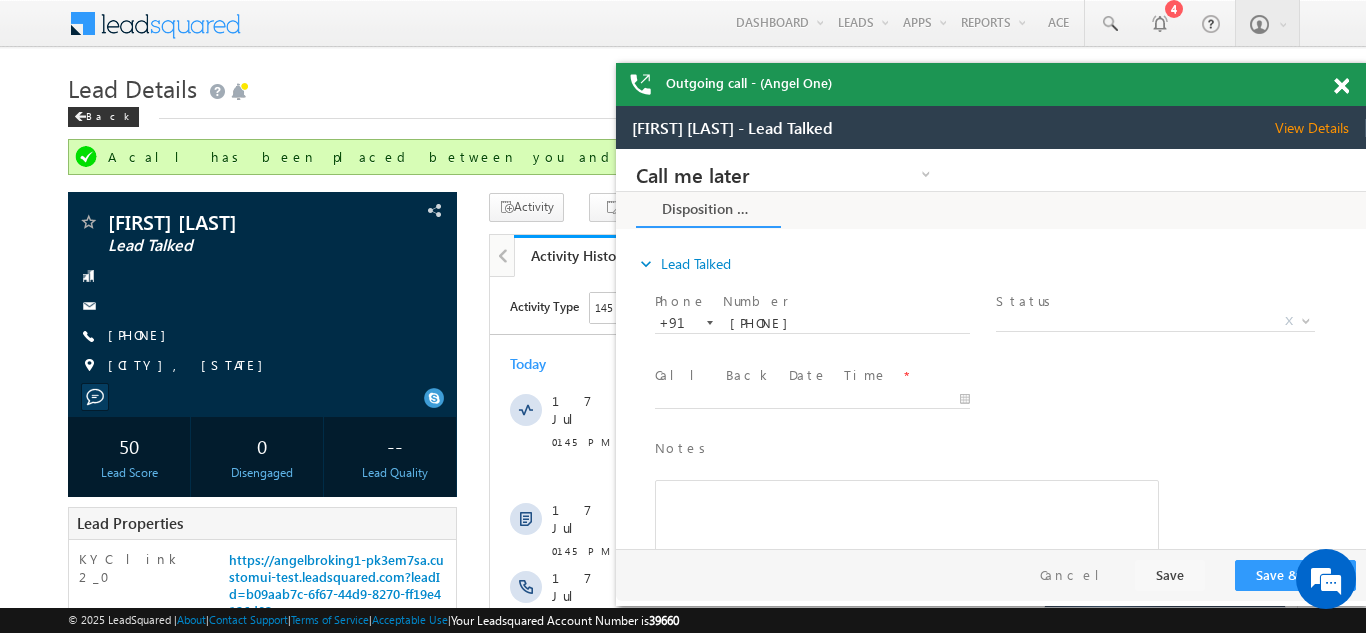 click at bounding box center (1341, 86) 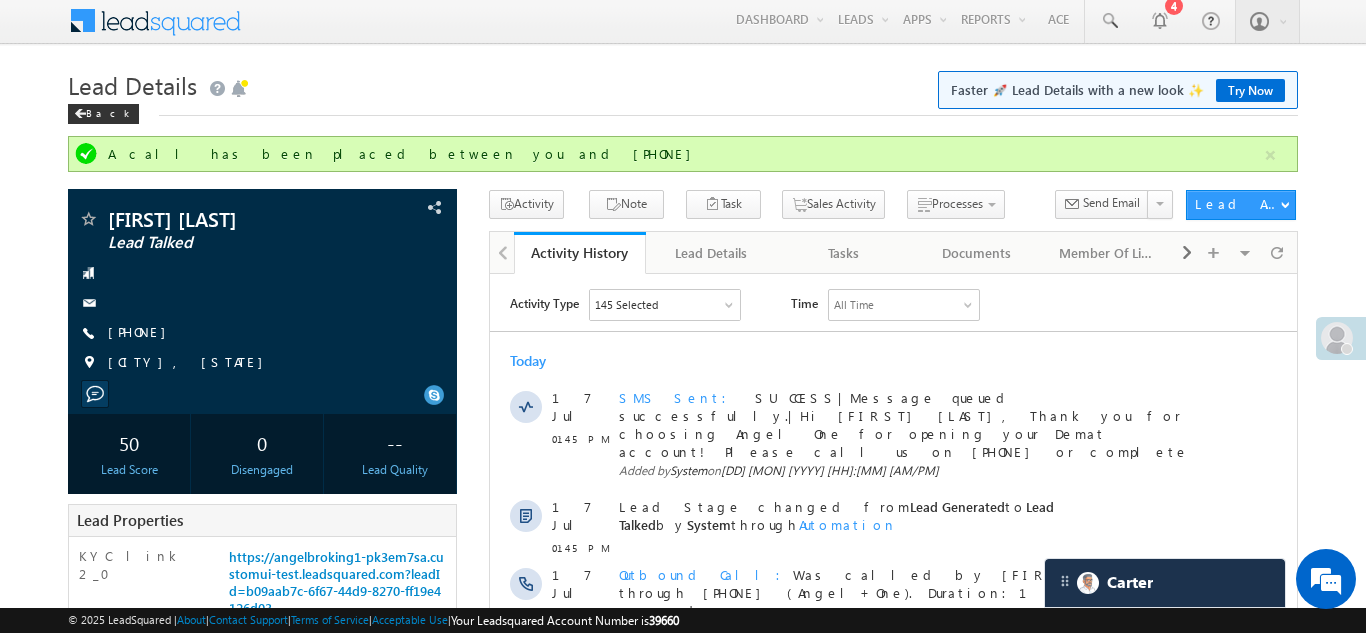 scroll, scrollTop: 0, scrollLeft: 0, axis: both 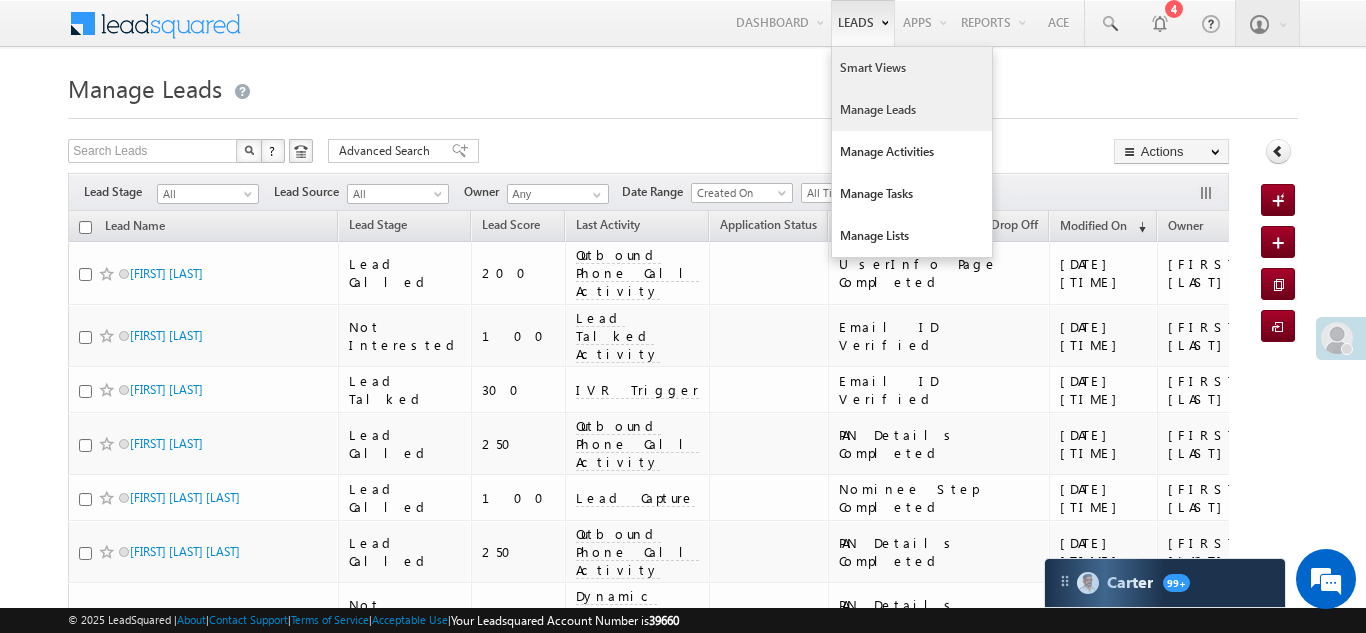 click on "Smart Views" at bounding box center [912, 68] 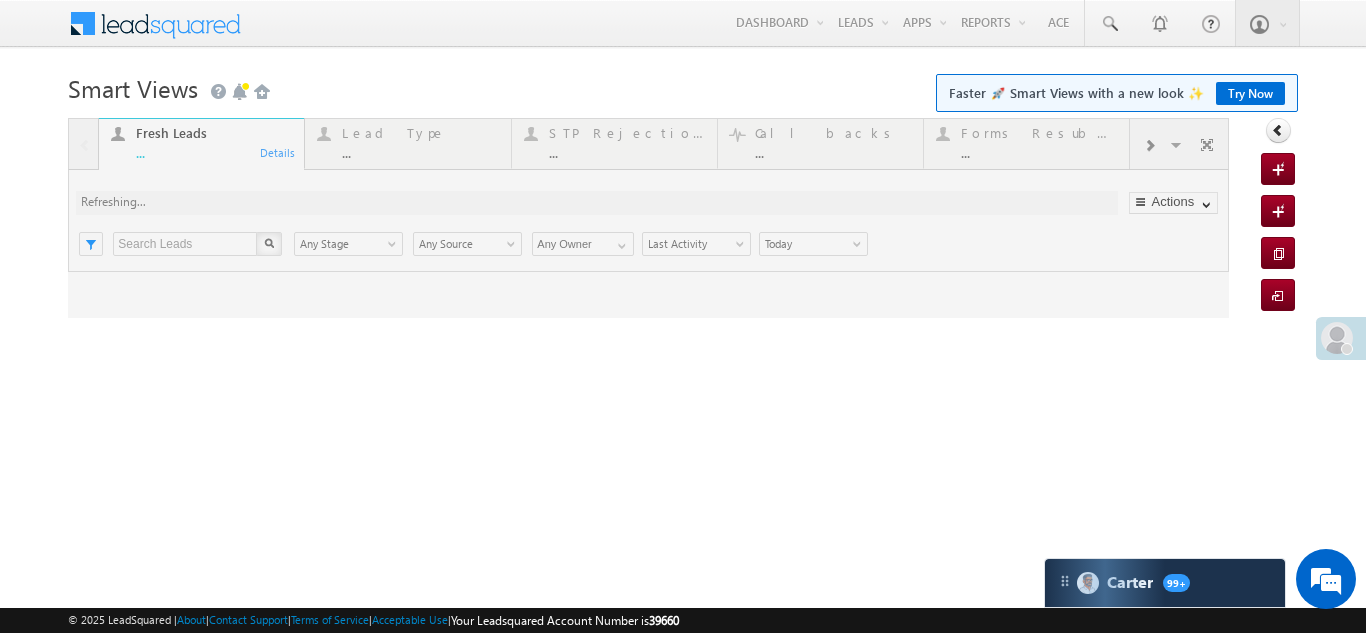 scroll, scrollTop: 0, scrollLeft: 0, axis: both 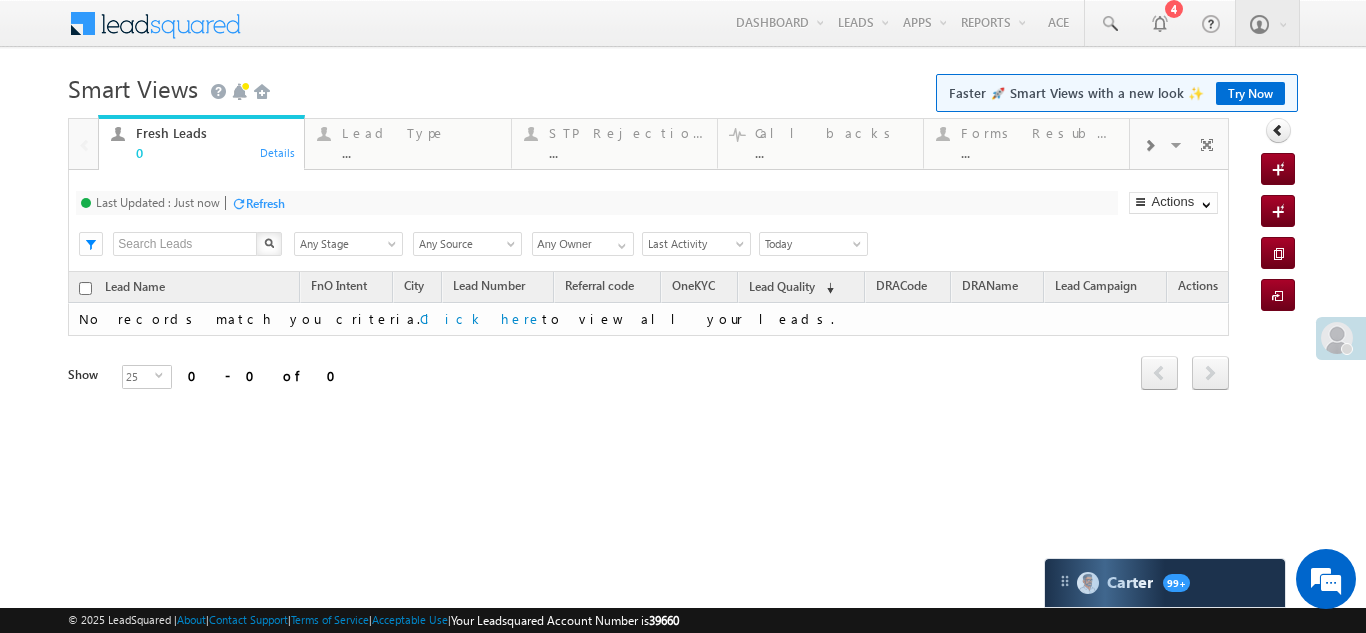 click at bounding box center [1149, 146] 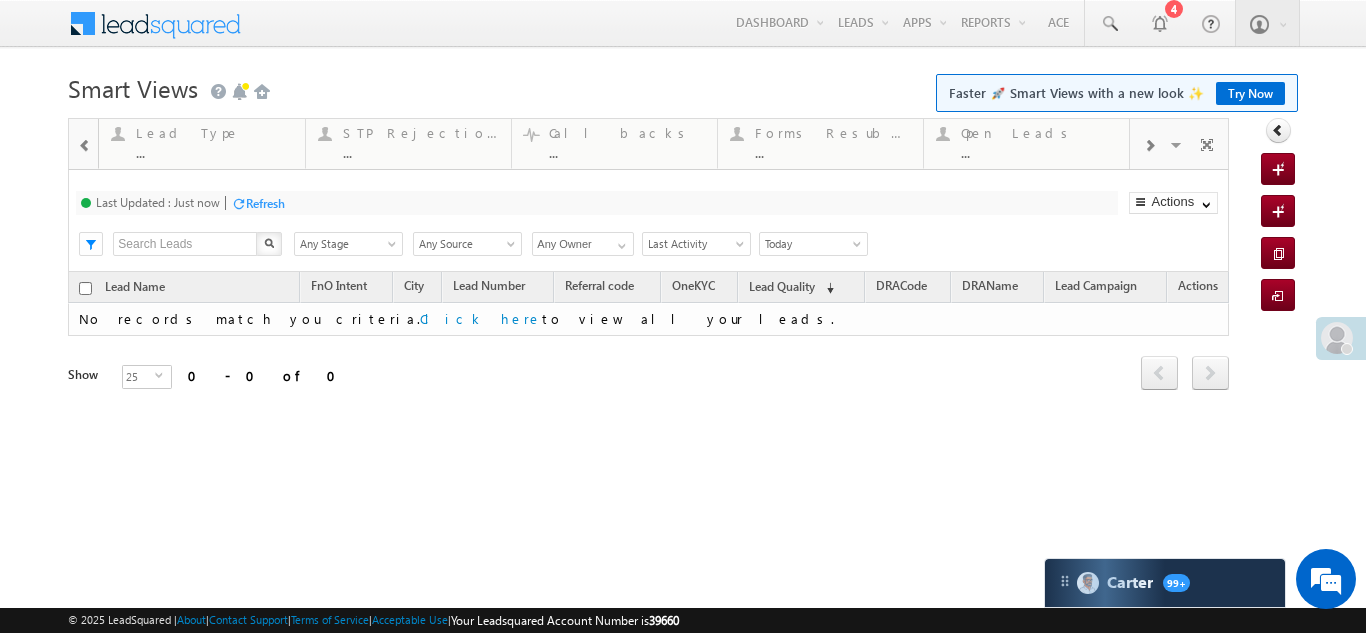 click at bounding box center [1149, 146] 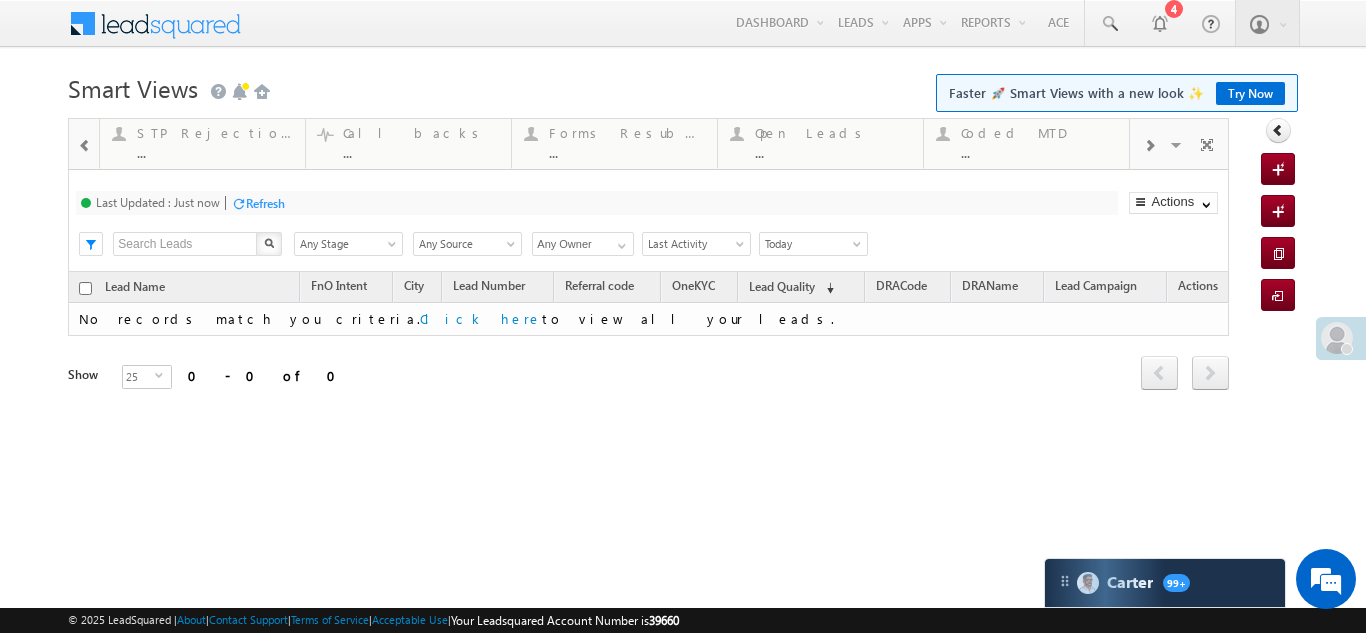 click at bounding box center [1149, 146] 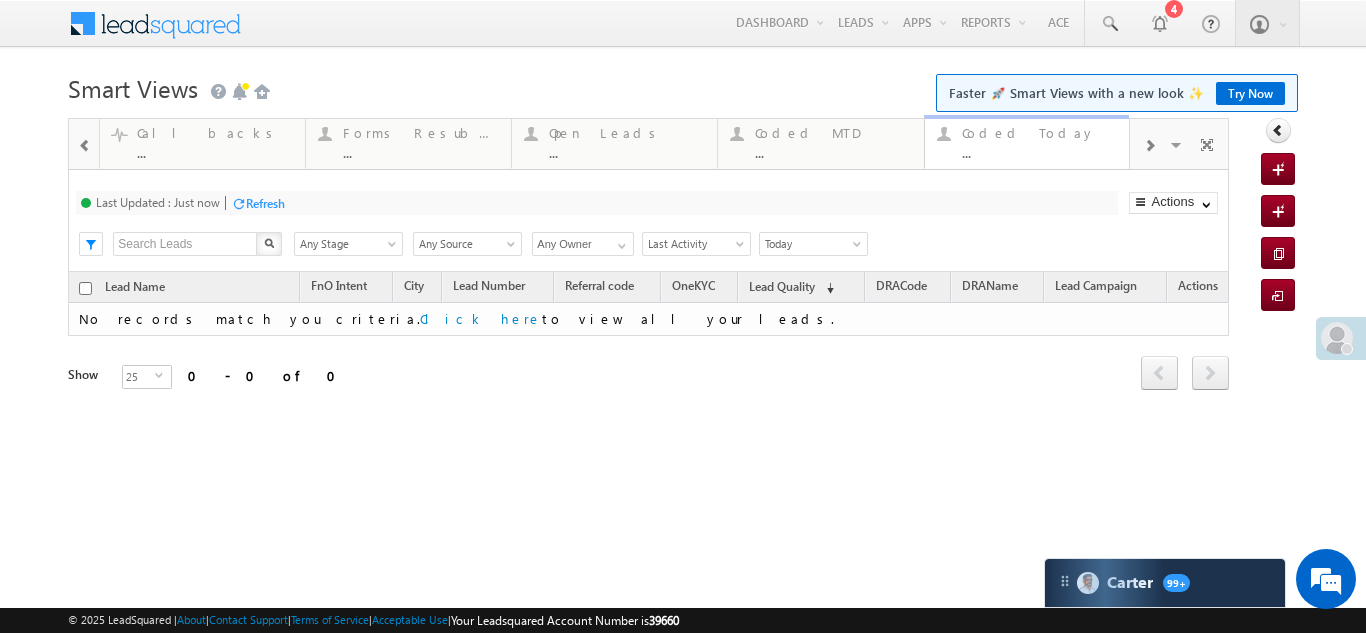 click on "Coded Today" at bounding box center [1040, 133] 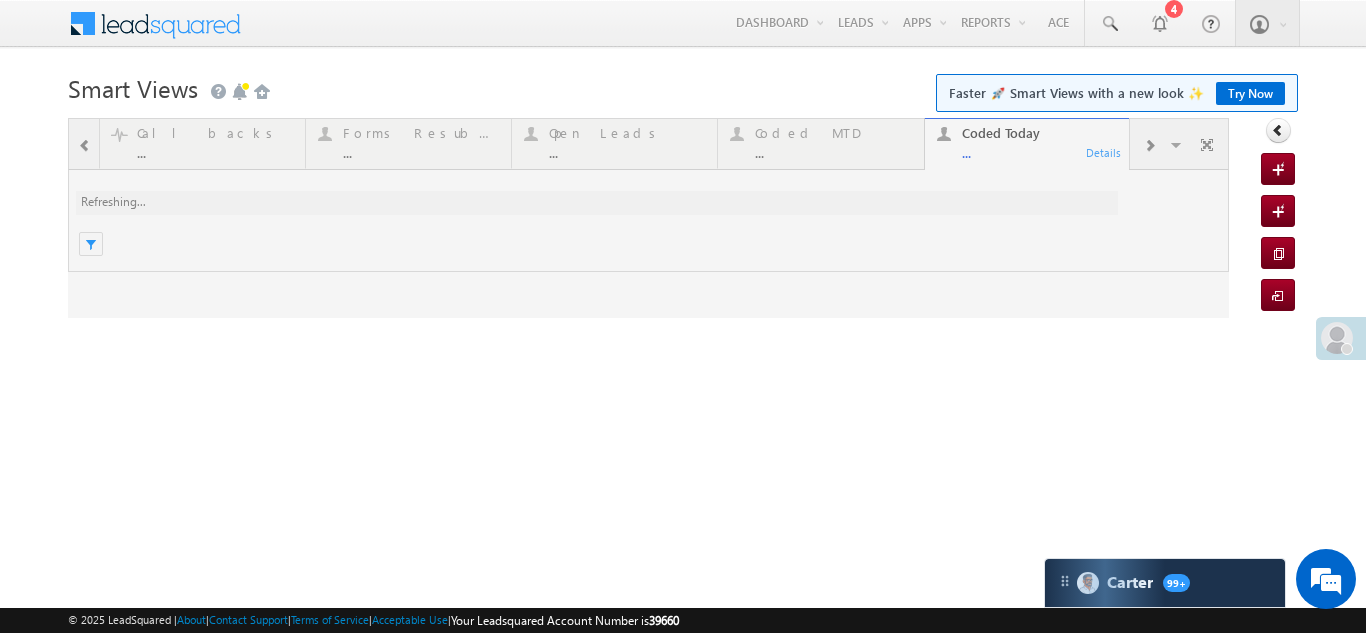 scroll, scrollTop: 0, scrollLeft: 0, axis: both 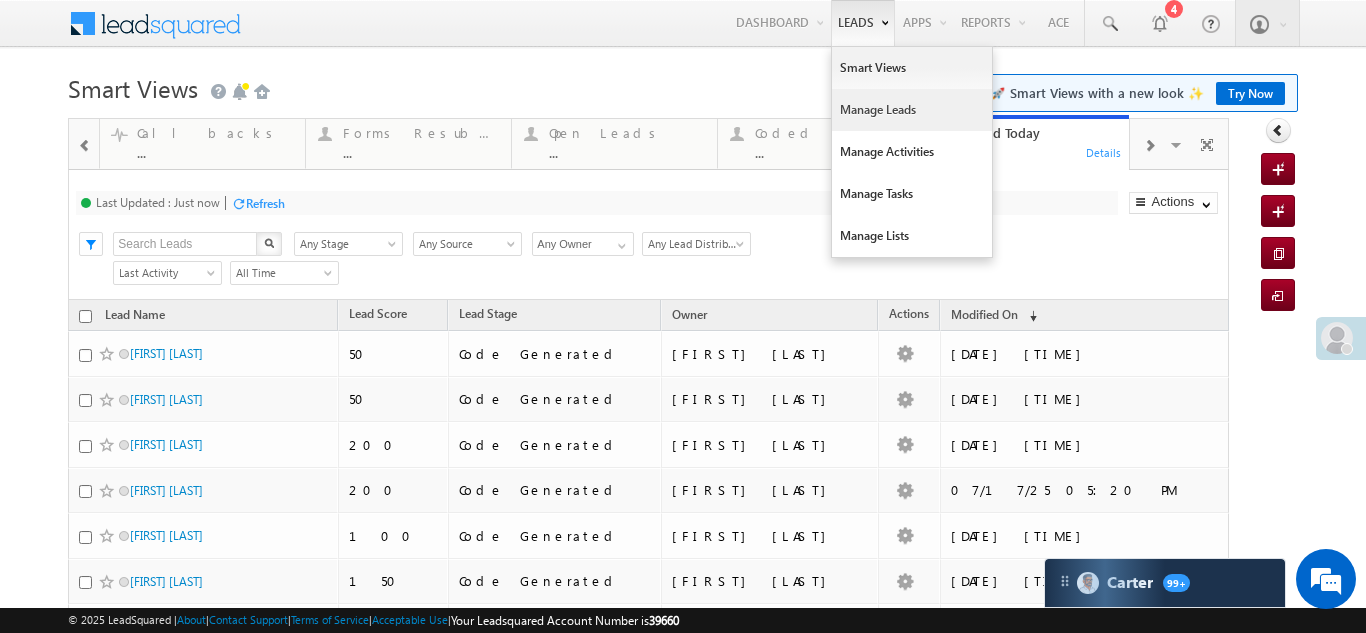 click on "Manage Leads" at bounding box center [912, 110] 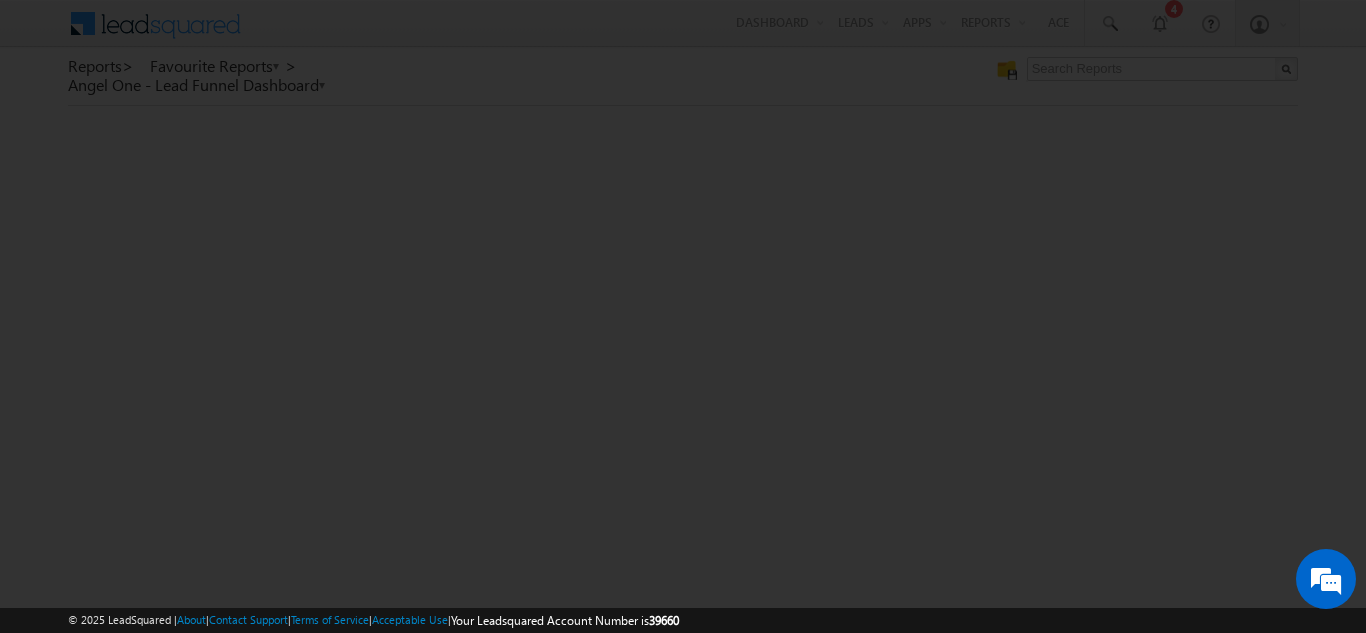 scroll, scrollTop: 0, scrollLeft: 0, axis: both 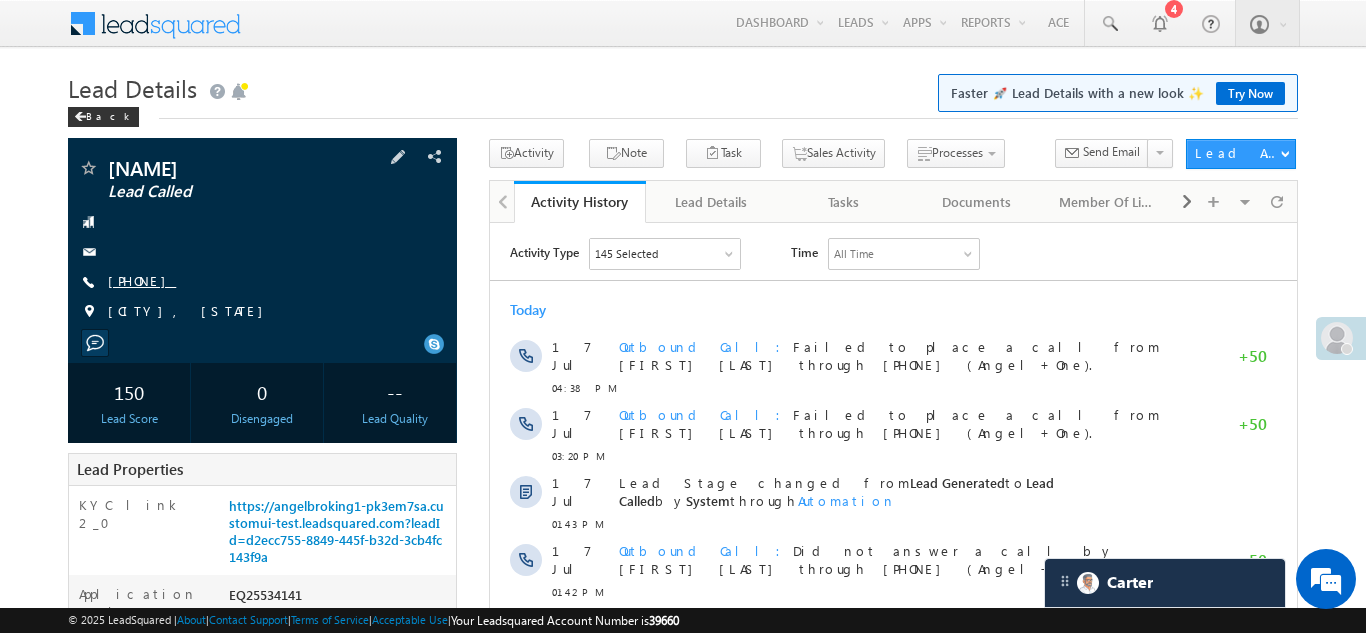 click on "+91-9395051754" at bounding box center (142, 280) 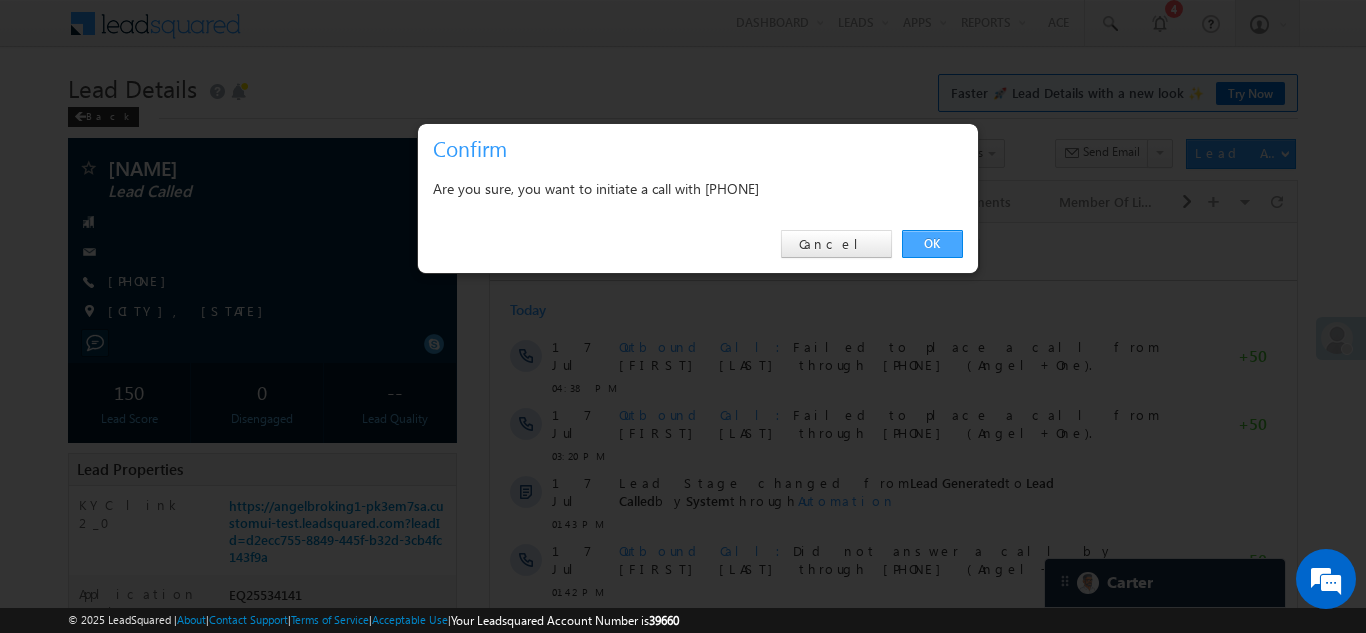 click on "OK" at bounding box center (932, 244) 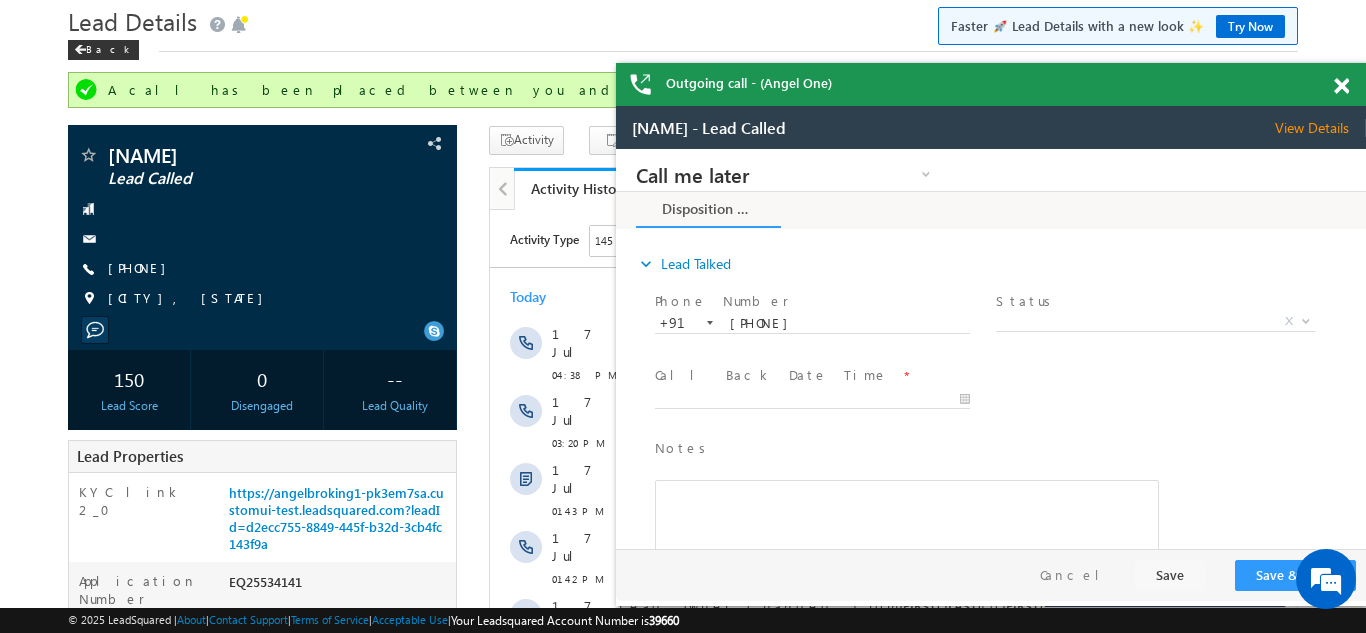 scroll, scrollTop: 0, scrollLeft: 0, axis: both 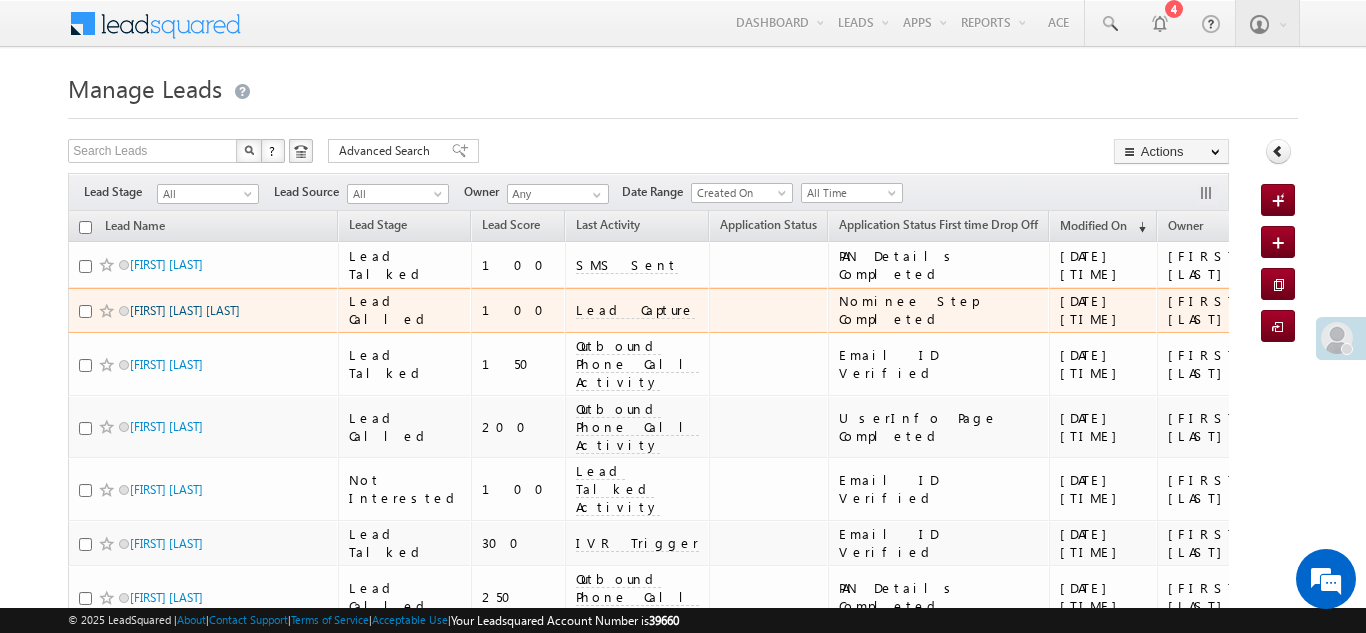 click on "[FIRST] [LAST]" at bounding box center [185, 310] 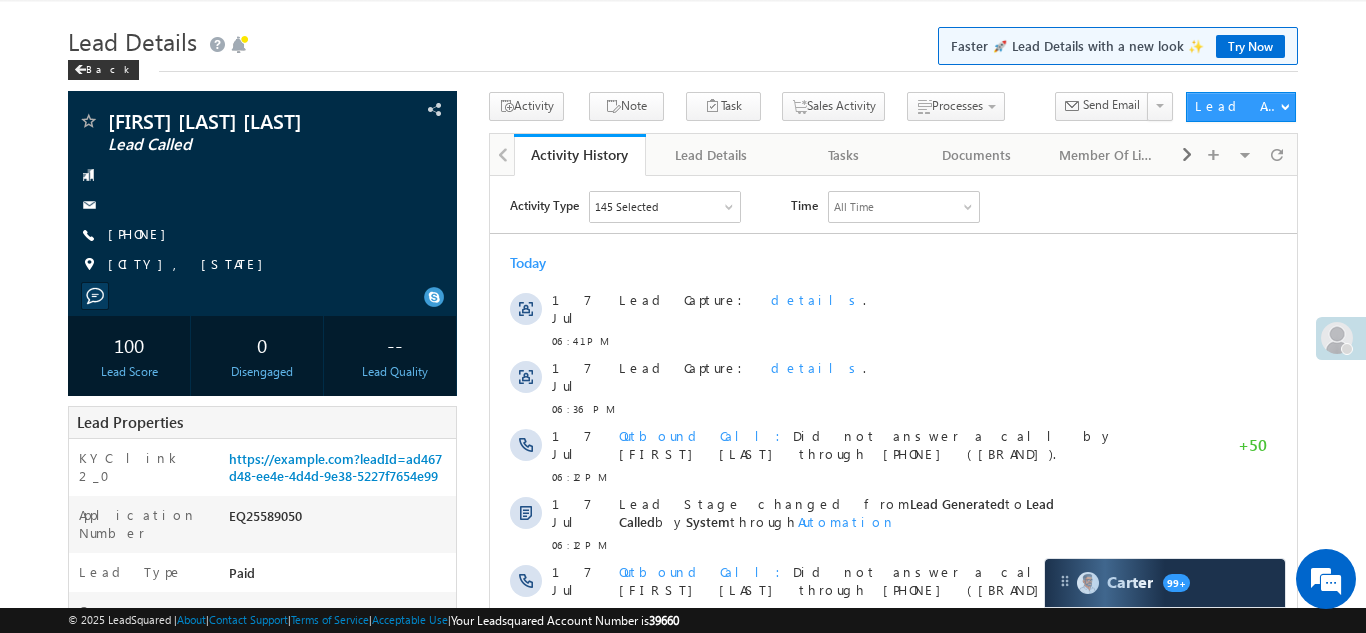 scroll, scrollTop: 0, scrollLeft: 0, axis: both 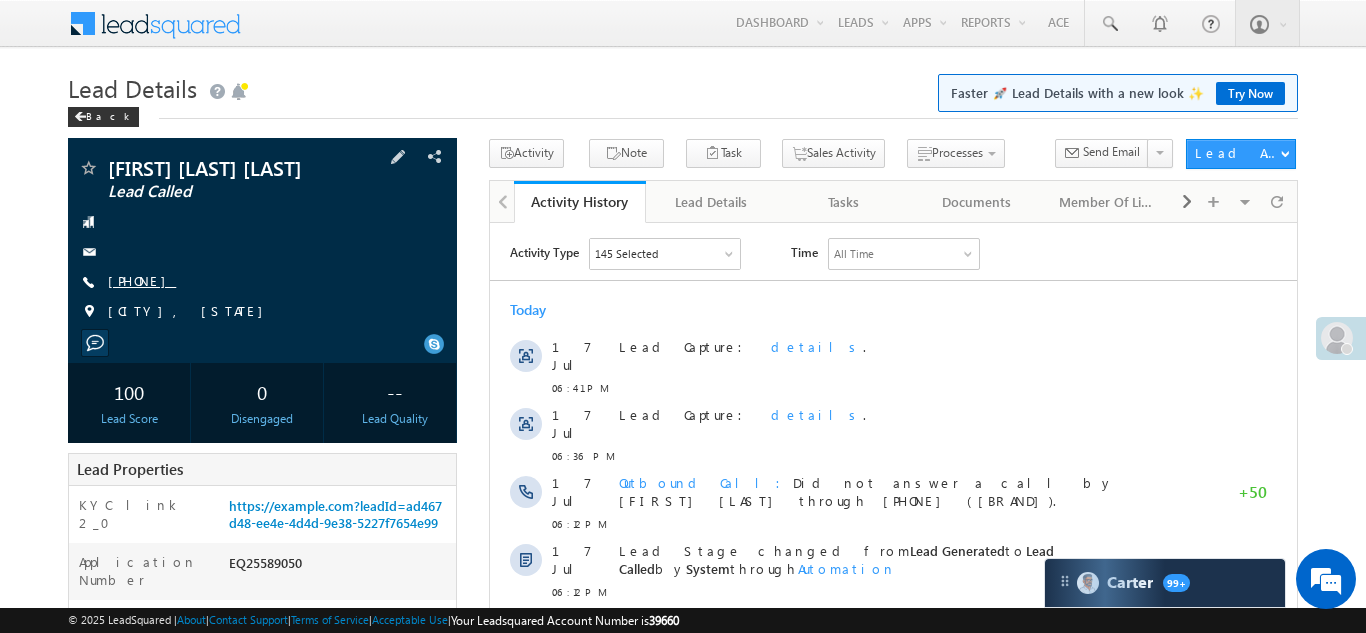 click on "+91-9687631994" at bounding box center (142, 280) 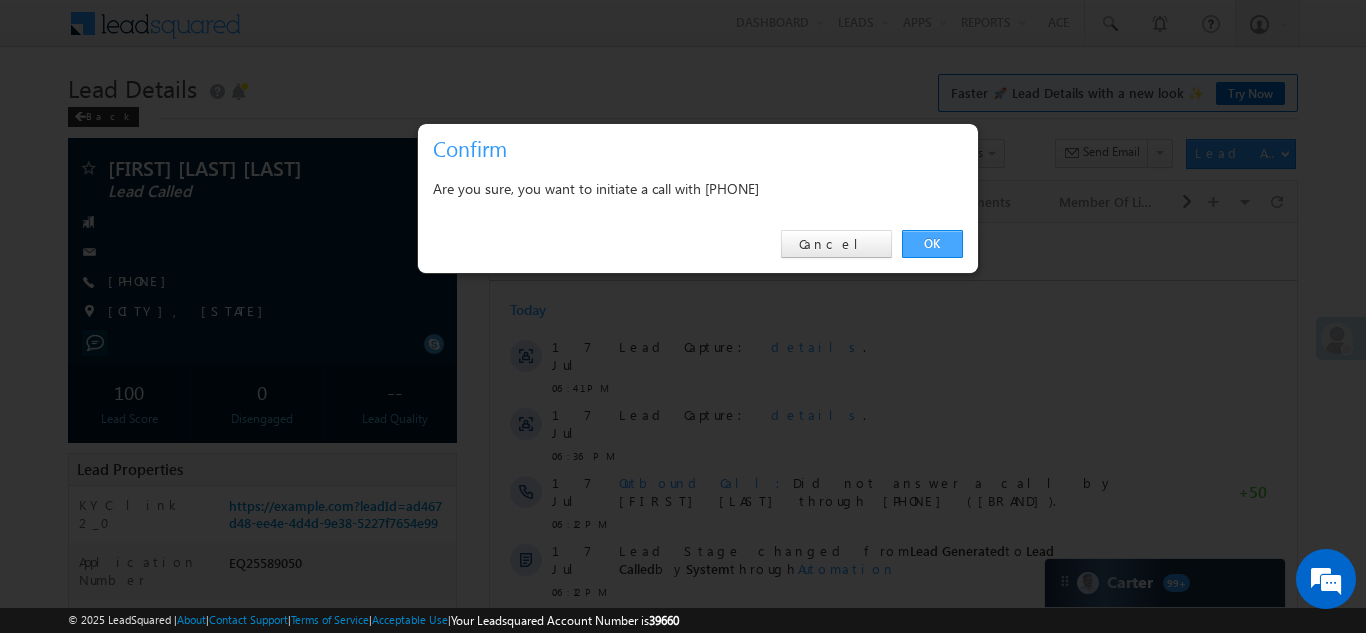 click on "OK" at bounding box center (932, 244) 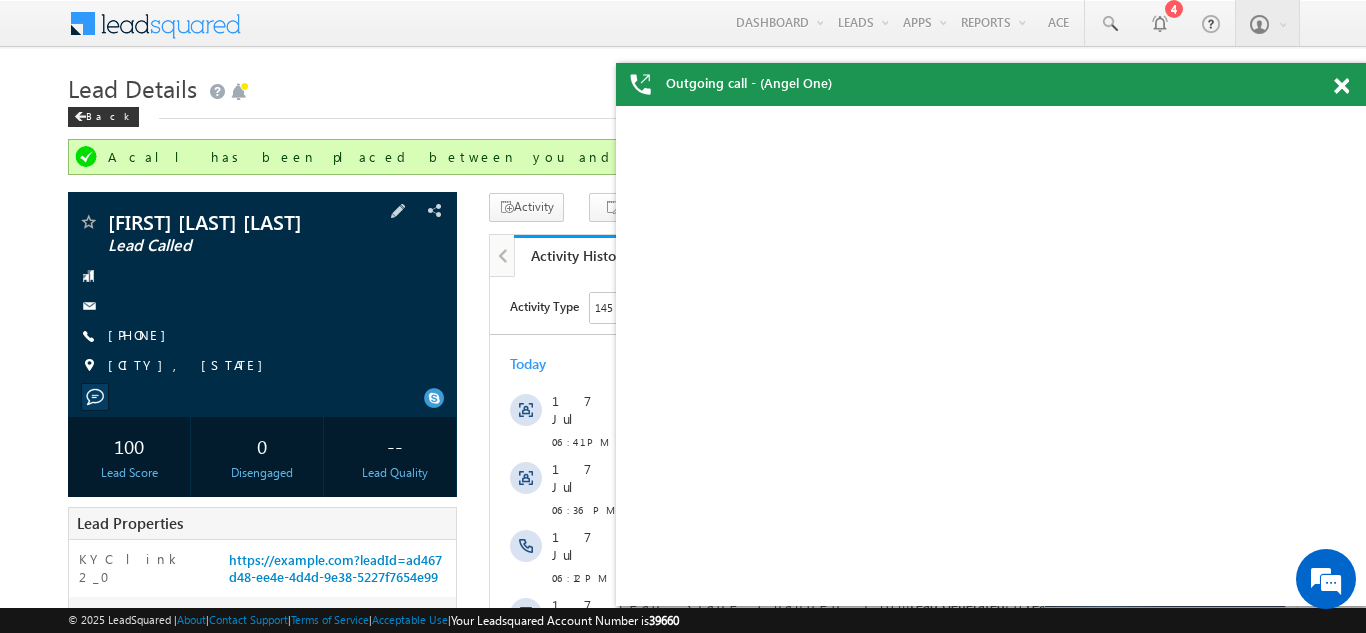 scroll, scrollTop: 0, scrollLeft: 0, axis: both 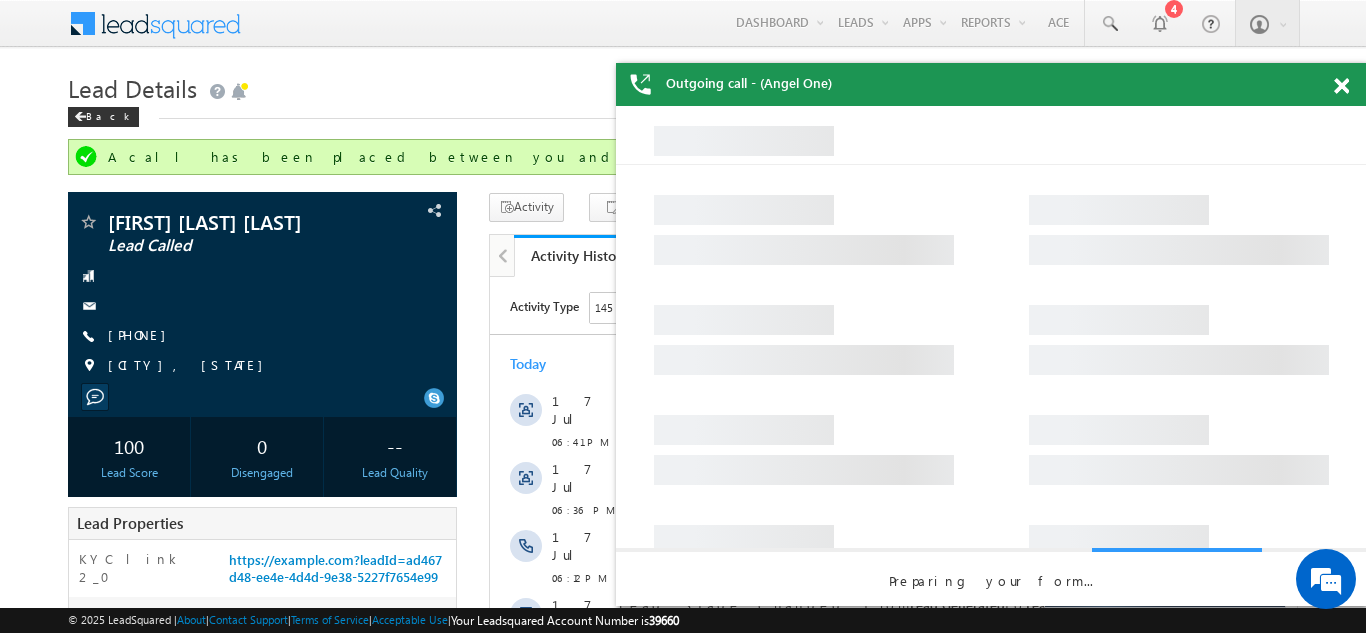 click at bounding box center (1341, 86) 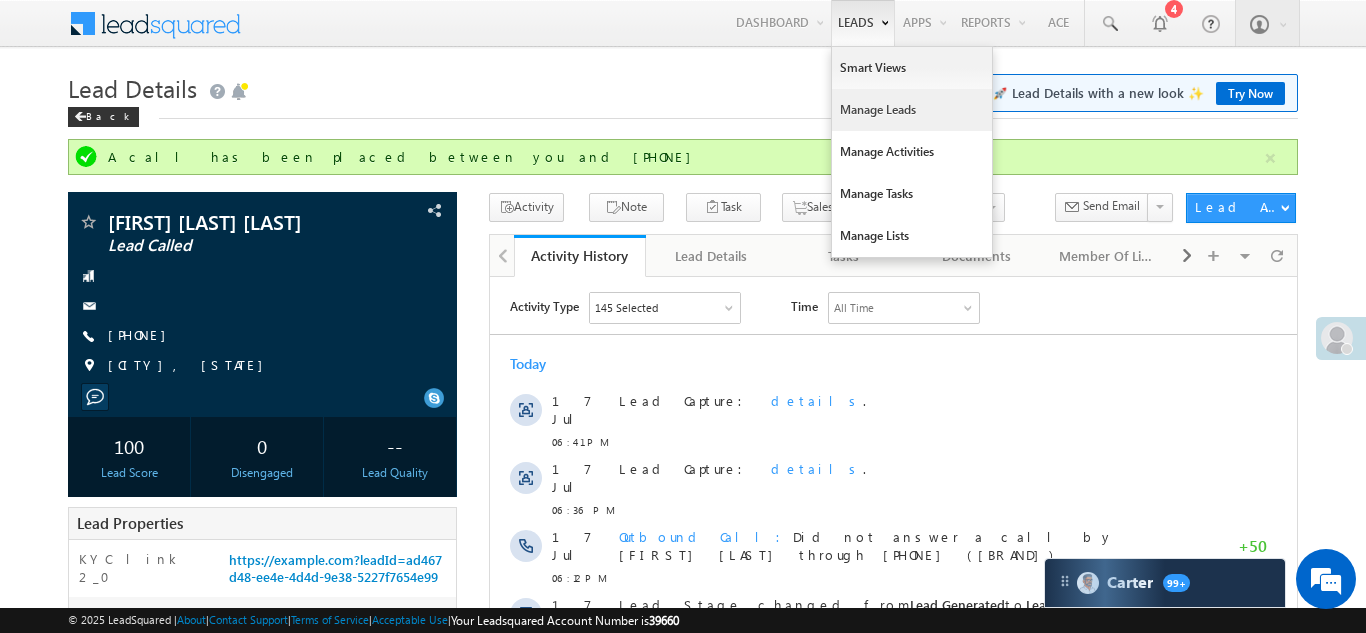 click on "Manage Leads" at bounding box center (912, 110) 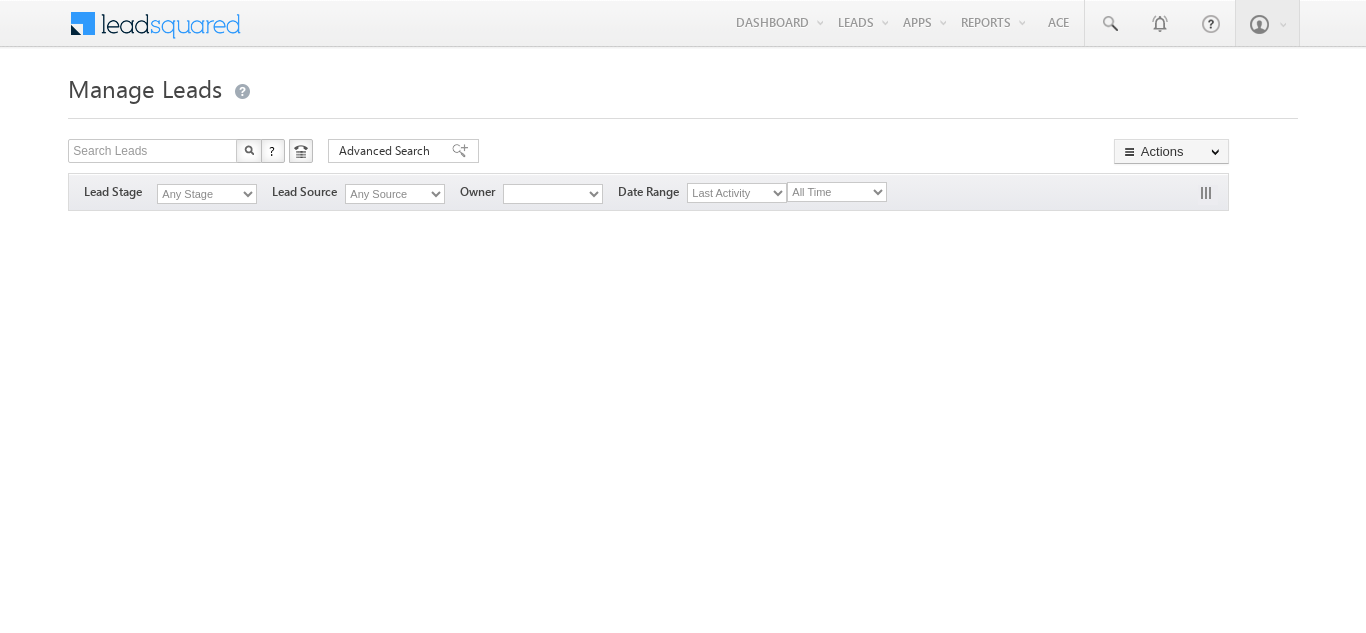 scroll, scrollTop: 0, scrollLeft: 0, axis: both 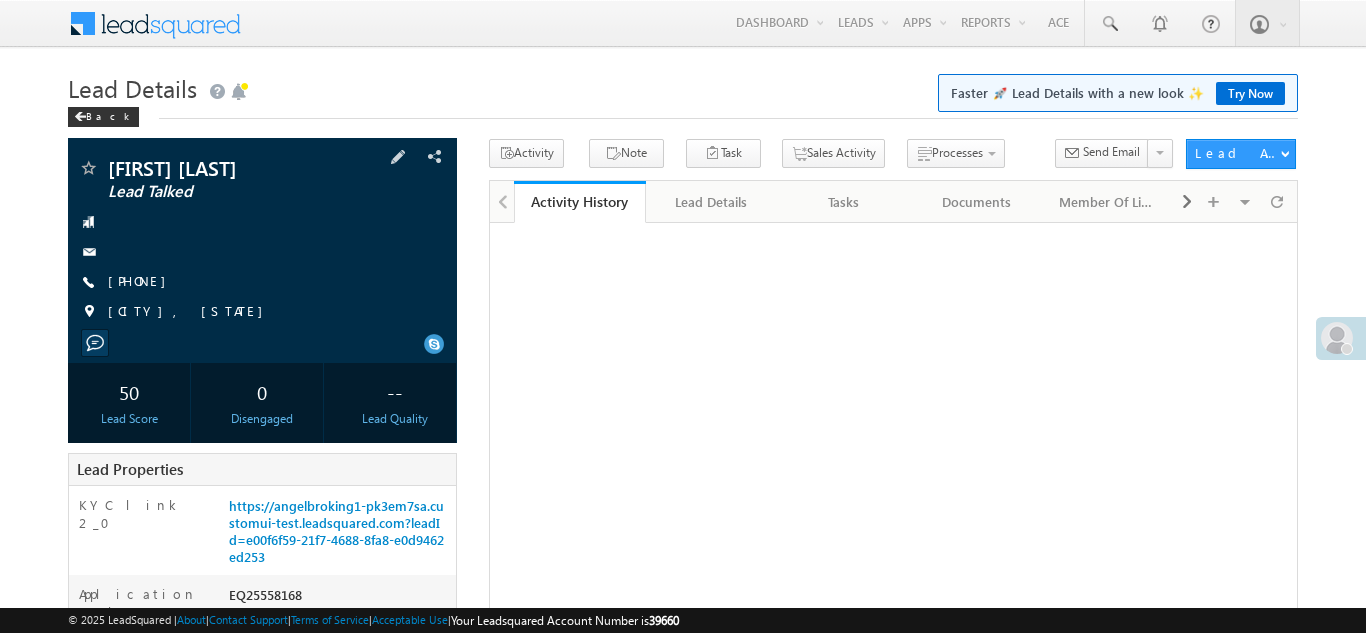 click on "+91-7620036950" at bounding box center [142, 282] 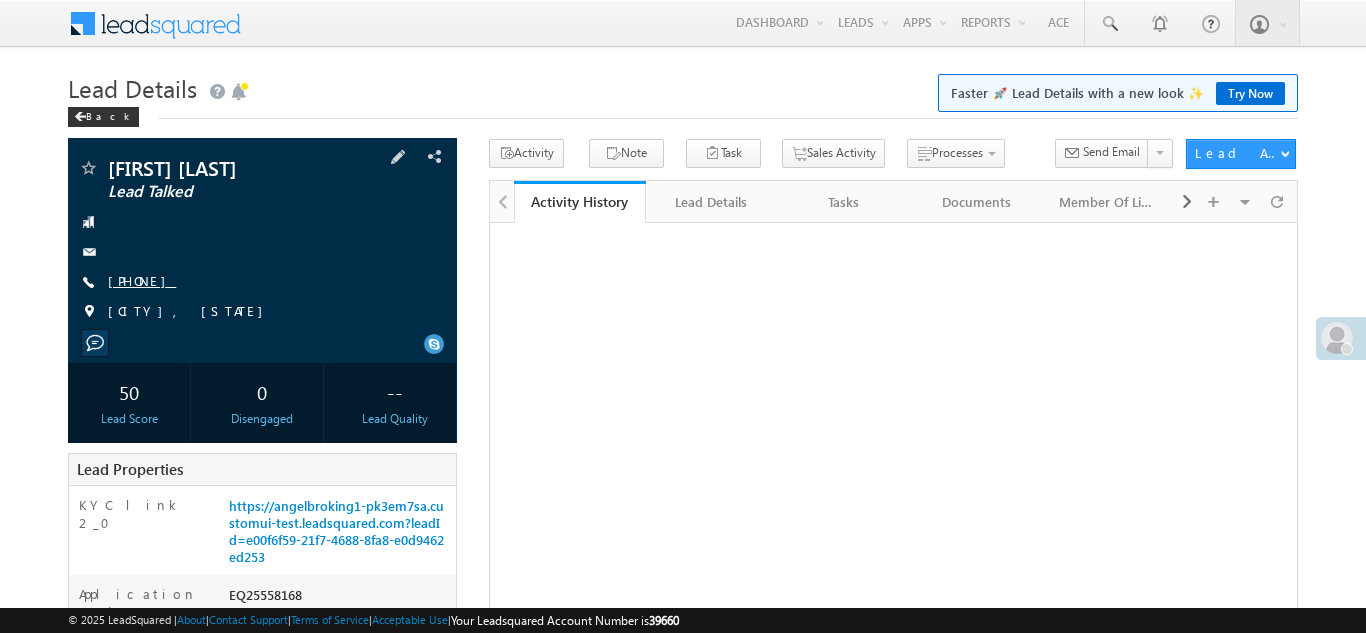 click on "+91-7620036950" at bounding box center (142, 280) 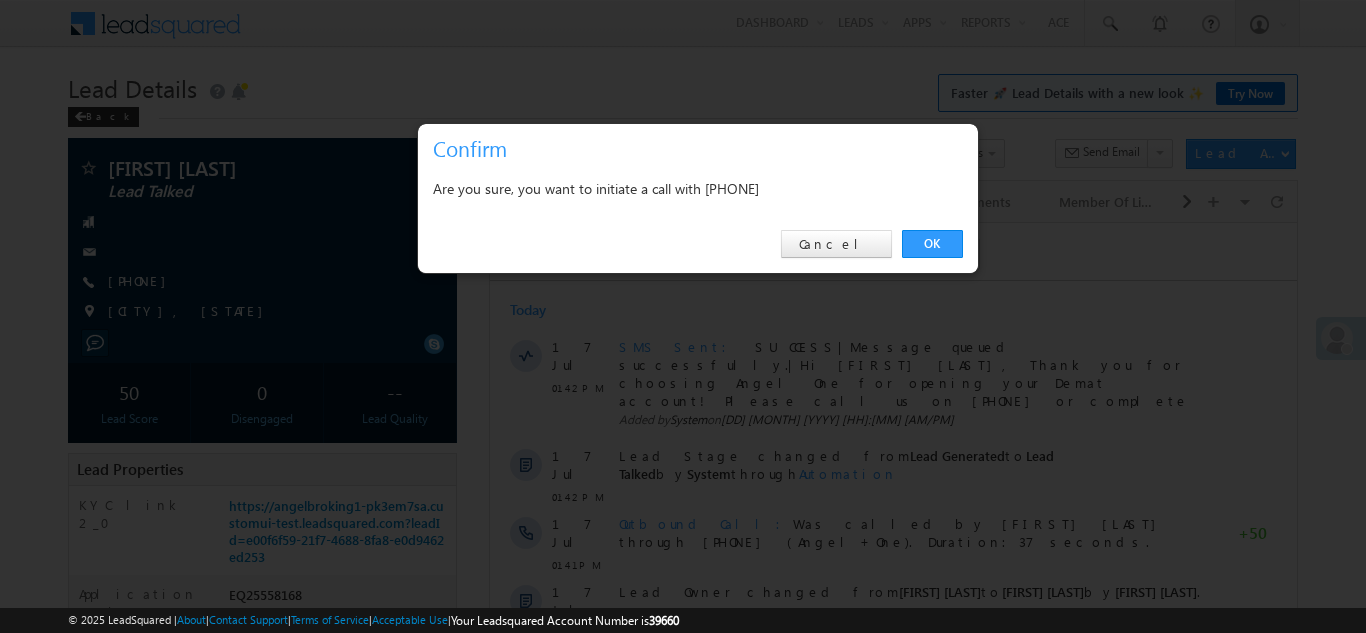 scroll, scrollTop: 0, scrollLeft: 0, axis: both 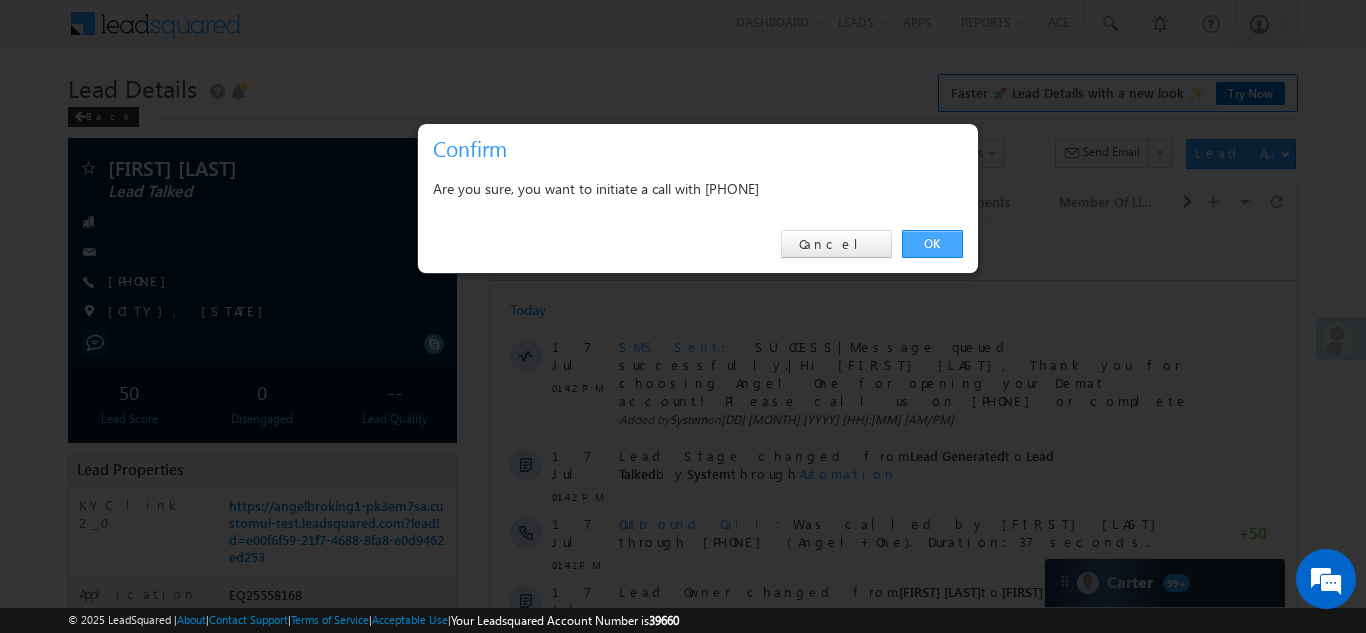 click on "OK" at bounding box center (932, 244) 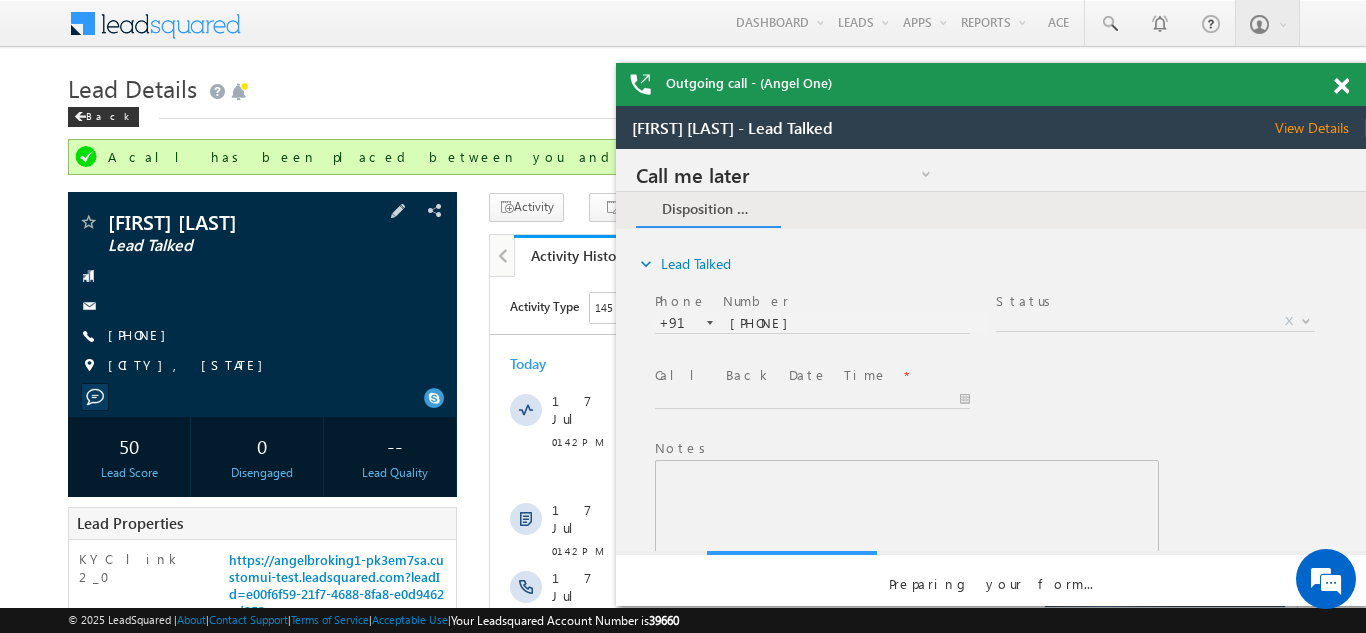 scroll, scrollTop: 0, scrollLeft: 0, axis: both 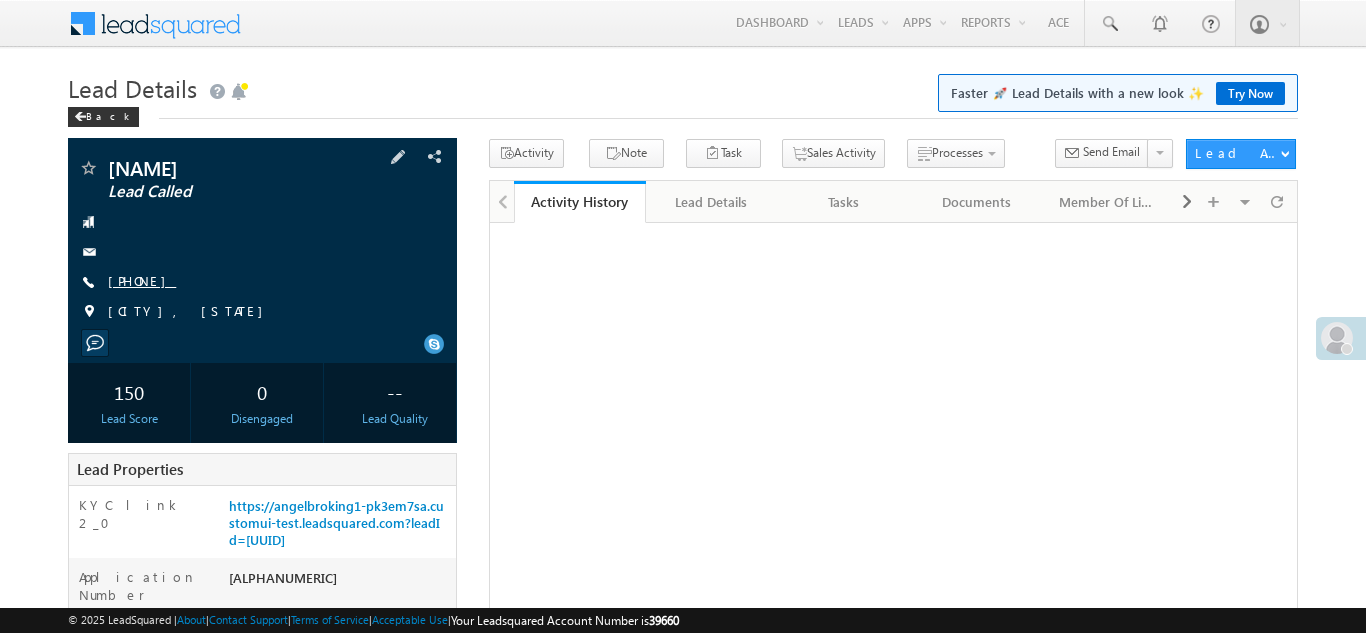 click on "[PHONE]" at bounding box center (142, 280) 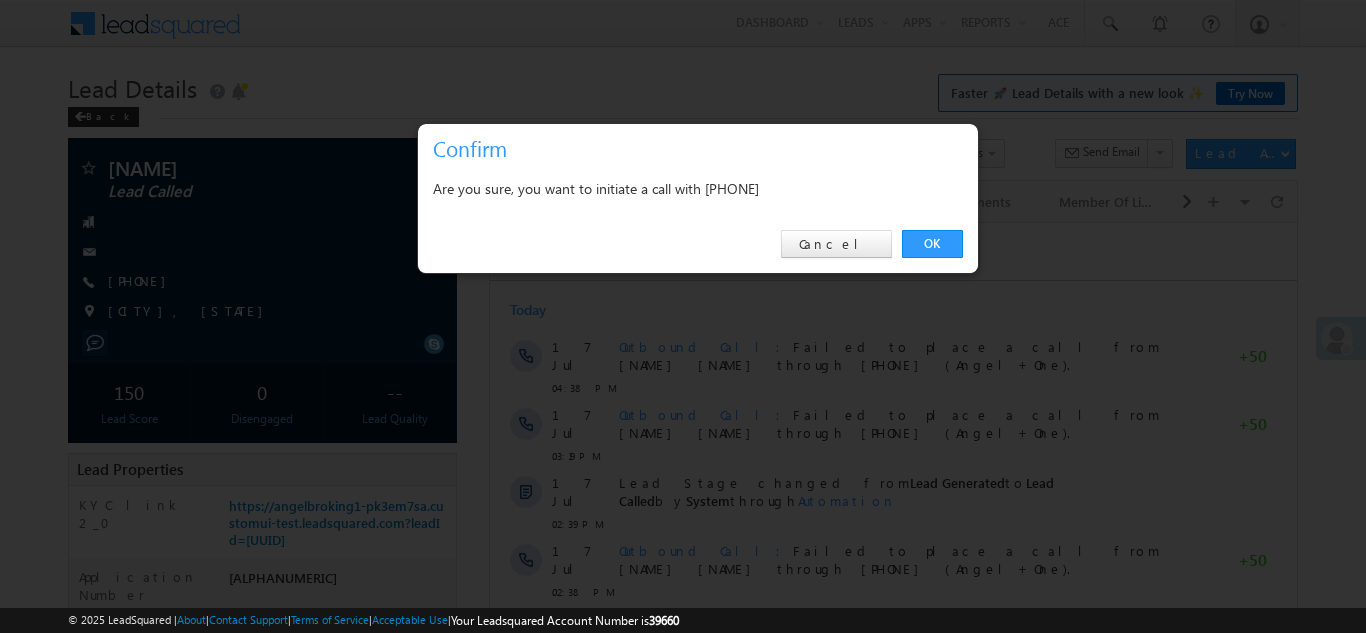 scroll, scrollTop: 0, scrollLeft: 0, axis: both 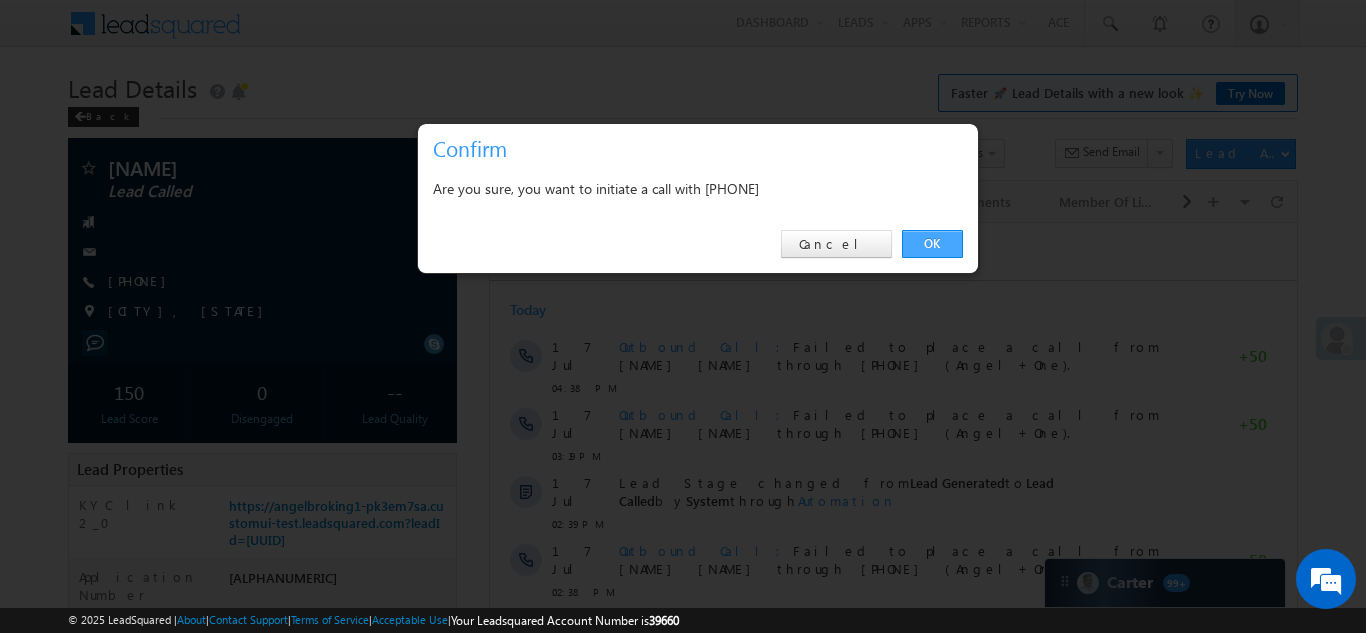 click on "OK" at bounding box center (932, 244) 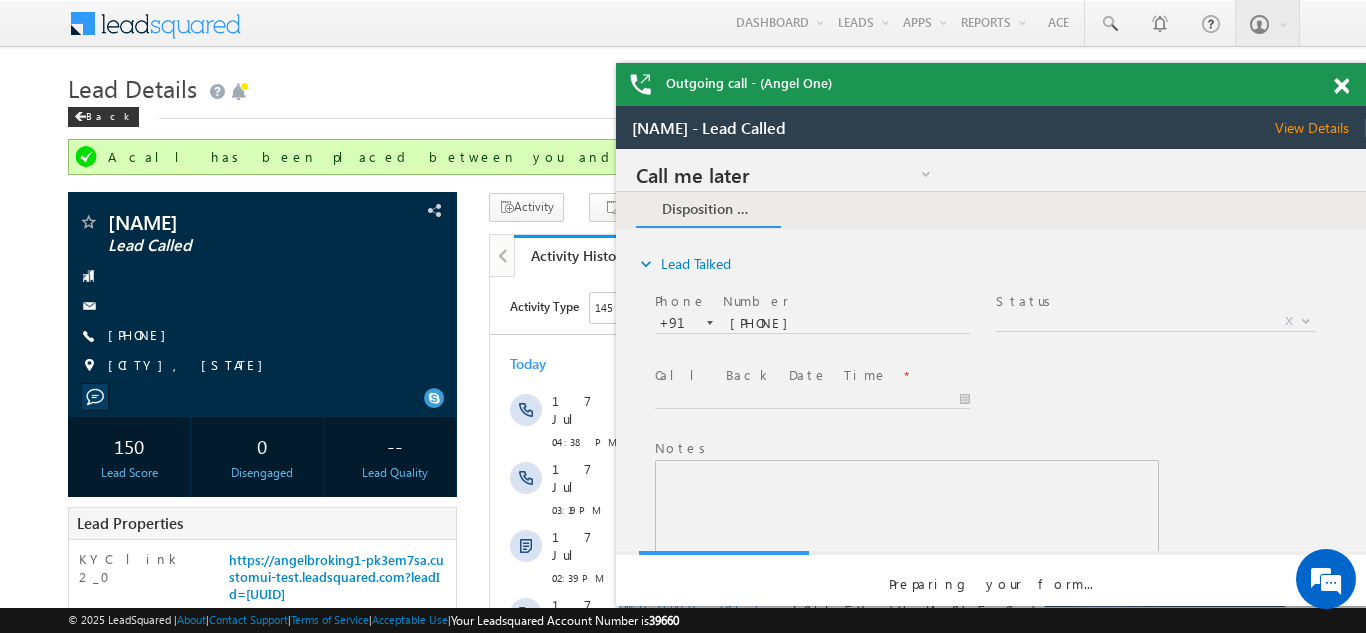 scroll, scrollTop: 0, scrollLeft: 0, axis: both 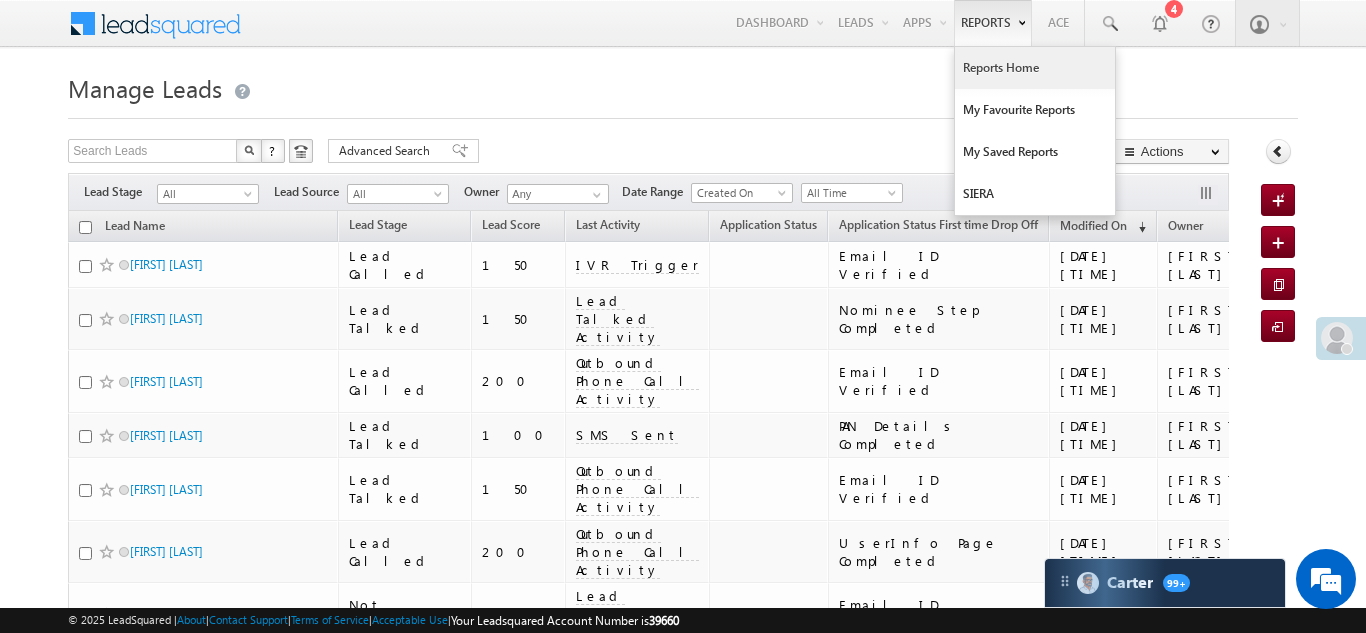 click on "Reports Home" at bounding box center (1035, 68) 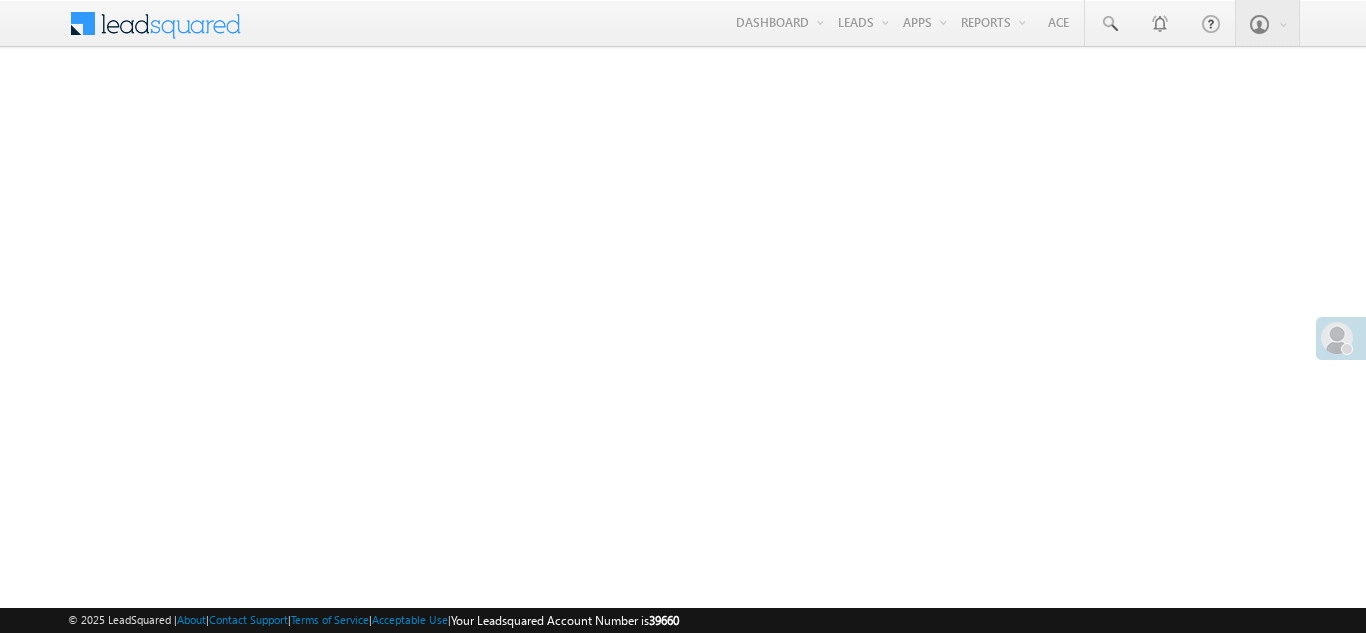 scroll, scrollTop: 0, scrollLeft: 0, axis: both 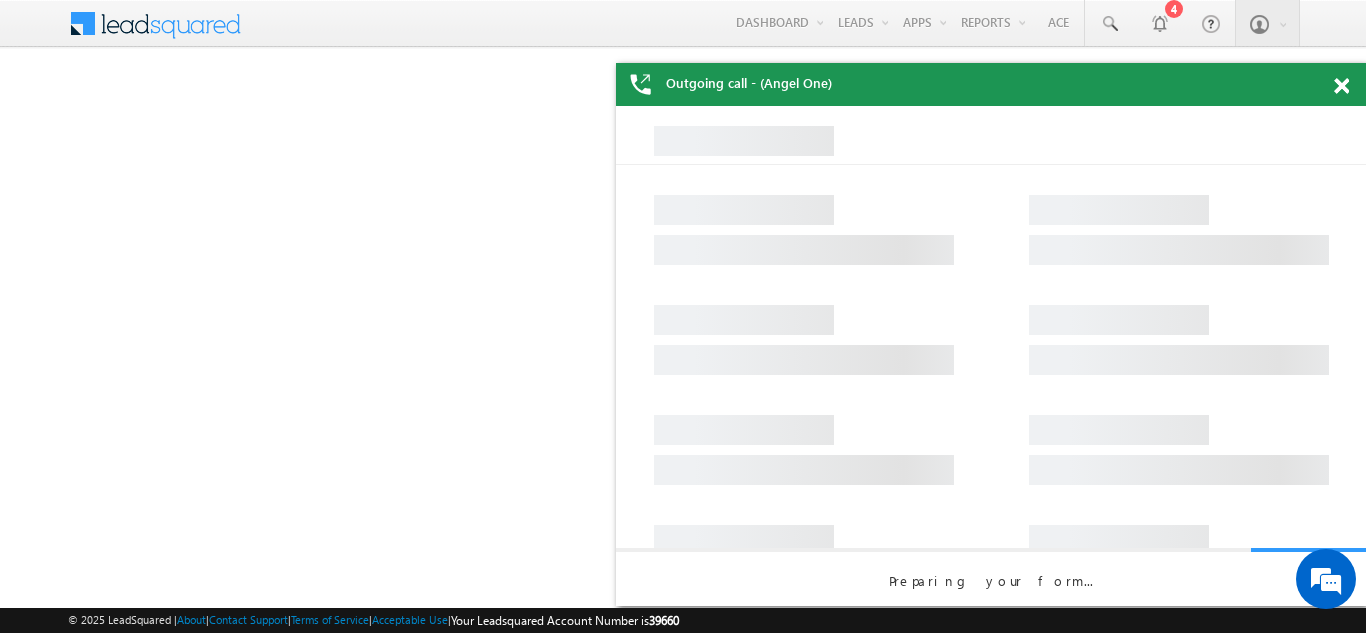 click at bounding box center (1341, 86) 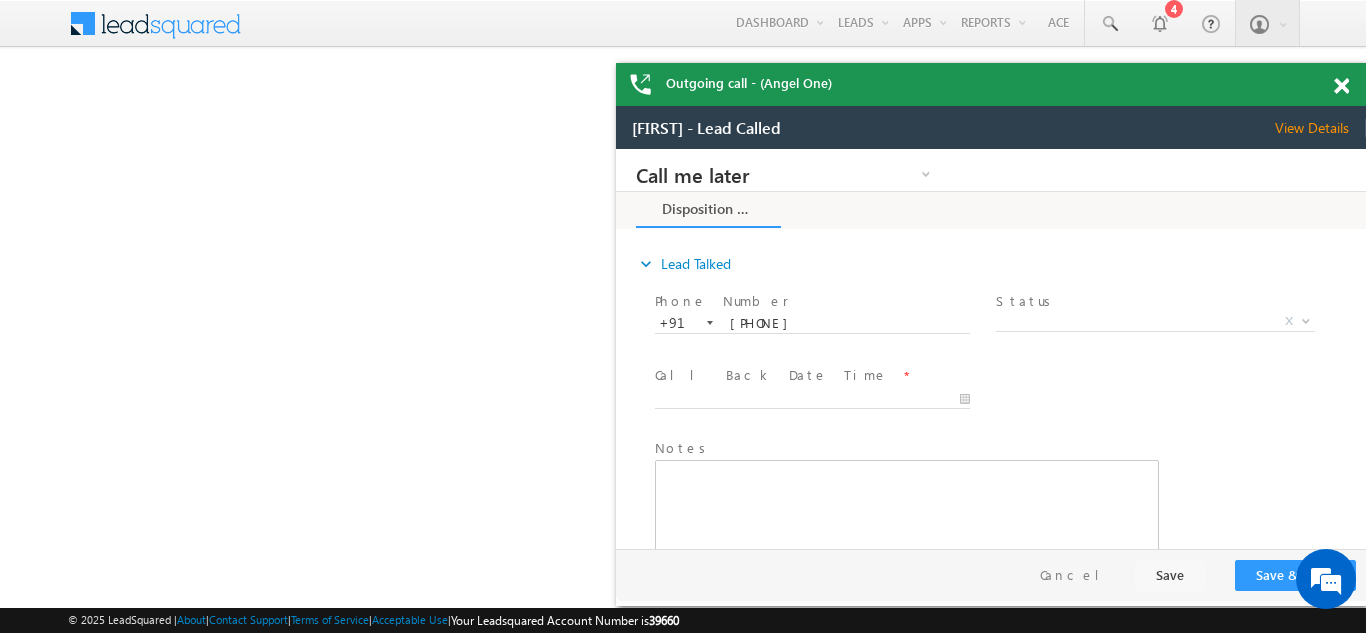 scroll, scrollTop: 0, scrollLeft: 0, axis: both 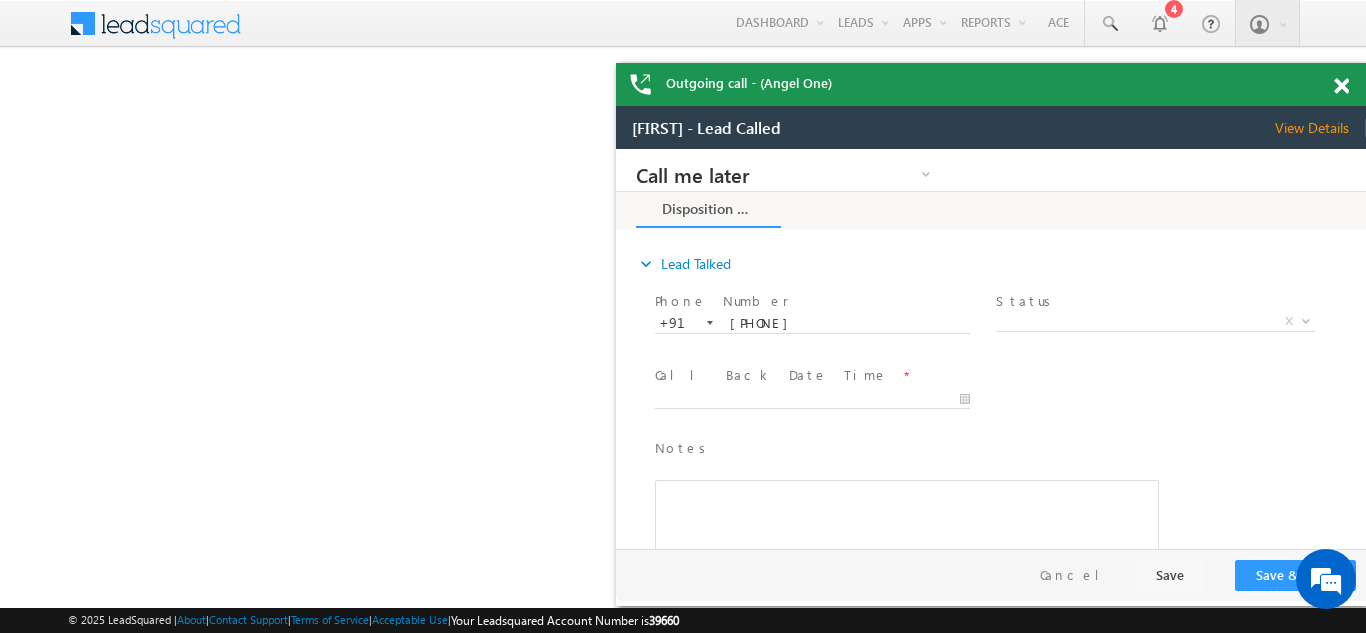 click at bounding box center (1341, 86) 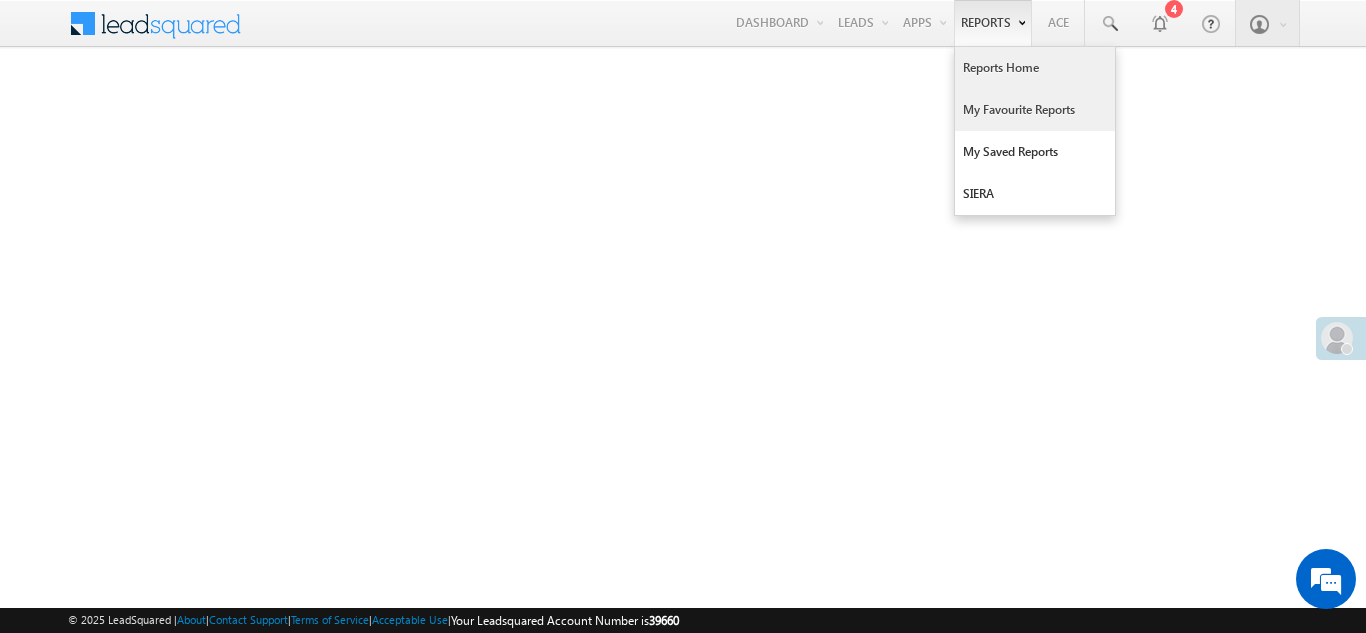 click on "My Favourite Reports" at bounding box center [1035, 110] 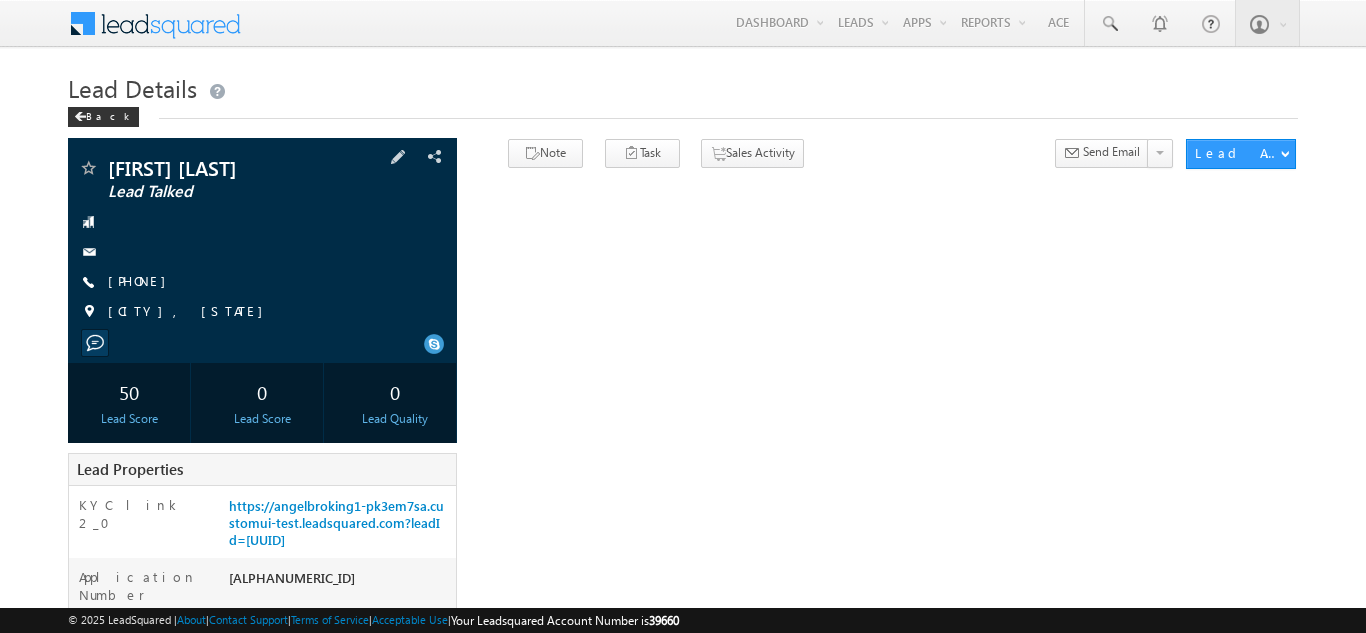 scroll, scrollTop: 0, scrollLeft: 0, axis: both 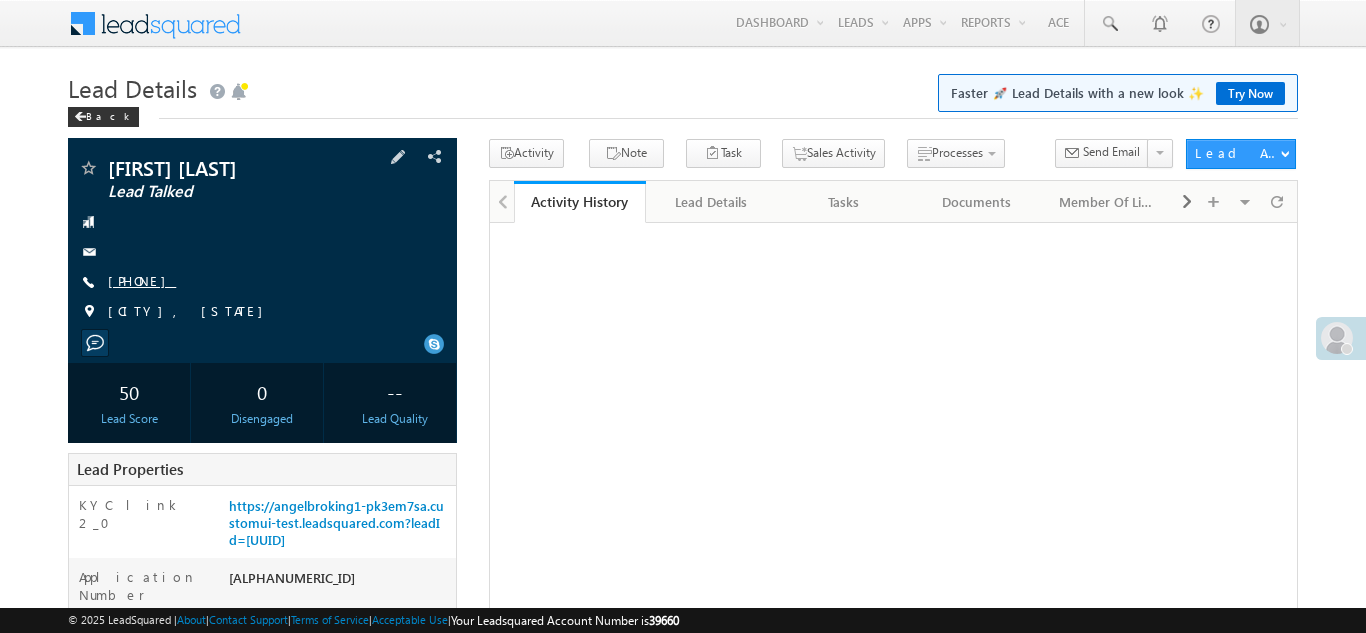 click on "[PHONE]" at bounding box center (142, 280) 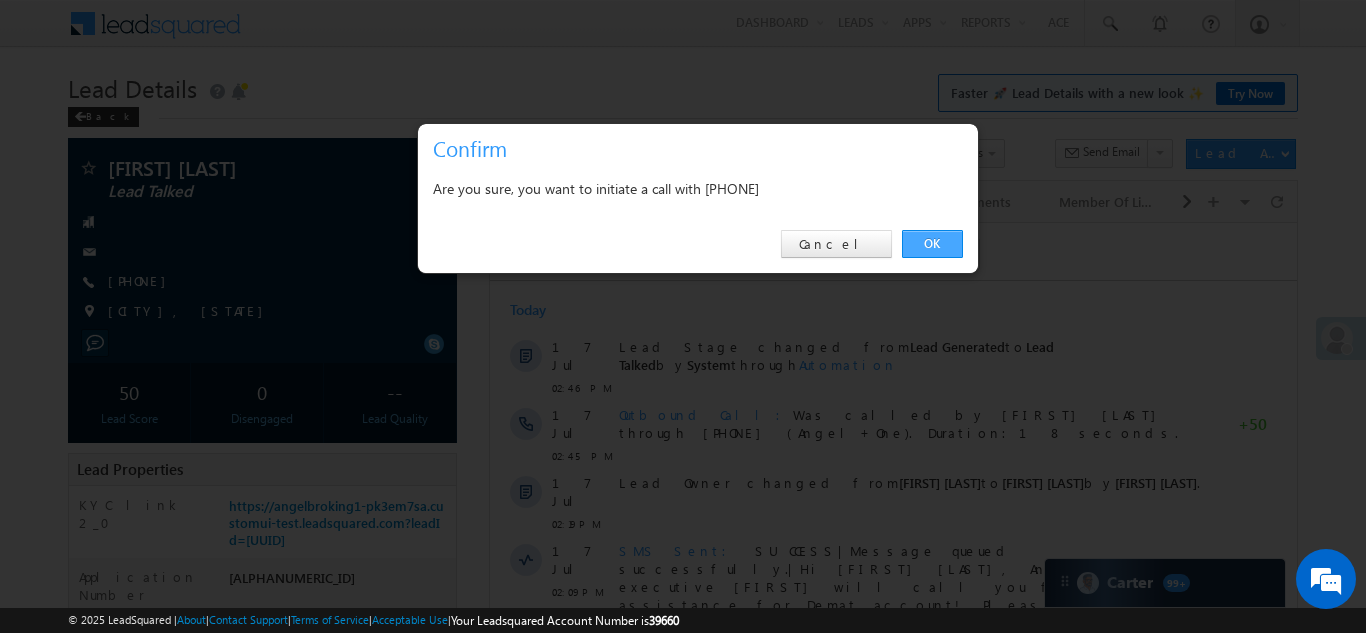scroll, scrollTop: 0, scrollLeft: 0, axis: both 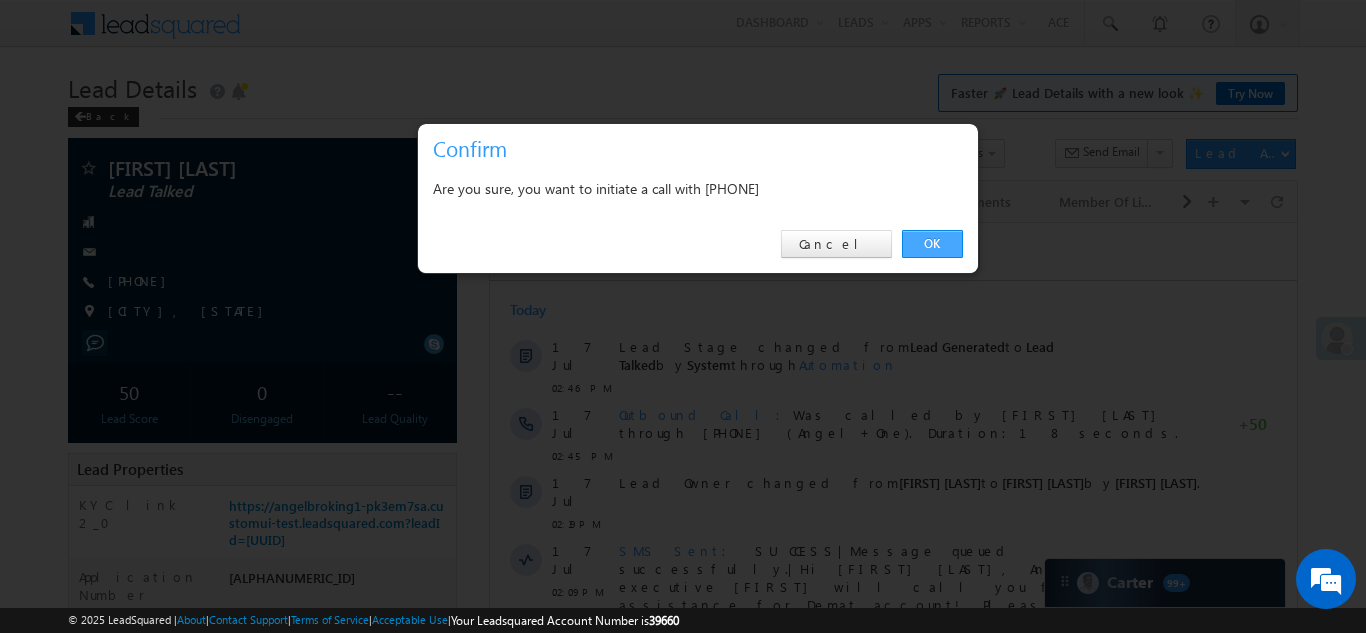 click on "OK" at bounding box center [932, 244] 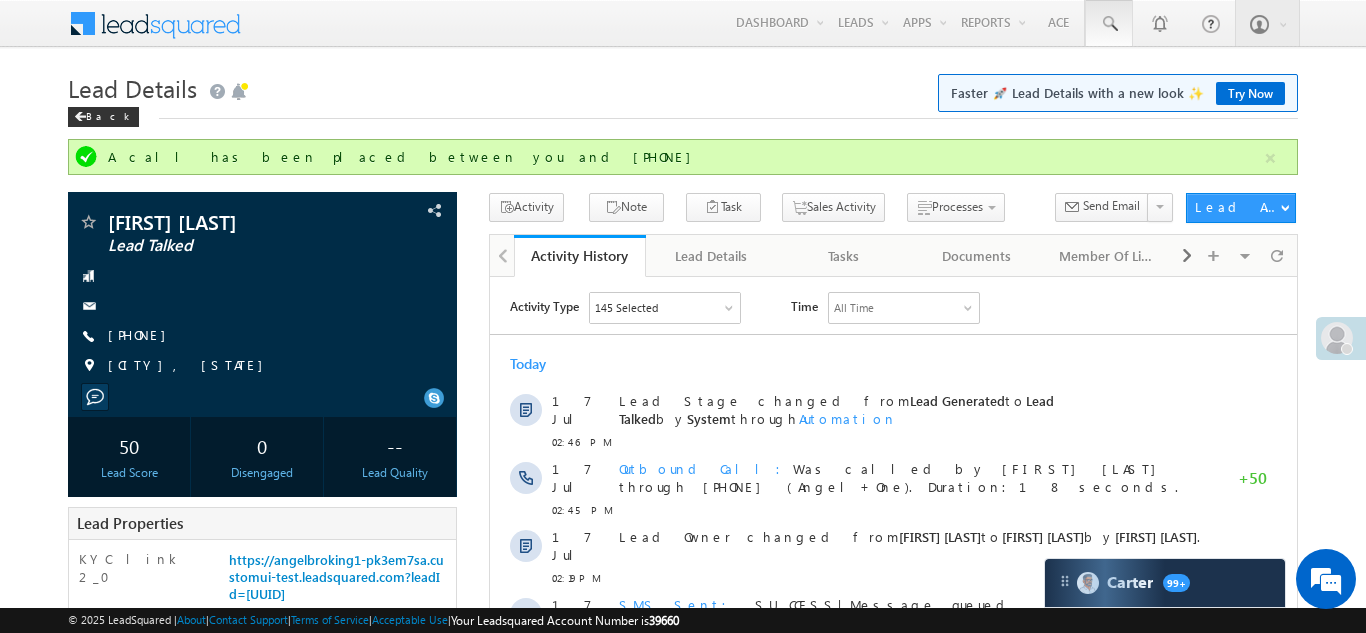 scroll, scrollTop: 0, scrollLeft: 0, axis: both 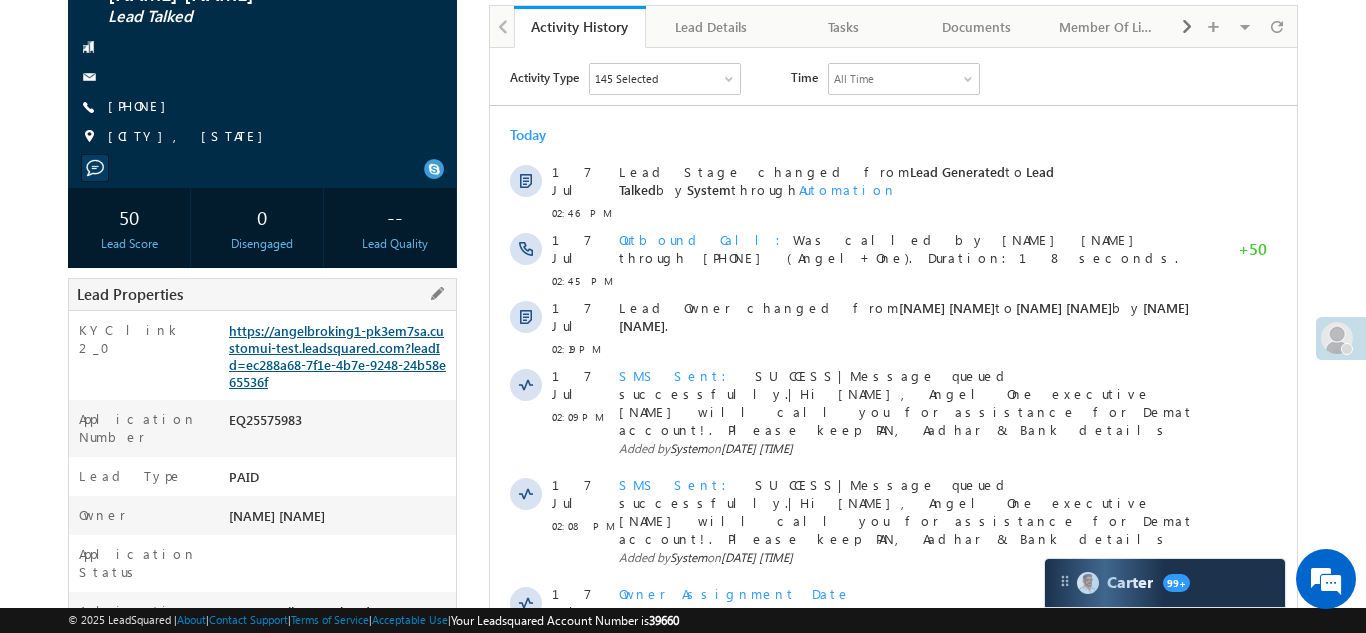 click on "https://angelbroking1-pk3em7sa.customui-test.leadsquared.com?leadId=ec288a68-7f1e-4b7e-9248-24b58e65536f" at bounding box center [337, 356] 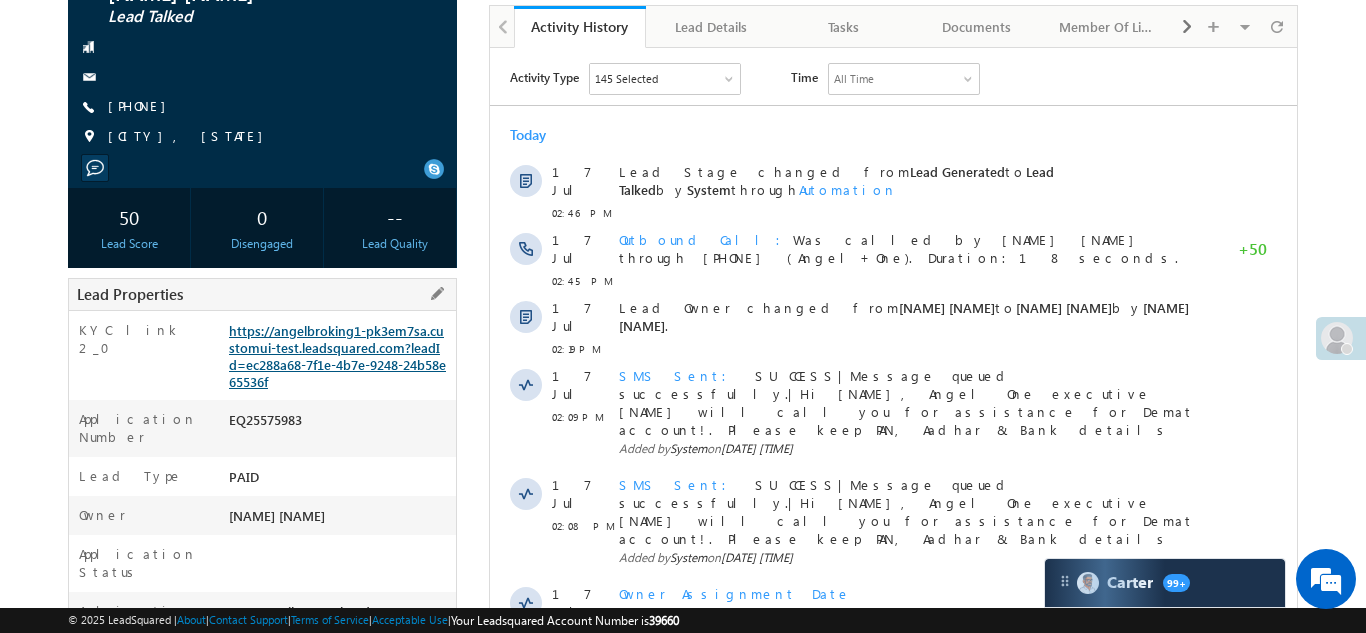 scroll, scrollTop: 0, scrollLeft: 0, axis: both 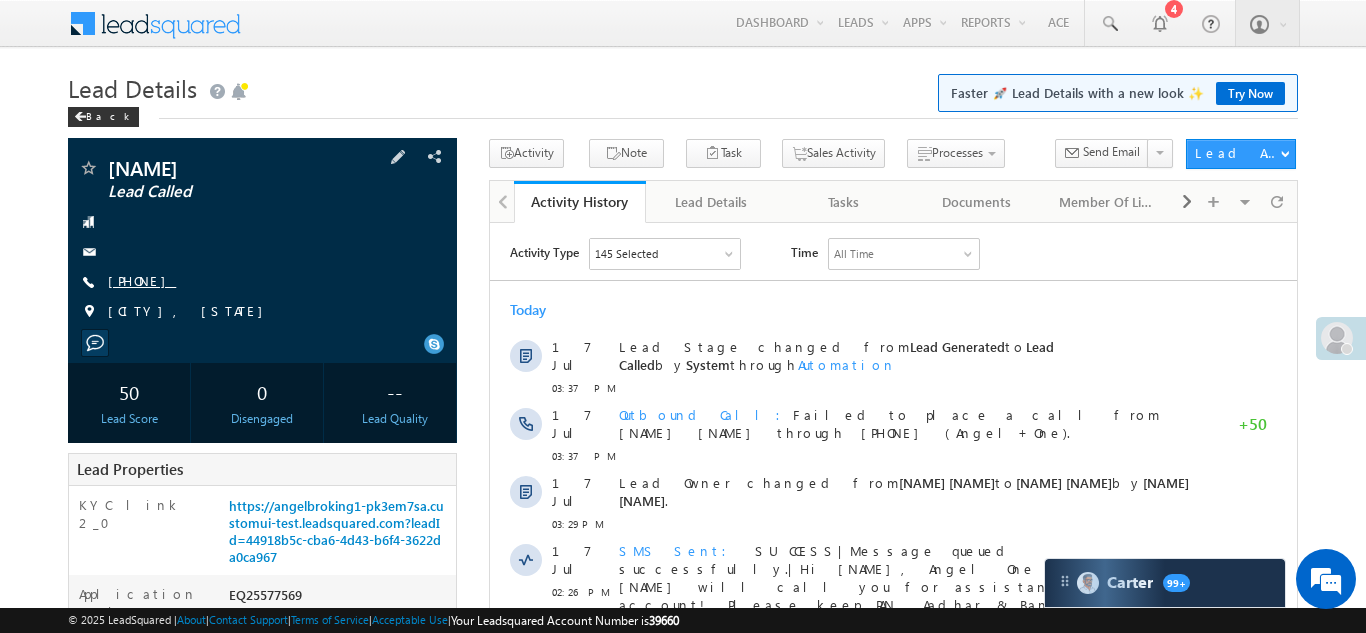 click on "+91-7673927909" at bounding box center (142, 280) 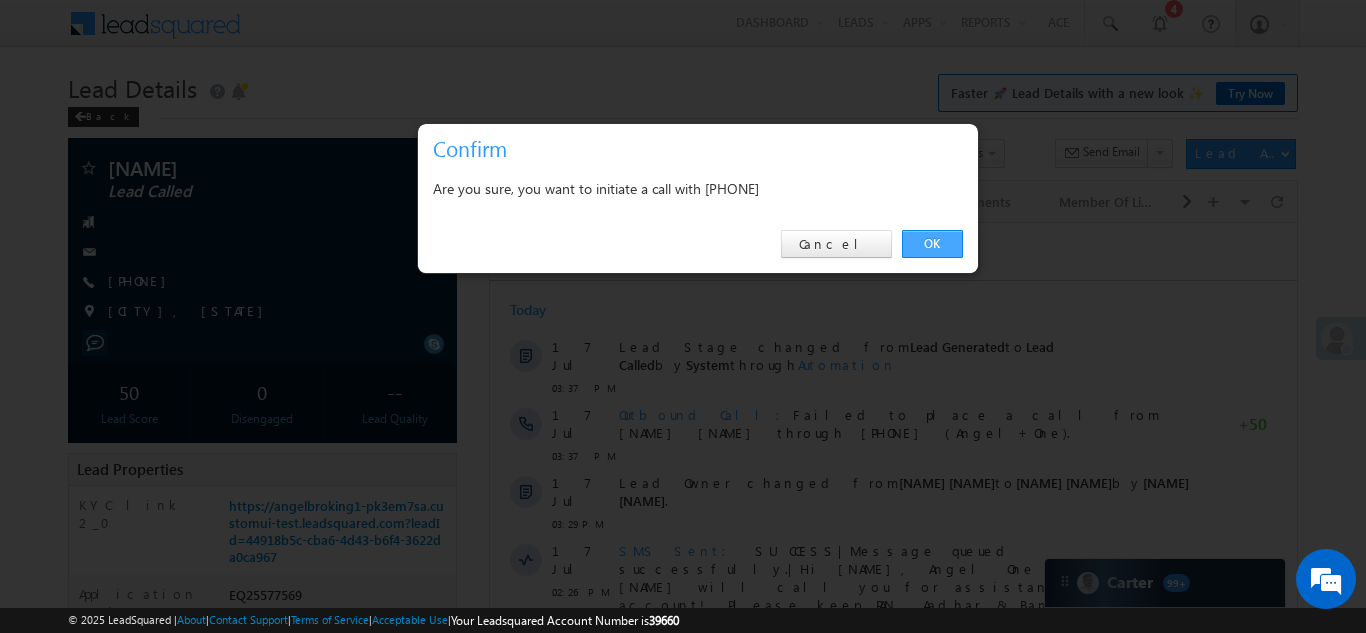 click on "OK" at bounding box center (932, 244) 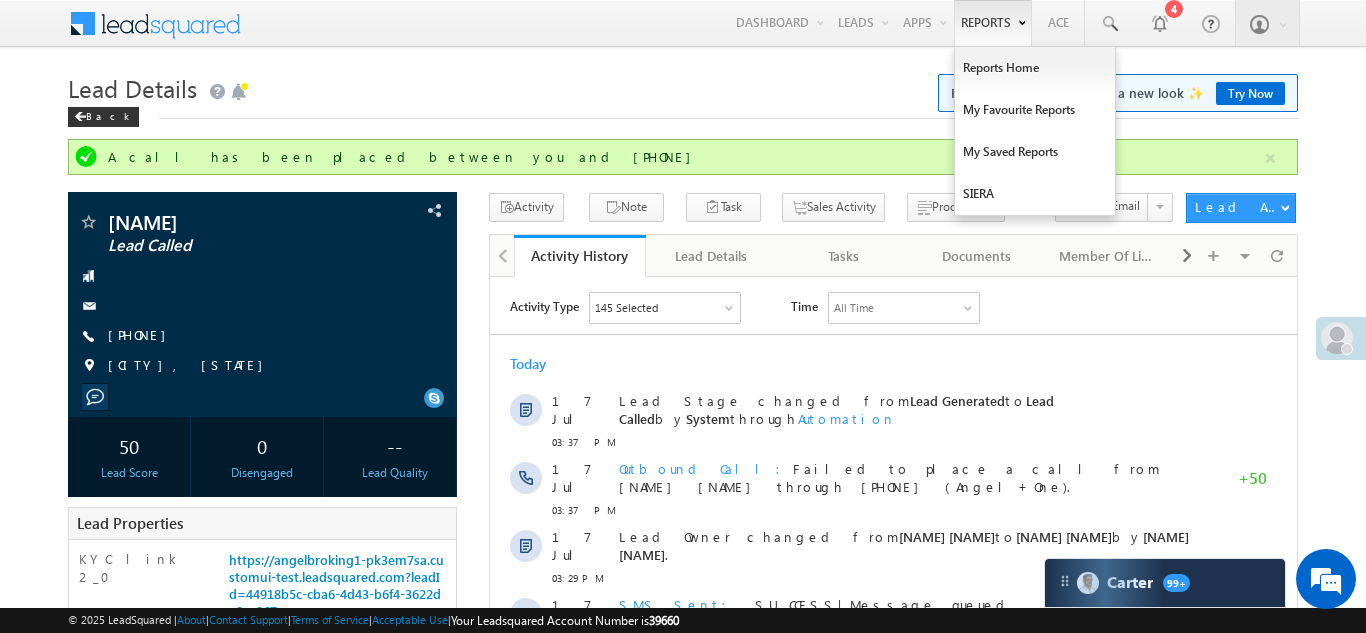 scroll, scrollTop: 0, scrollLeft: 0, axis: both 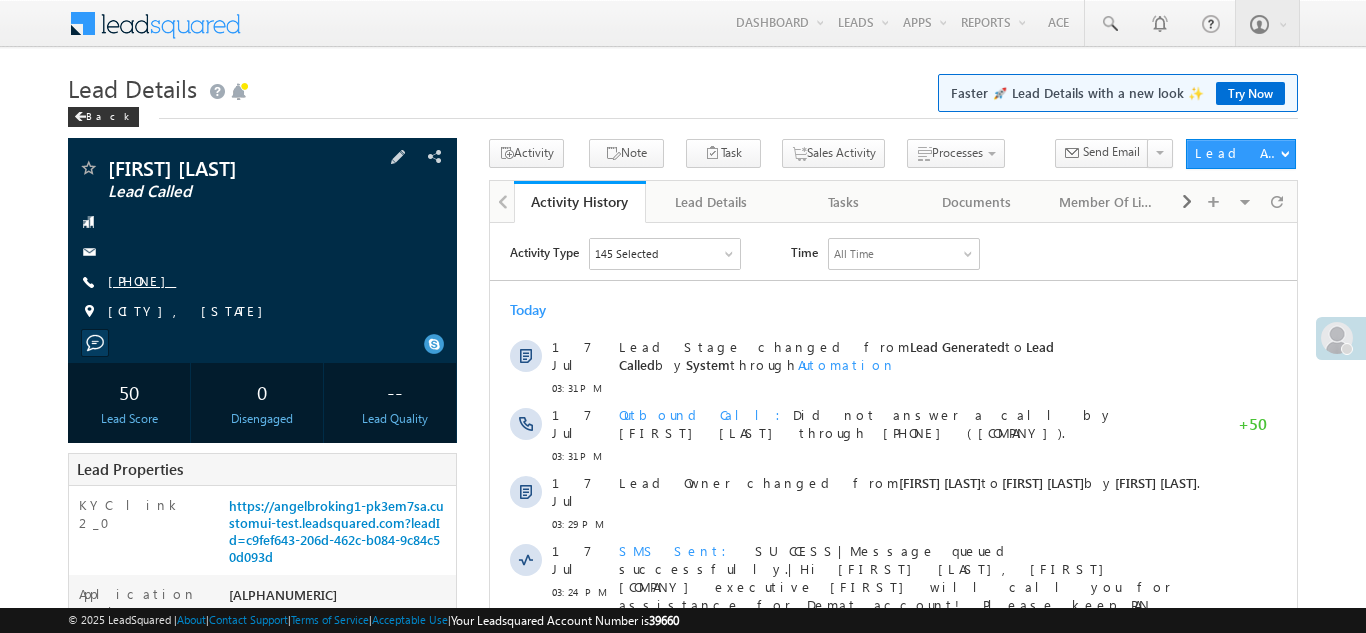 click on "+91-9773503413" at bounding box center [142, 280] 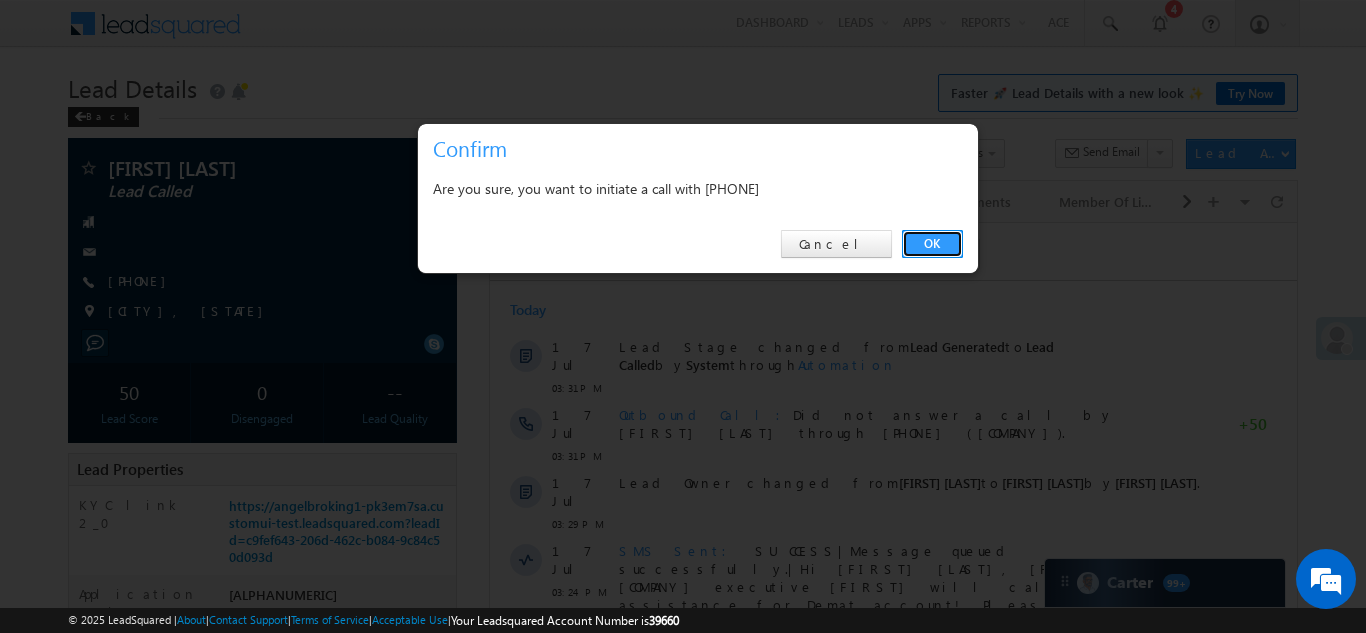 scroll, scrollTop: 0, scrollLeft: 0, axis: both 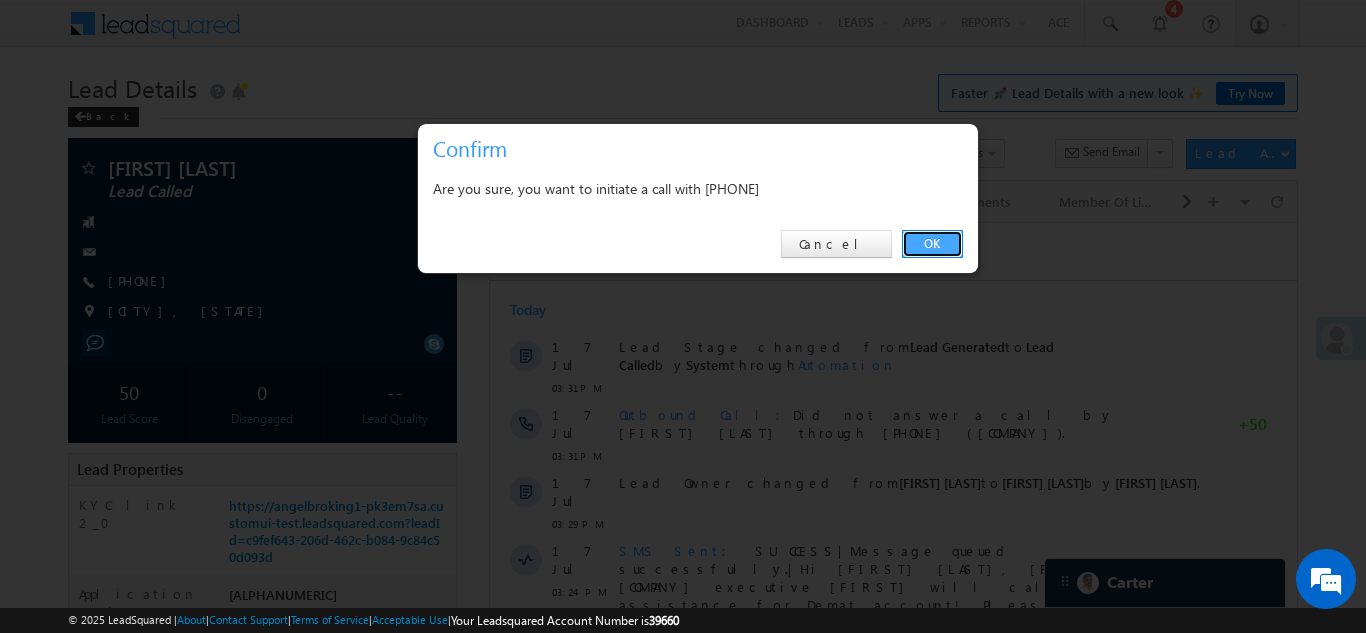 click on "OK" at bounding box center (932, 244) 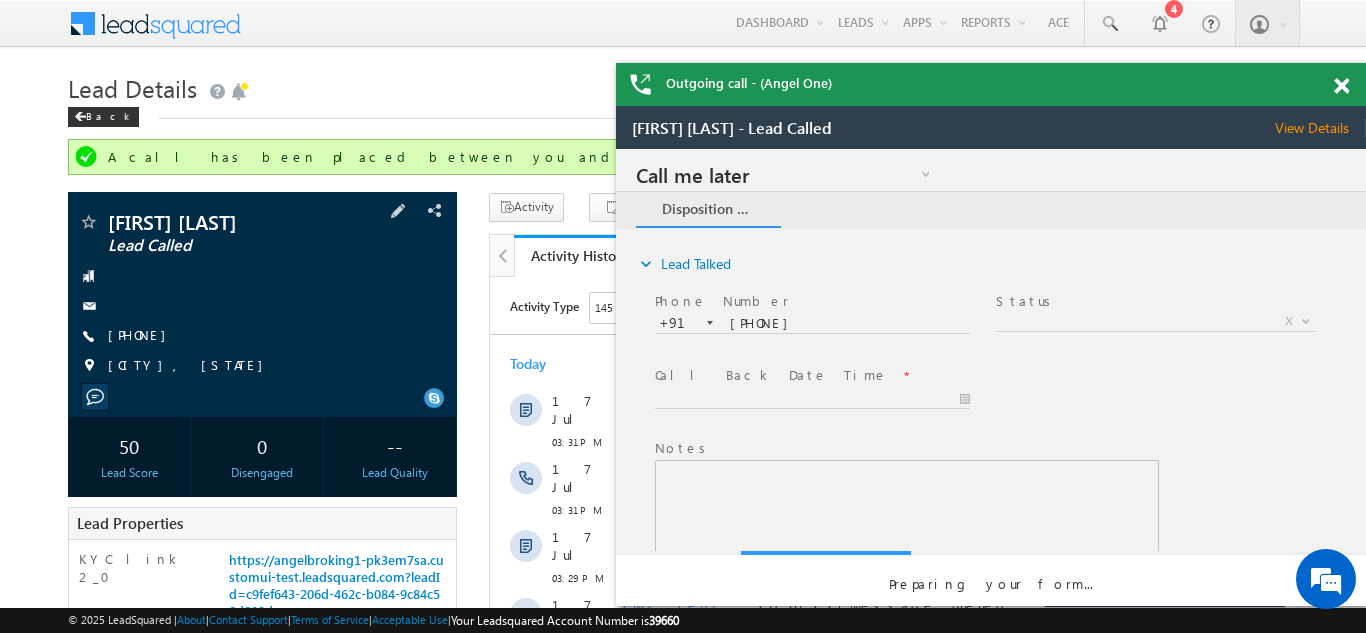 scroll, scrollTop: 0, scrollLeft: 0, axis: both 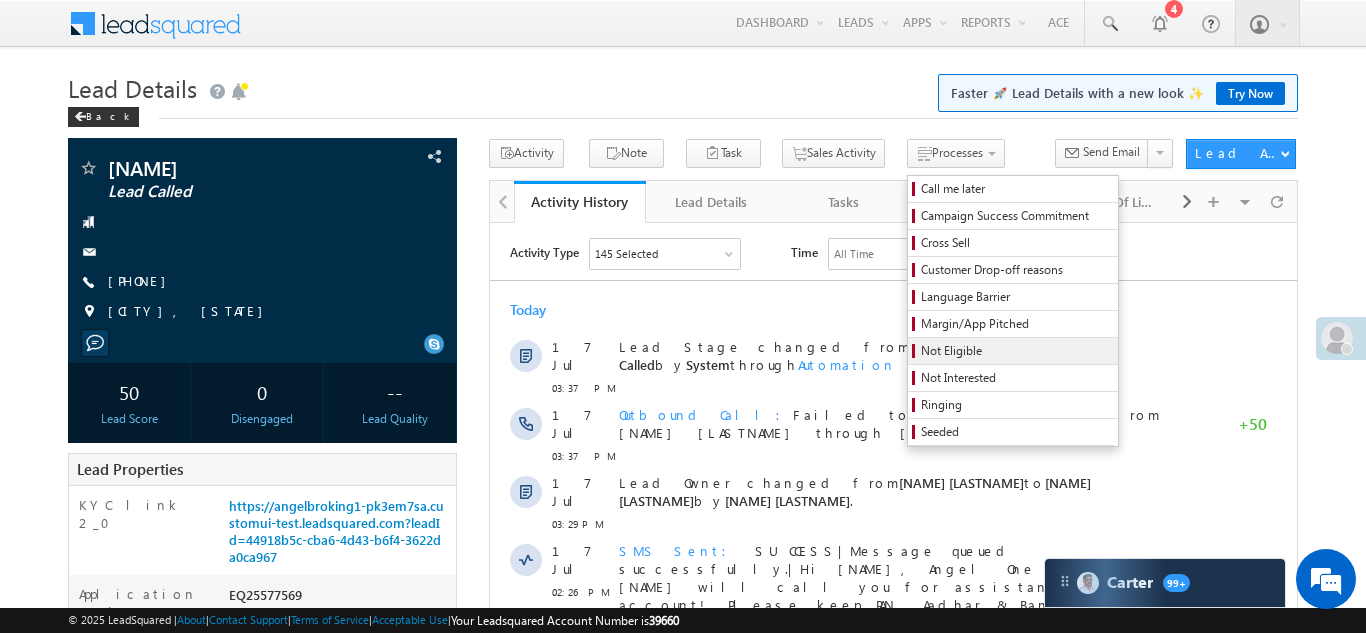 click on "Not Eligible" at bounding box center (1016, 351) 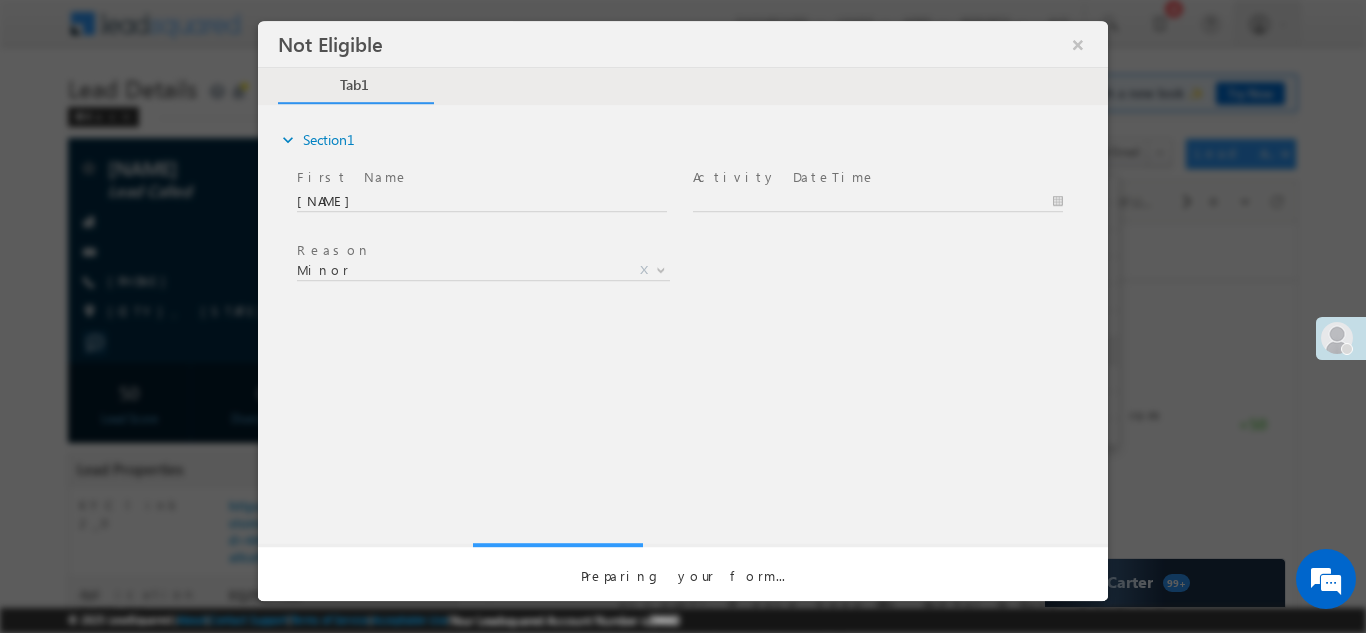 scroll, scrollTop: 0, scrollLeft: 0, axis: both 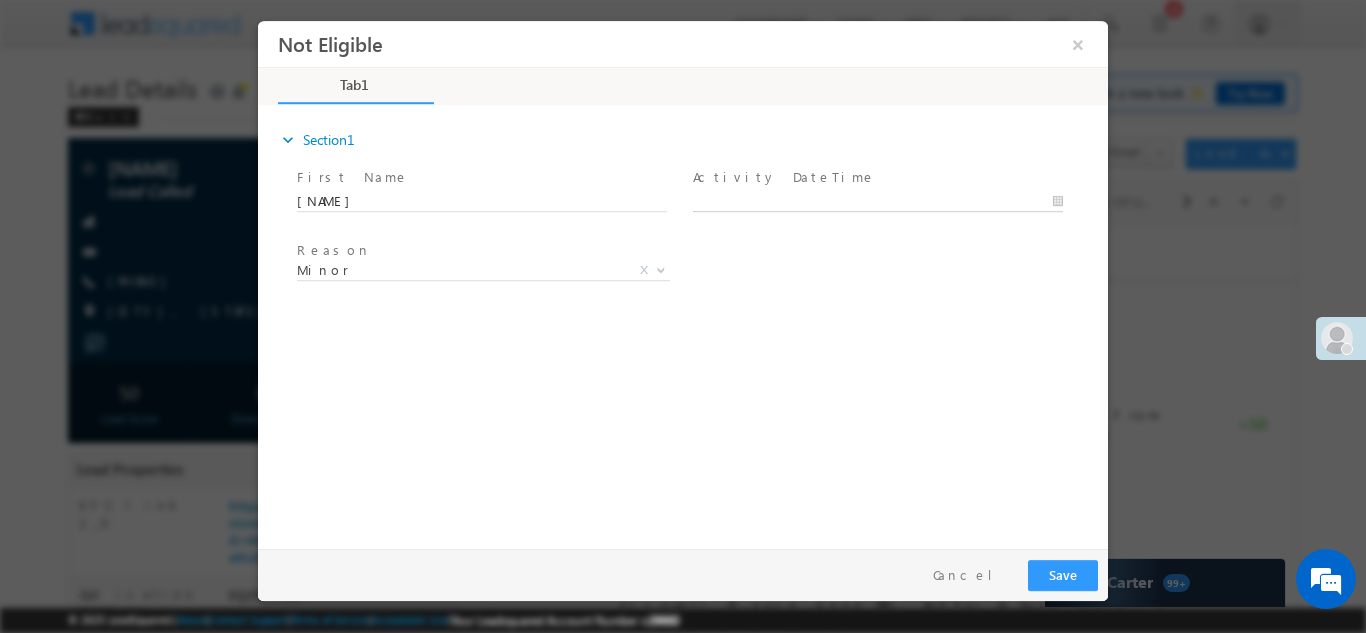 type on "07/17/25 6:46 PM" 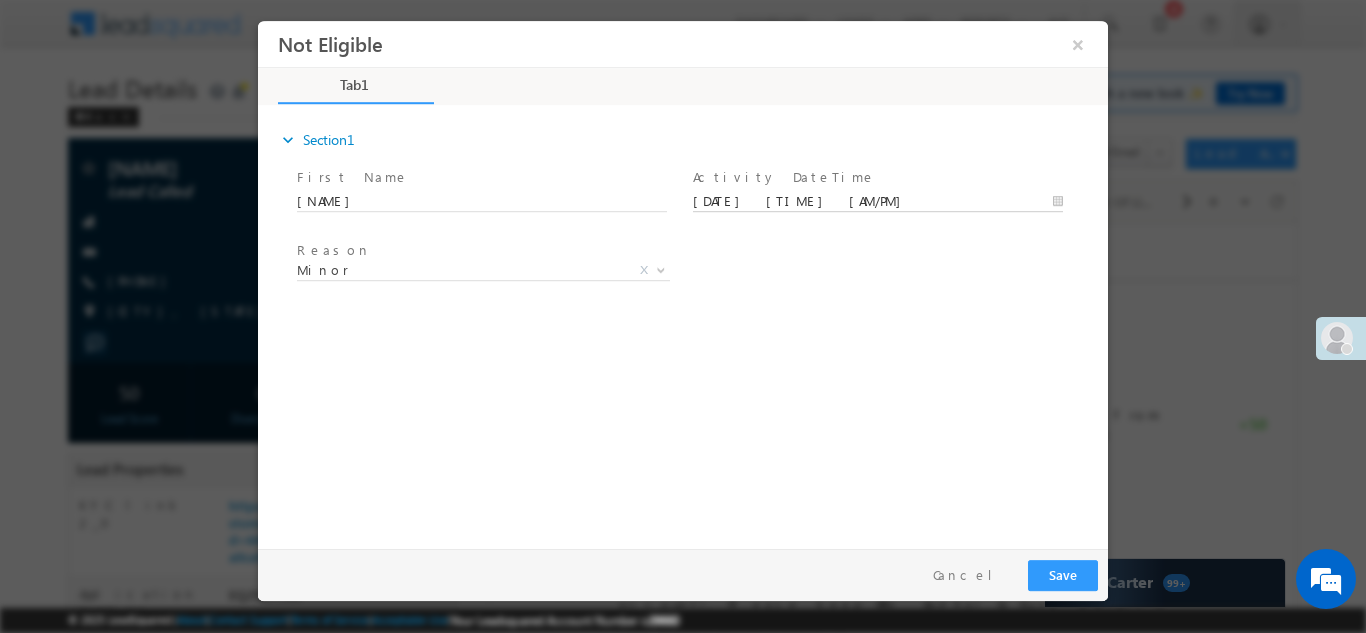 click on "07/17/25 6:46 PM" at bounding box center [878, 201] 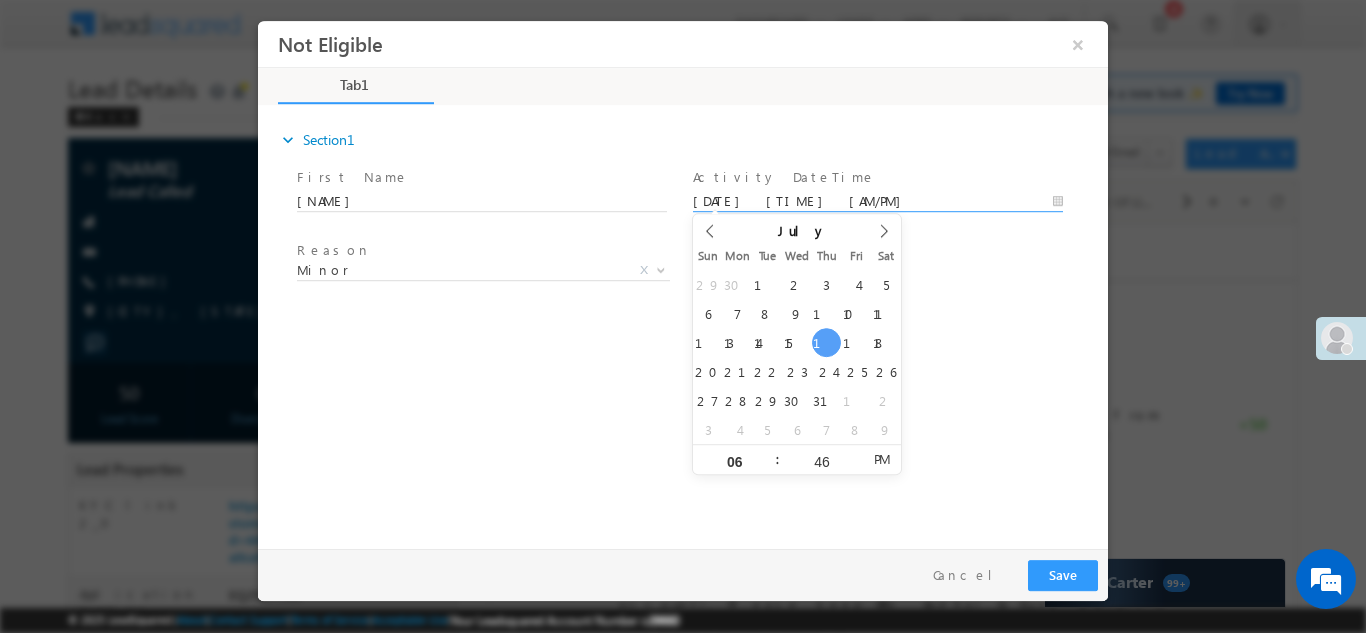 click on "expand_more Section1
First Name
*" at bounding box center (688, 323) 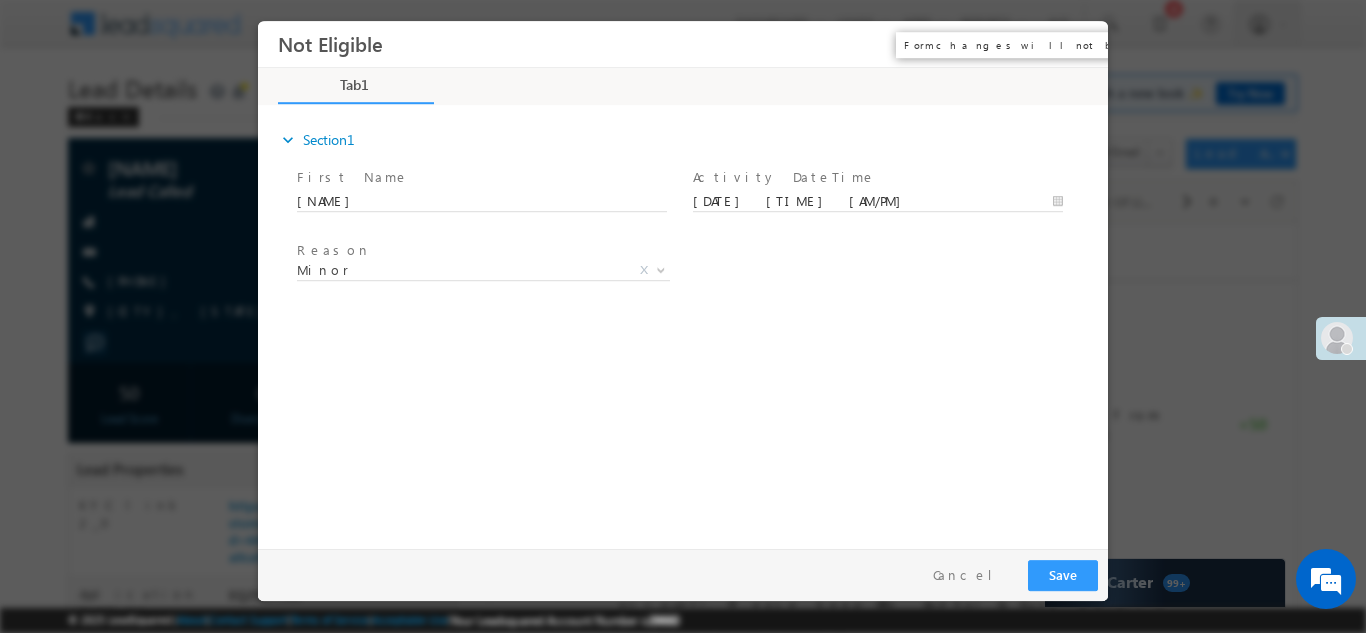 click on "×" at bounding box center [1078, 43] 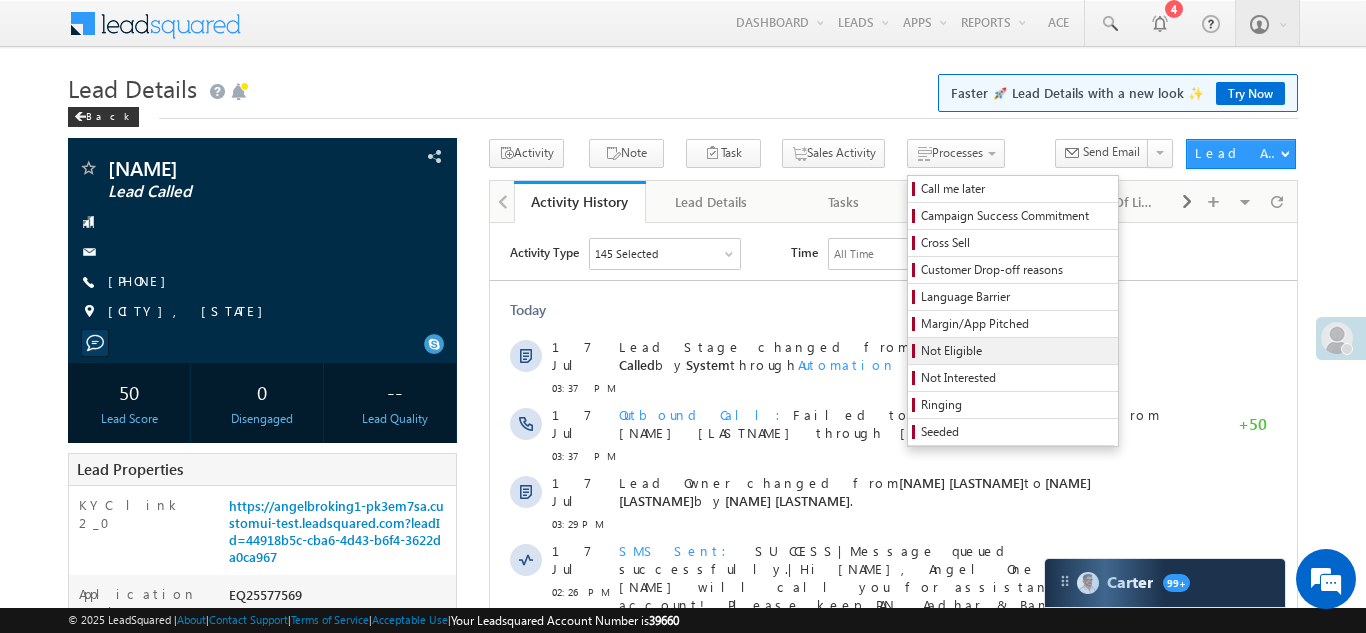 scroll, scrollTop: 0, scrollLeft: 0, axis: both 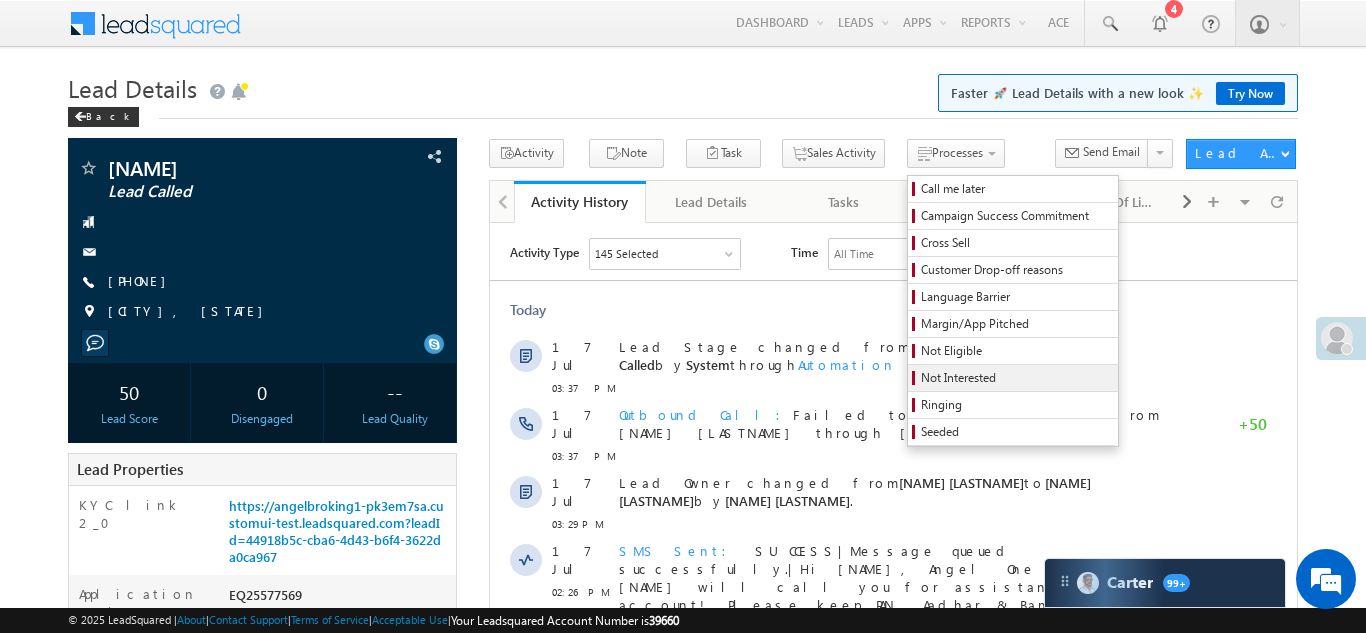click on "Not Interested" at bounding box center [1016, 378] 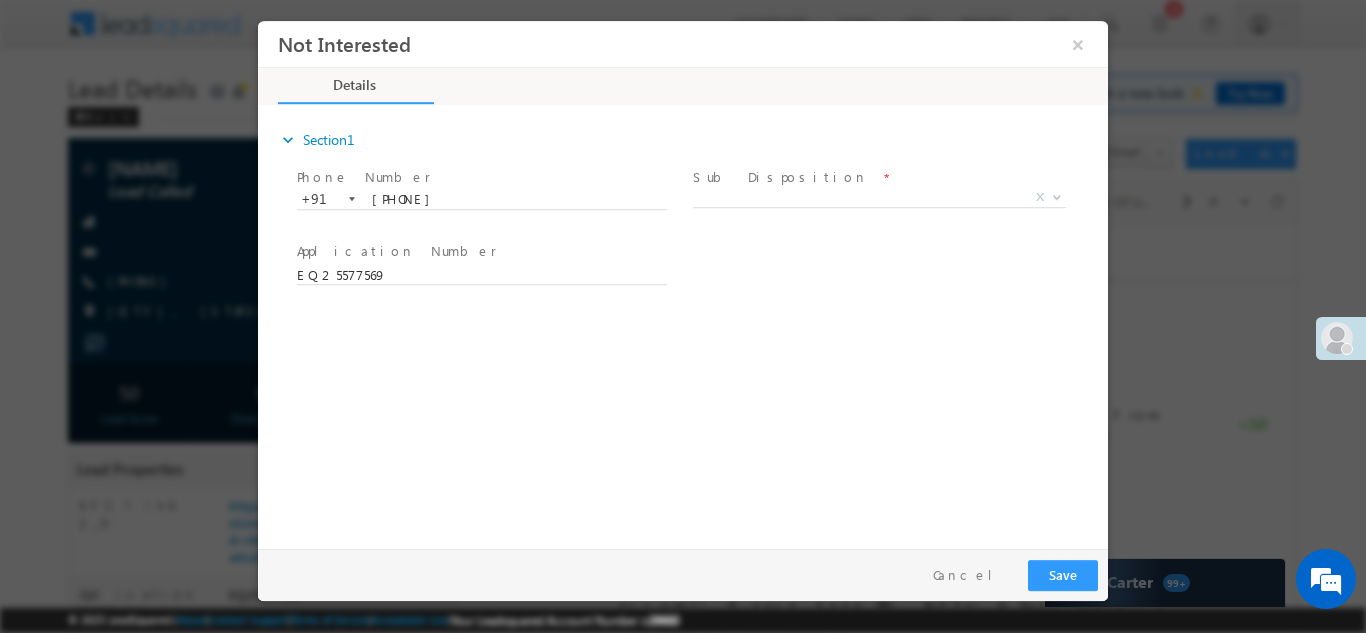 scroll, scrollTop: 0, scrollLeft: 0, axis: both 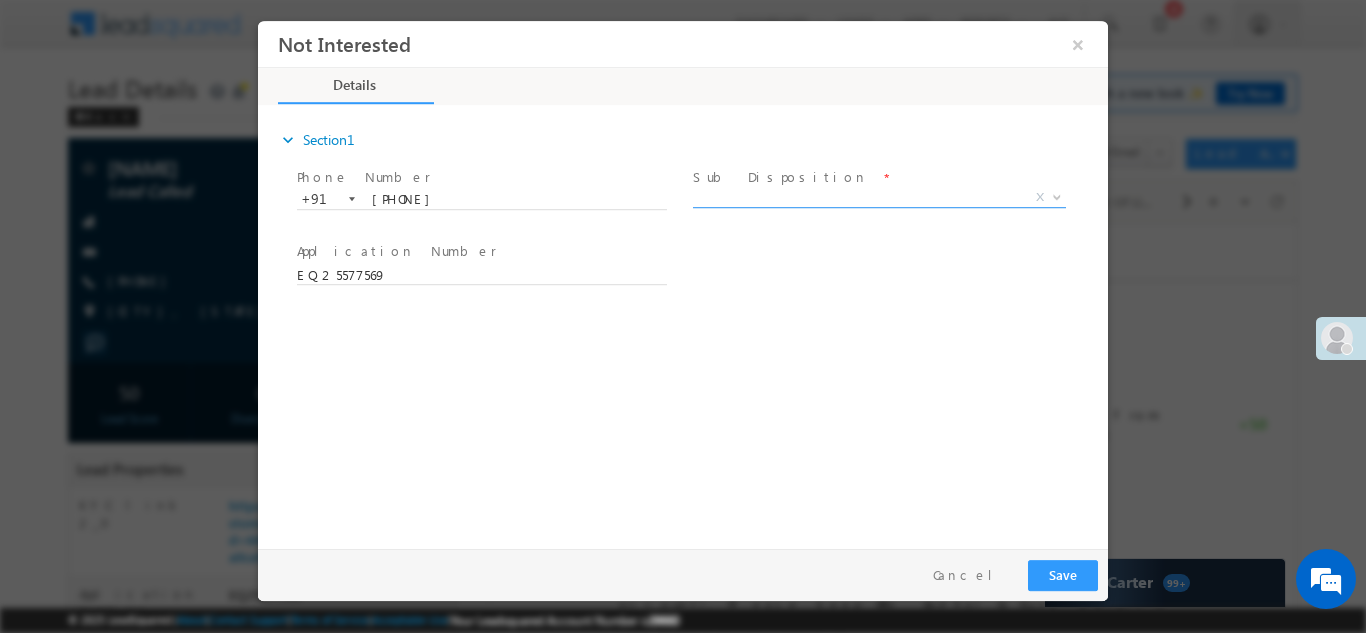 click on "X" at bounding box center (879, 197) 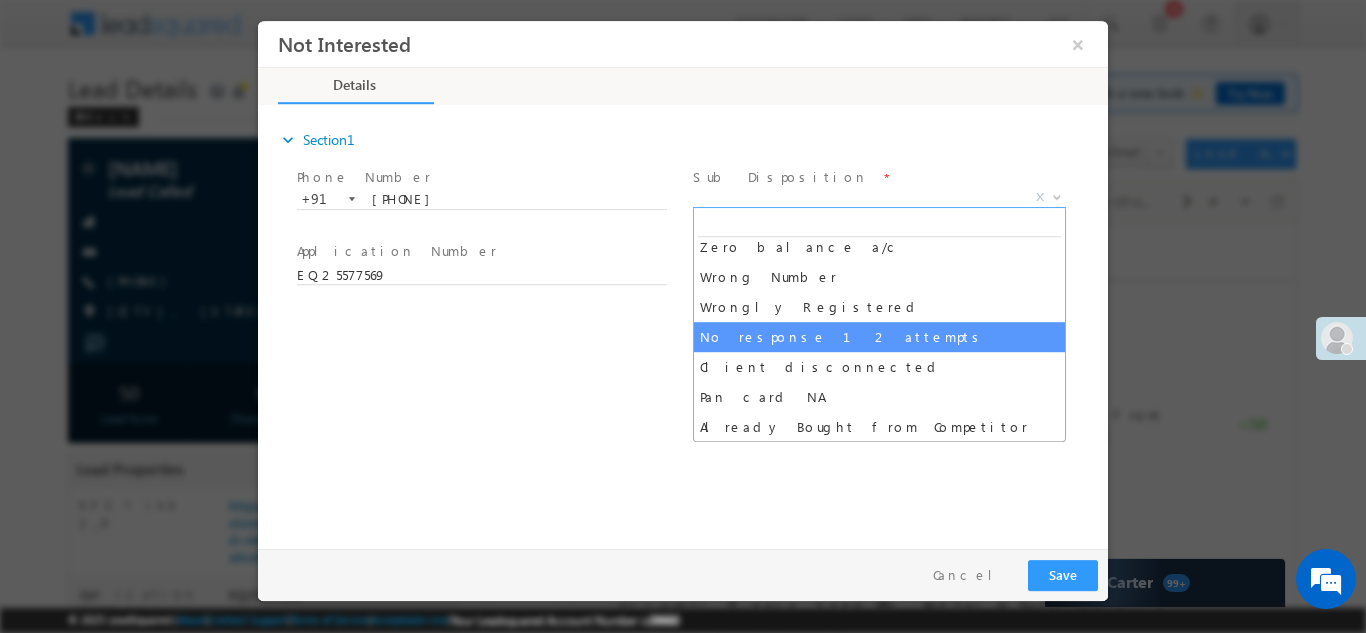 scroll, scrollTop: 160, scrollLeft: 0, axis: vertical 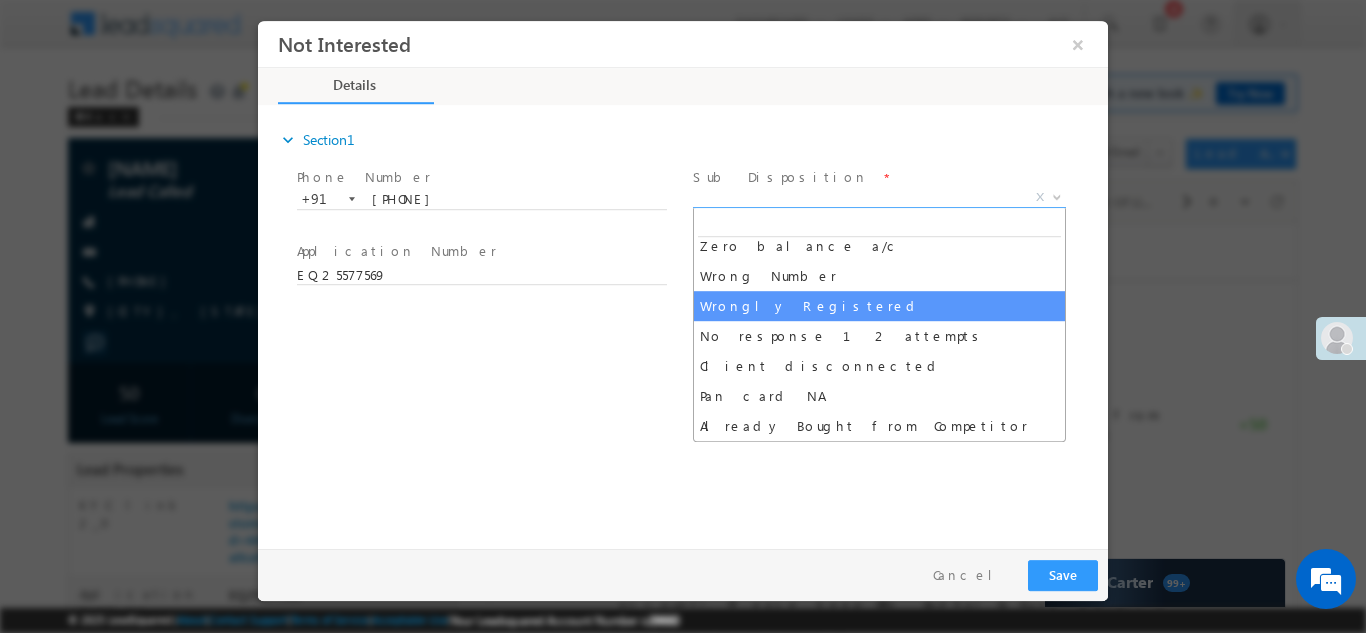 select on "Wrongly Registered" 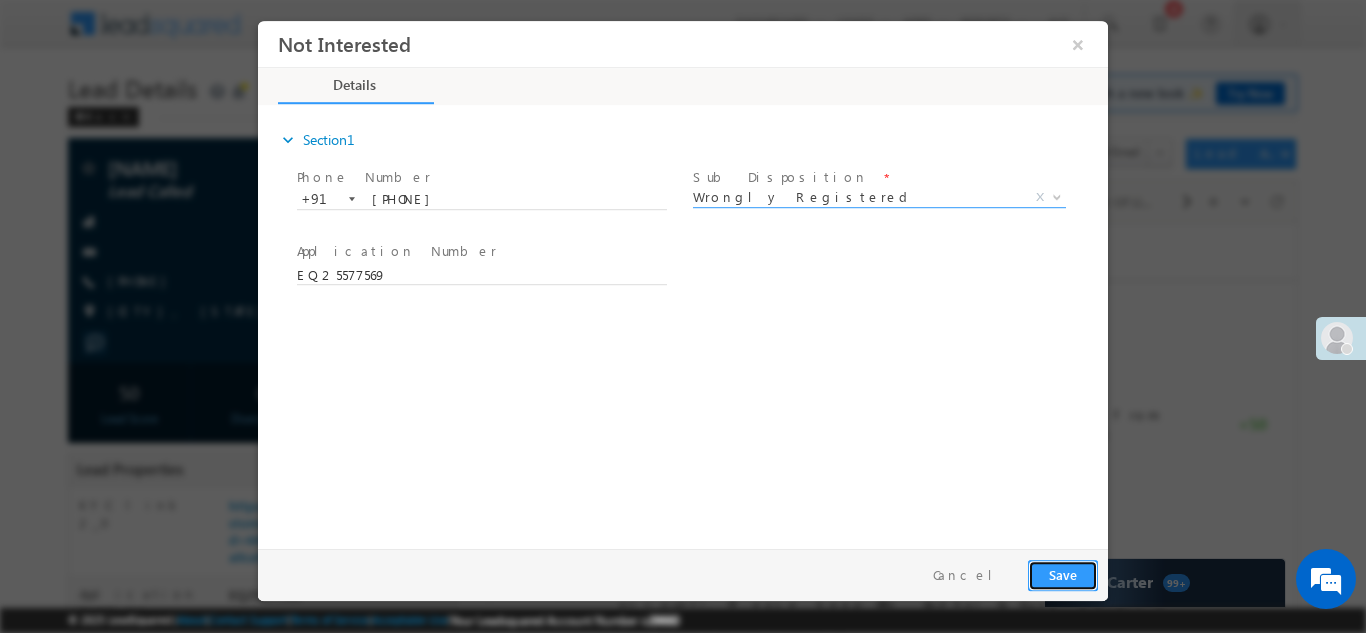 click on "Save" at bounding box center (1063, 574) 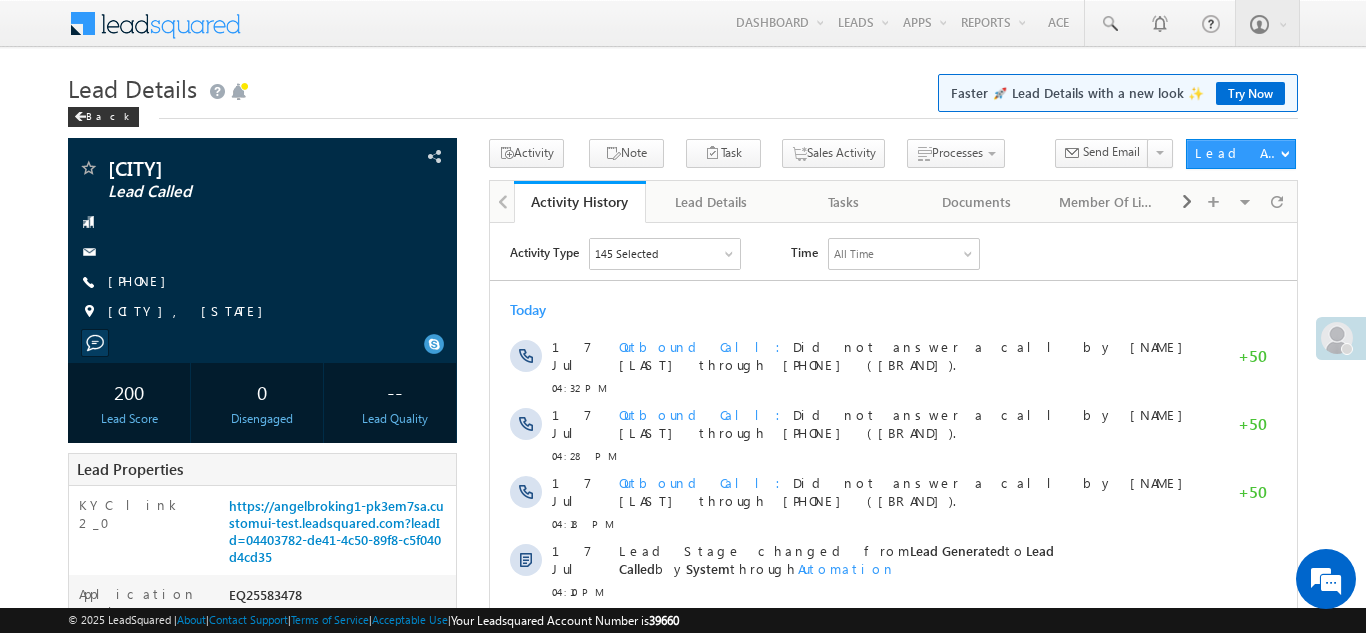 scroll, scrollTop: 0, scrollLeft: 0, axis: both 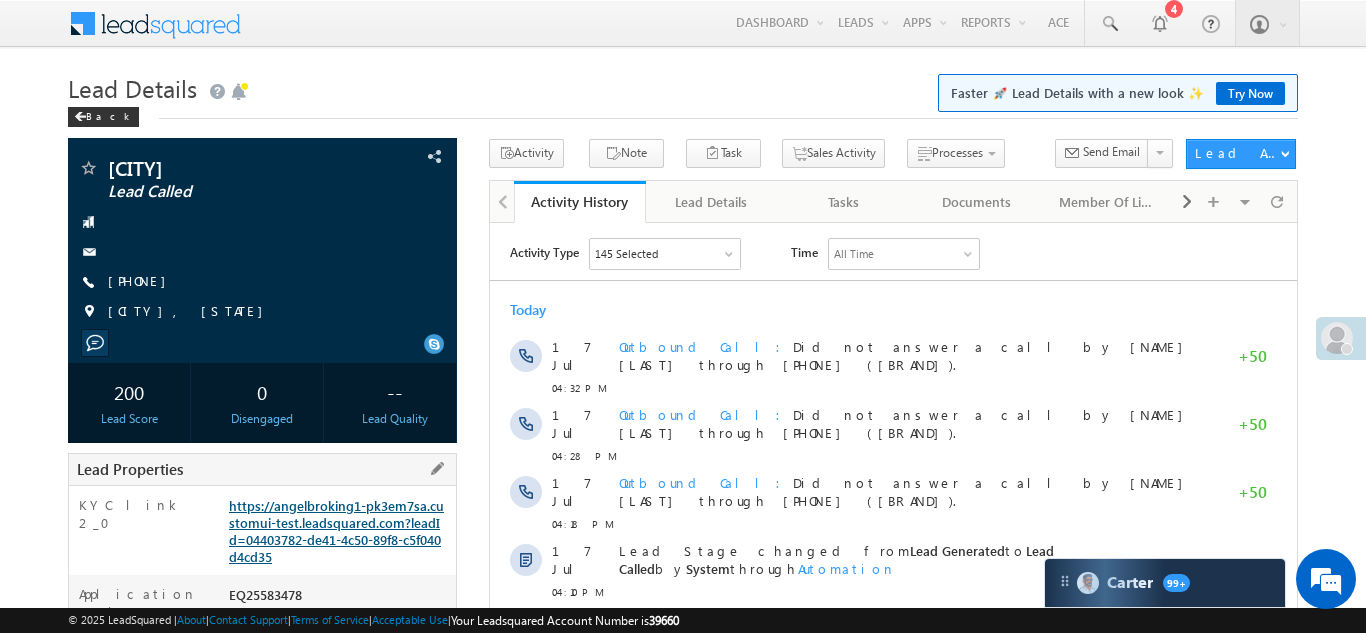 click on "https://angelbroking1-pk3em7sa.customui-test.leadsquared.com?leadId=04403782-de41-4c50-89f8-c5f040d4cd35" at bounding box center [336, 531] 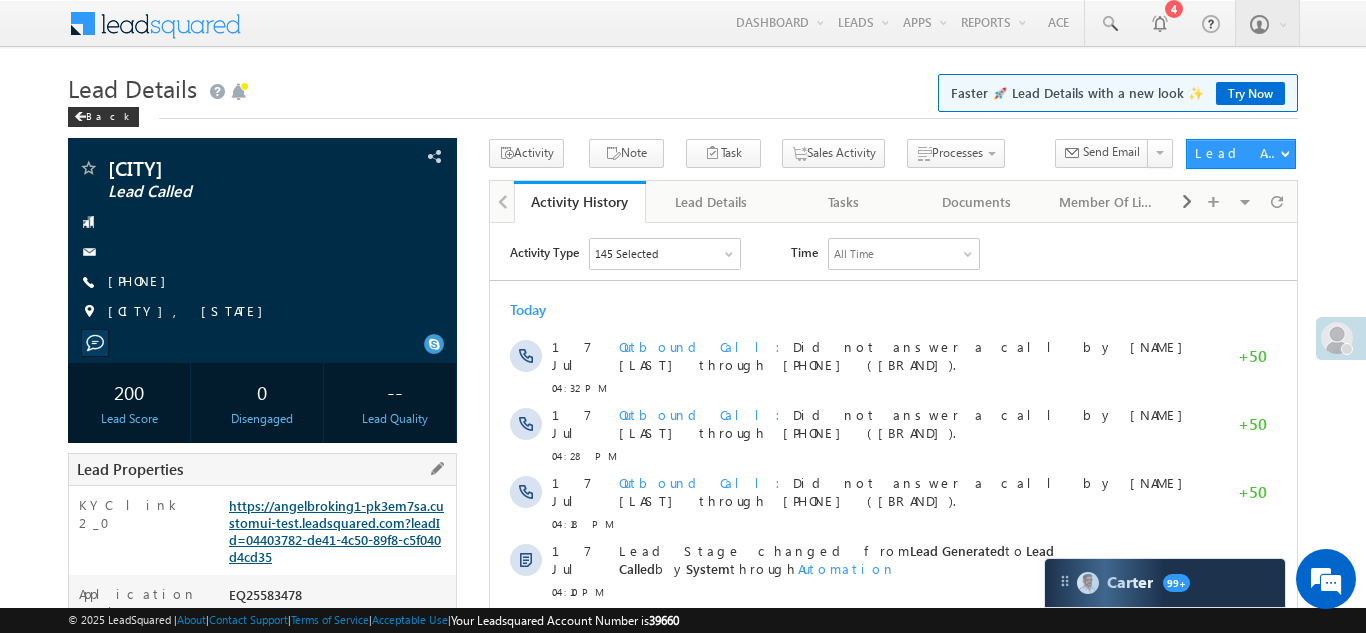 click on "https://angelbroking1-pk3em7sa.customui-test.leadsquared.com?leadId=04403782-de41-4c50-89f8-c5f040d4cd35" at bounding box center (336, 531) 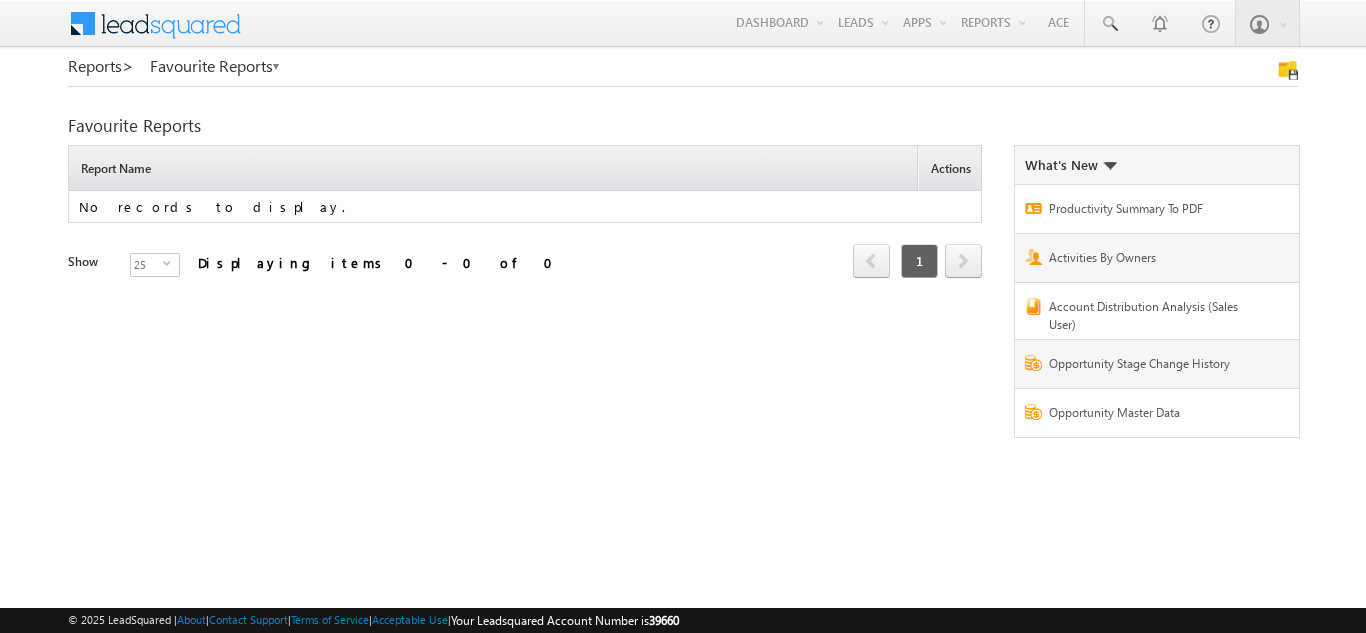 scroll, scrollTop: 0, scrollLeft: 0, axis: both 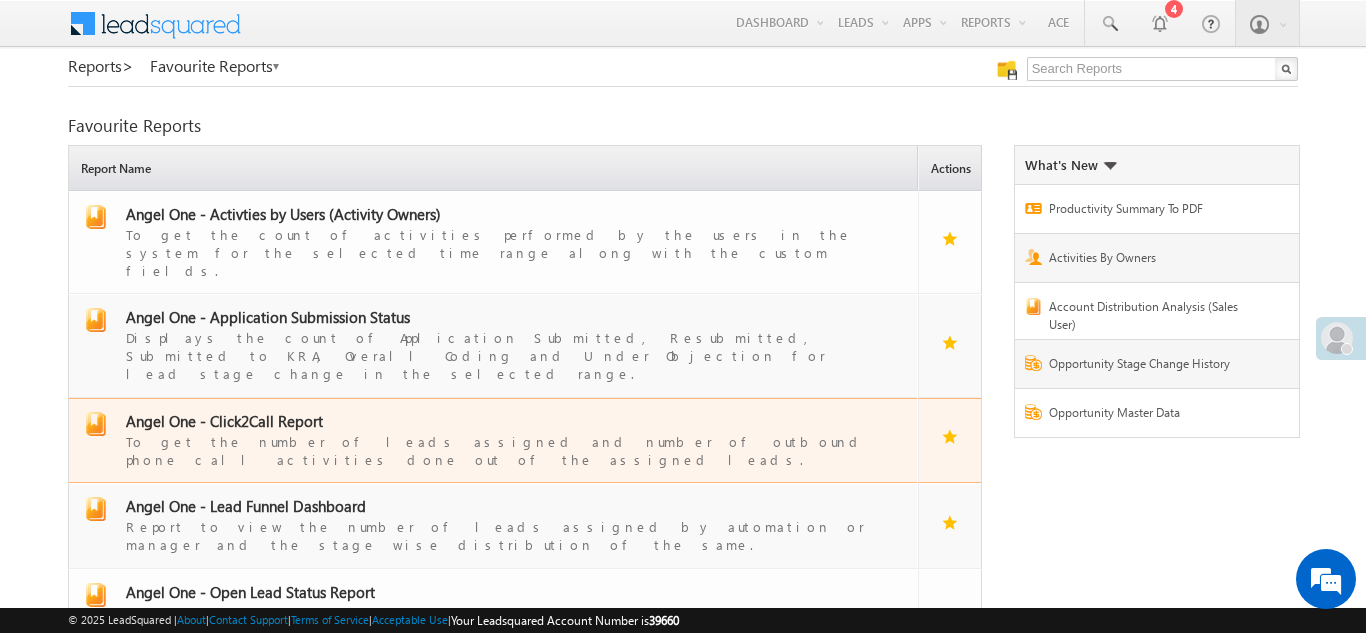 click on "Angel One - Click2Call Report" at bounding box center [224, 421] 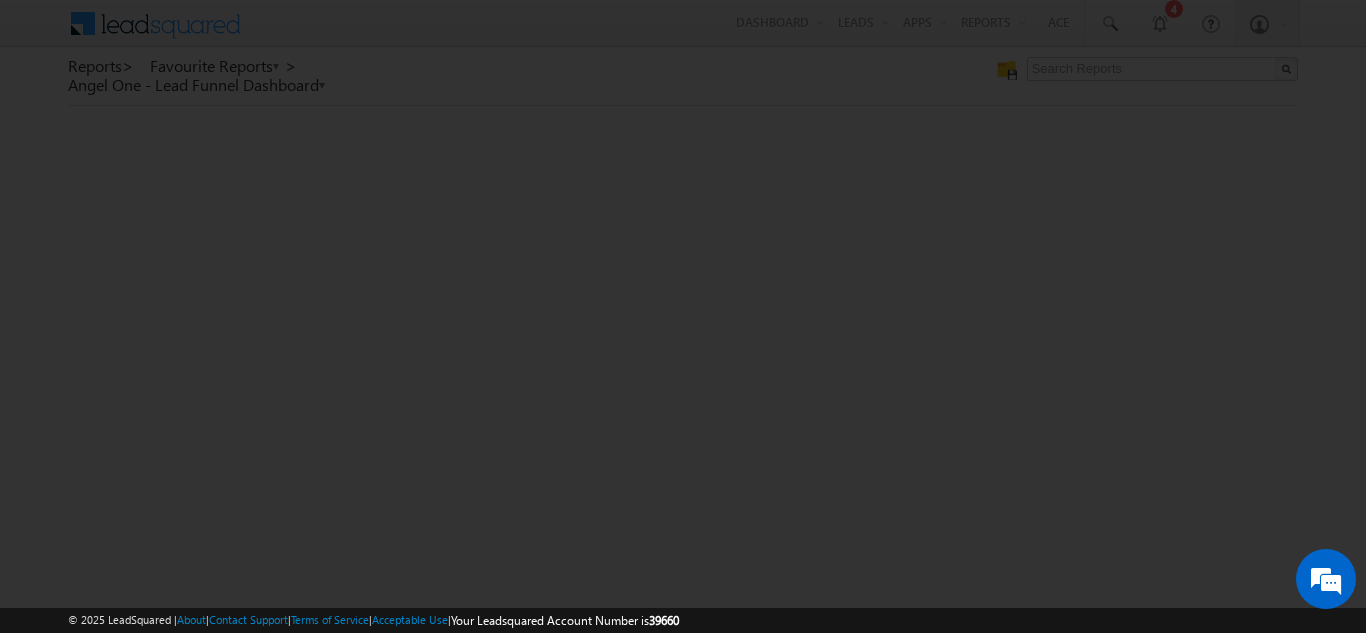 scroll, scrollTop: 0, scrollLeft: 0, axis: both 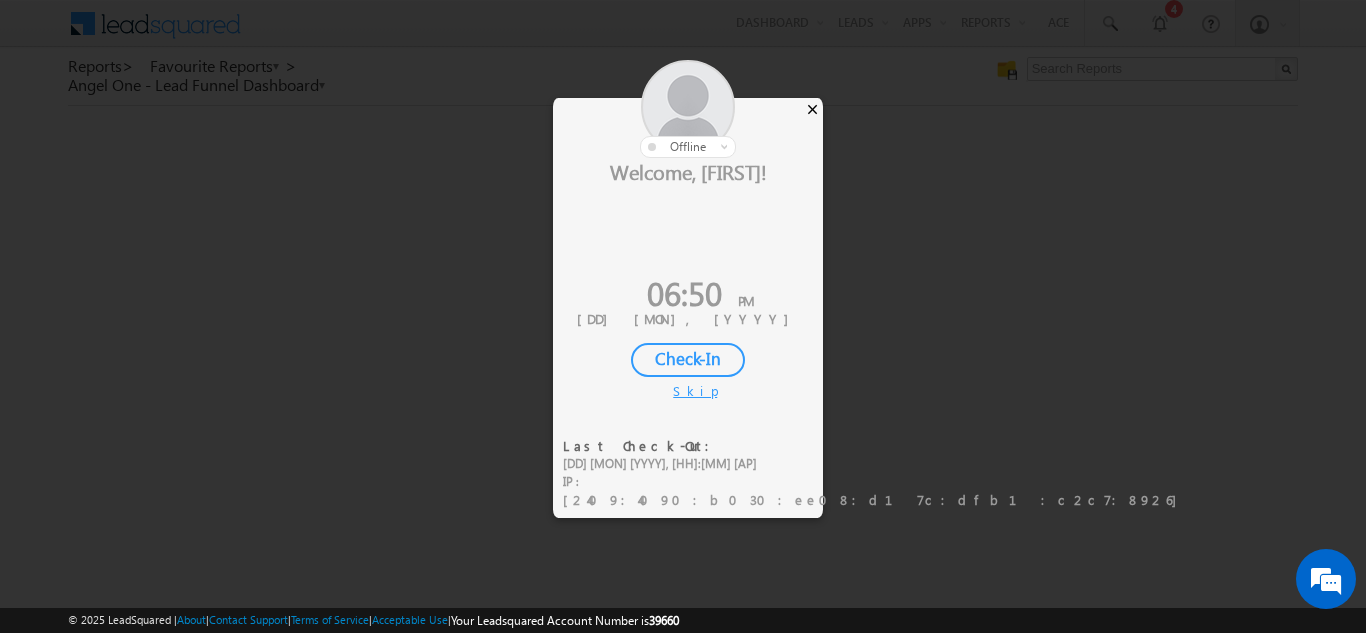 click on "×" at bounding box center (812, 109) 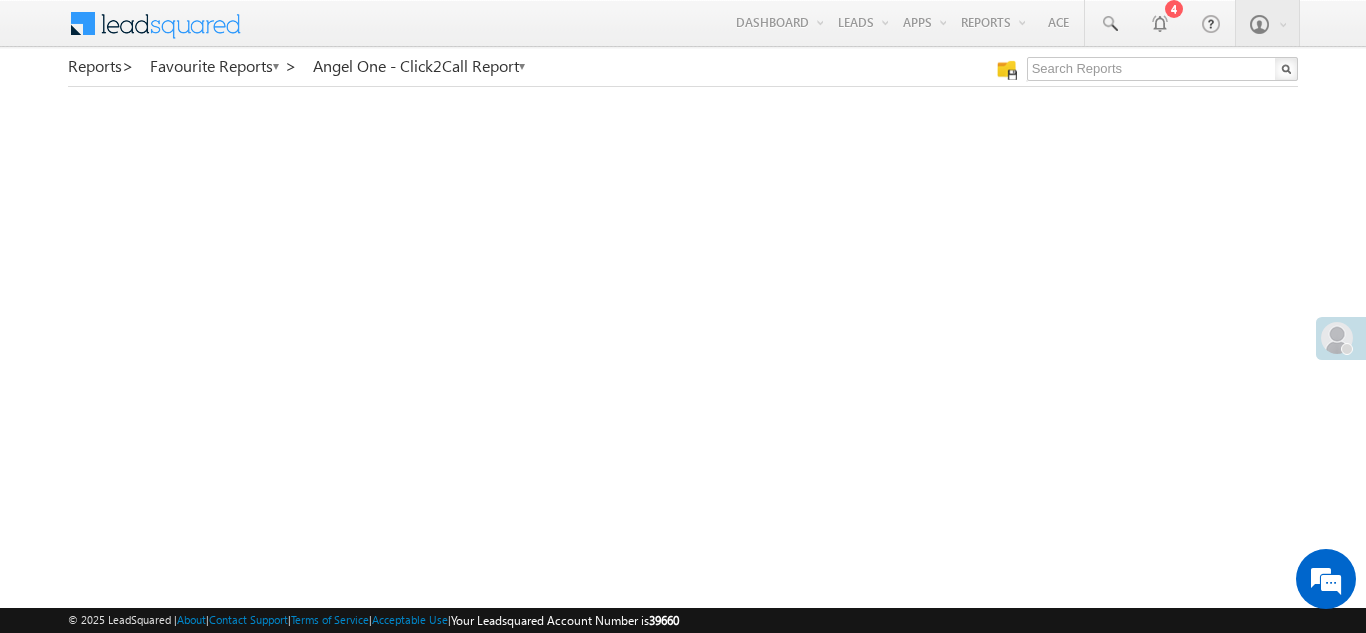 scroll, scrollTop: 0, scrollLeft: 0, axis: both 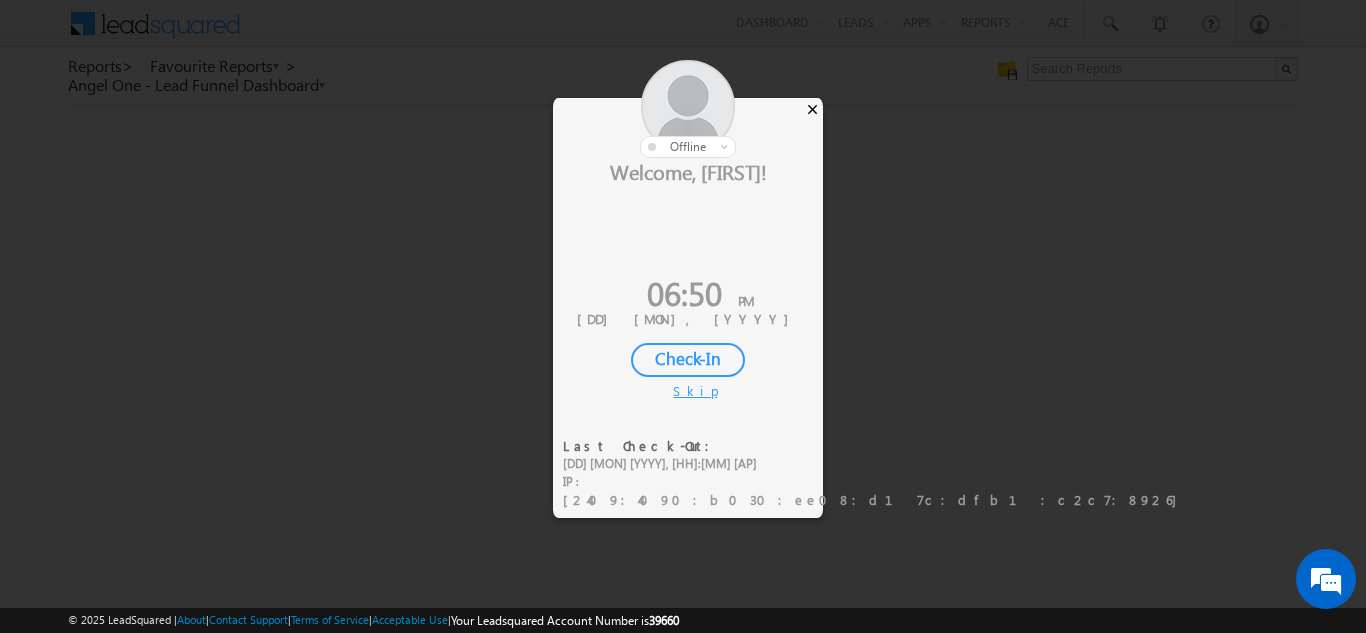 click on "×" at bounding box center (812, 109) 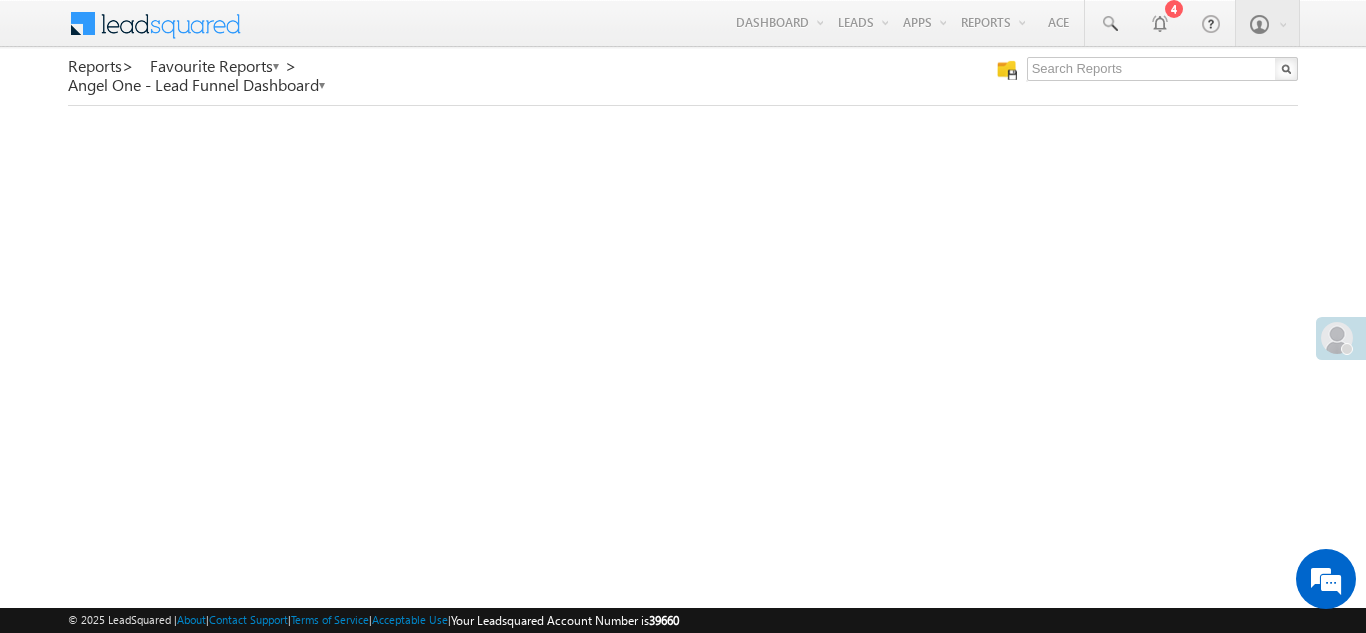 scroll, scrollTop: 0, scrollLeft: 0, axis: both 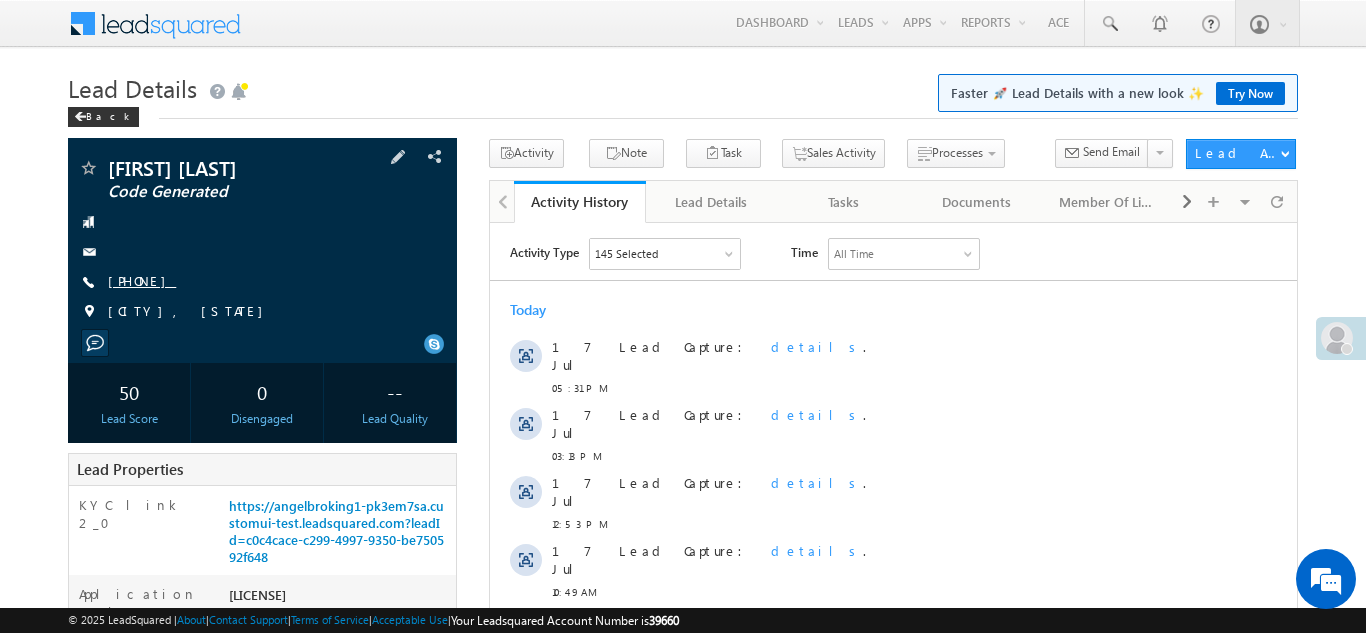 click on "+91-7741980635" at bounding box center [142, 280] 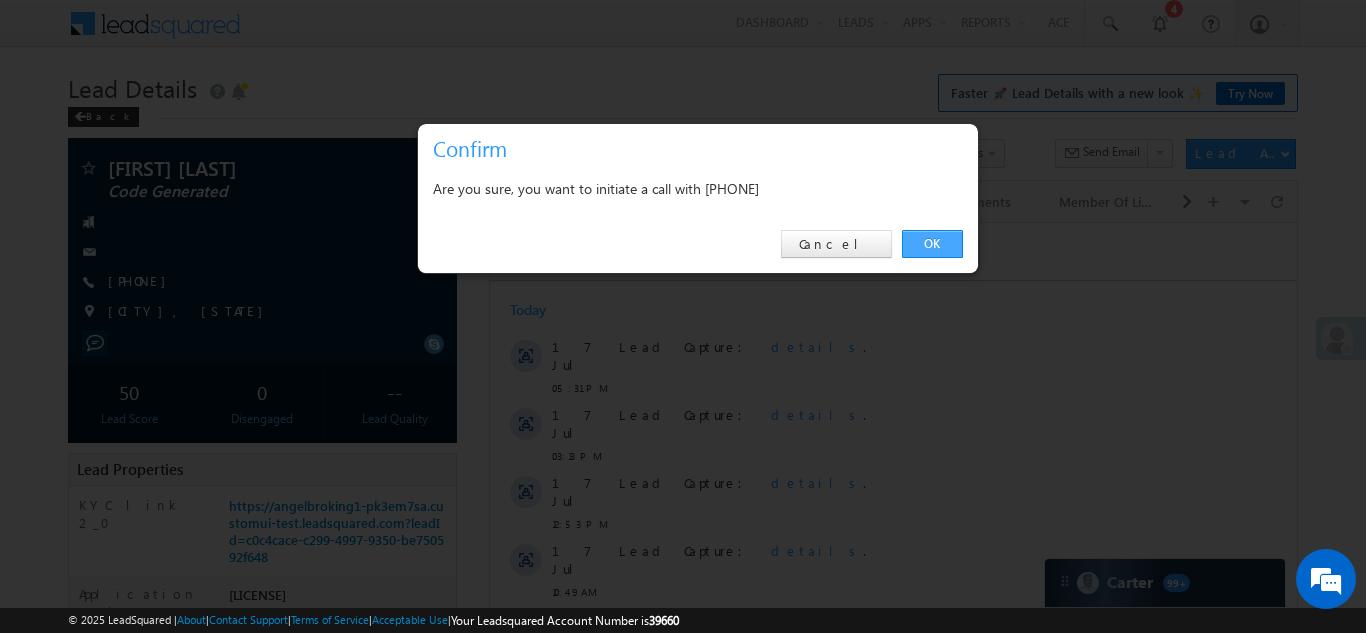 click on "OK" at bounding box center (932, 244) 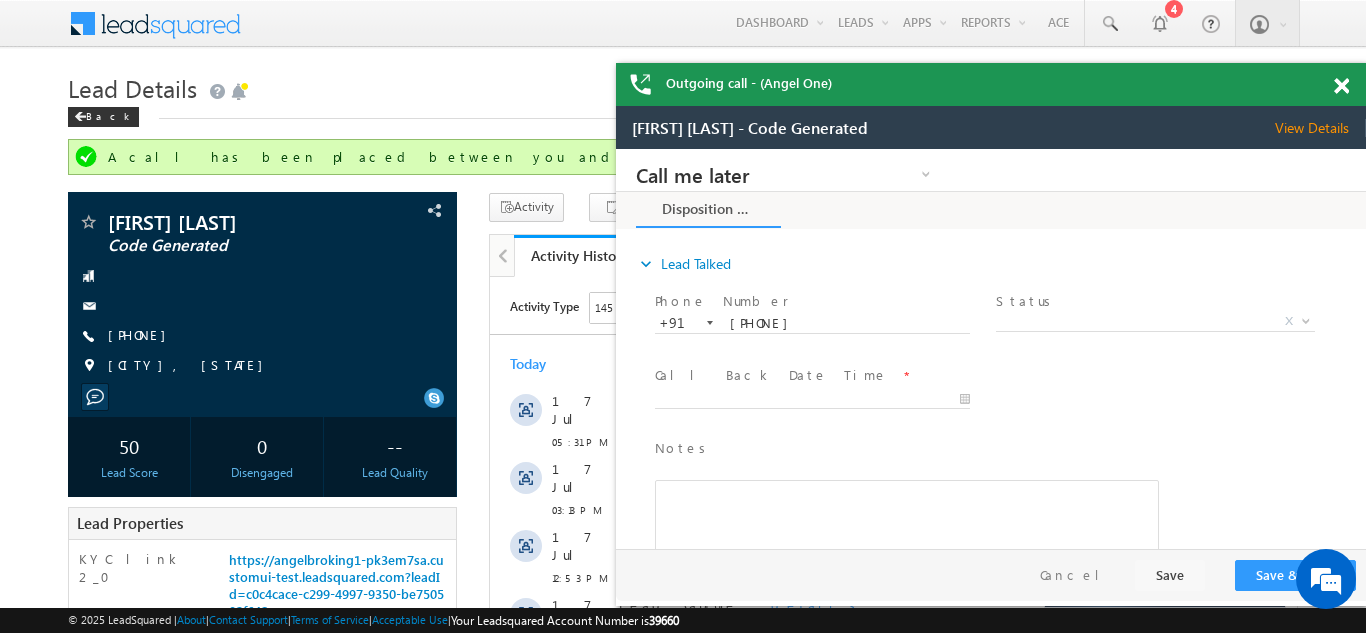 scroll, scrollTop: 0, scrollLeft: 0, axis: both 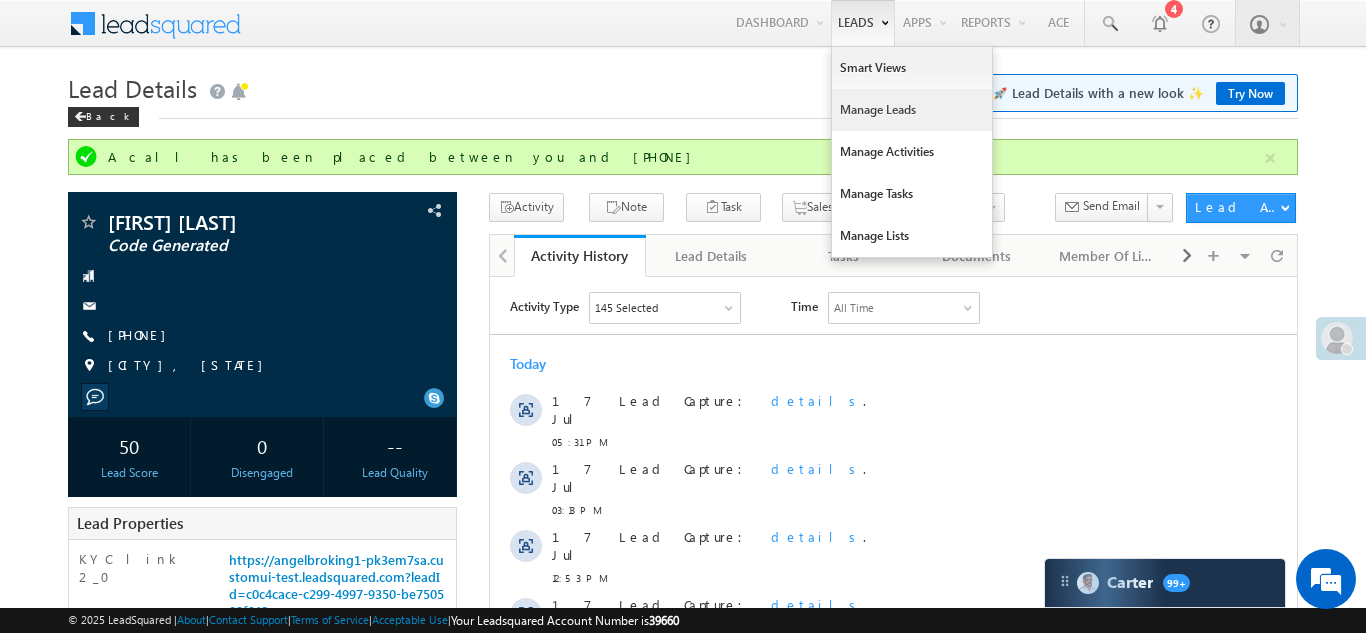 click on "Manage Leads" at bounding box center [912, 110] 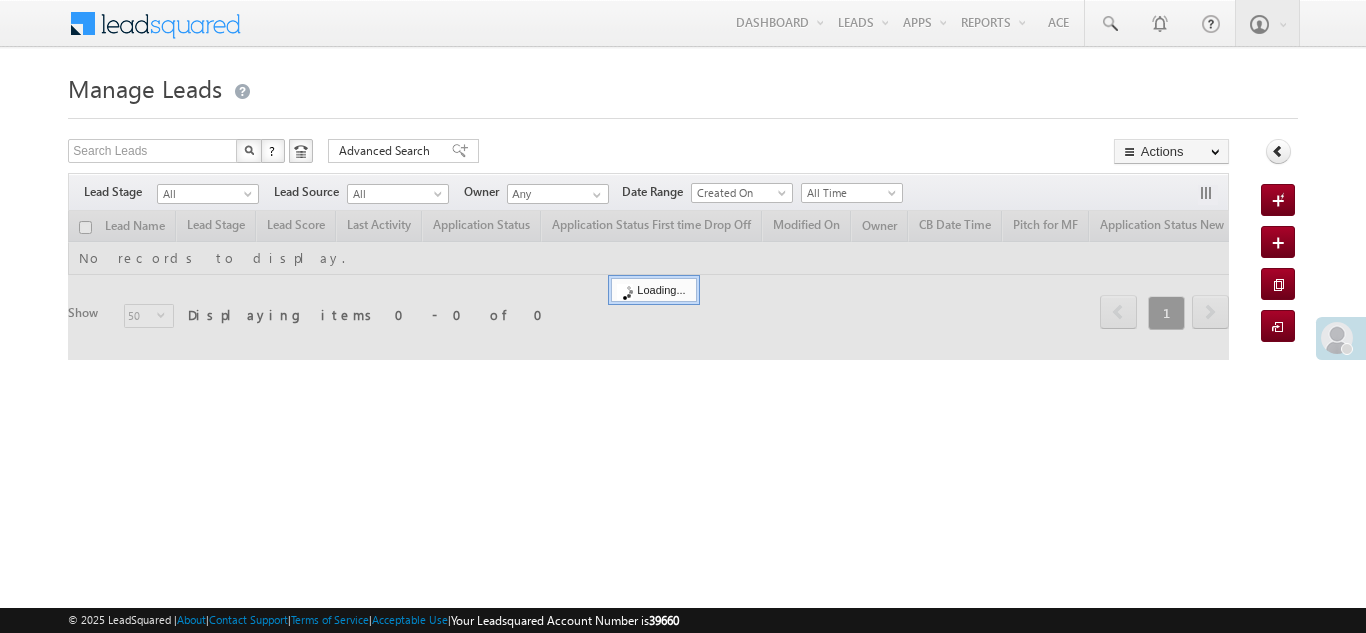 scroll, scrollTop: 0, scrollLeft: 0, axis: both 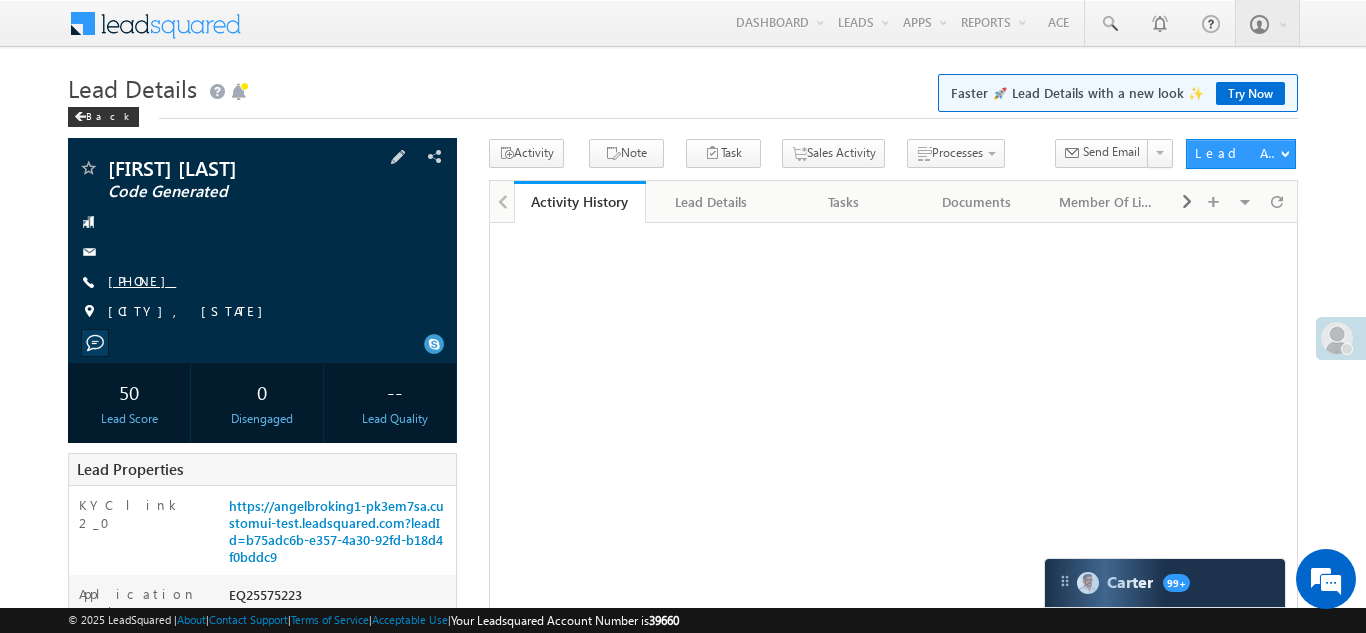 click on "[PHONE]" at bounding box center (142, 280) 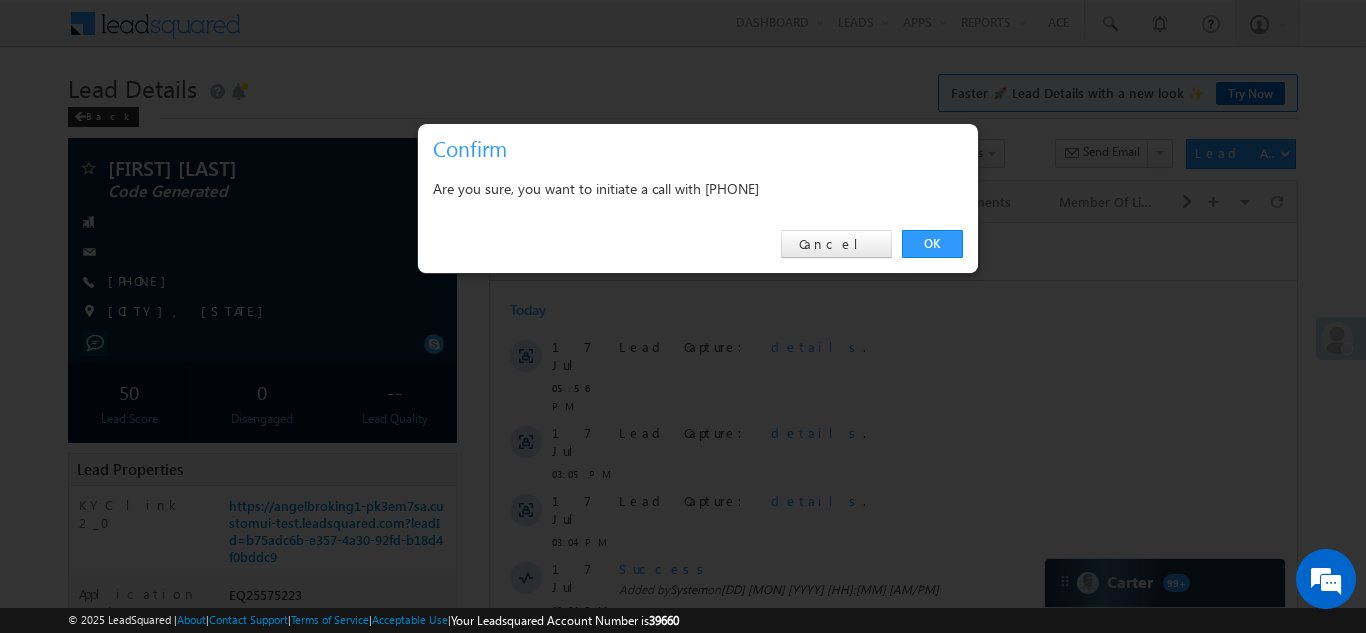 scroll, scrollTop: 0, scrollLeft: 0, axis: both 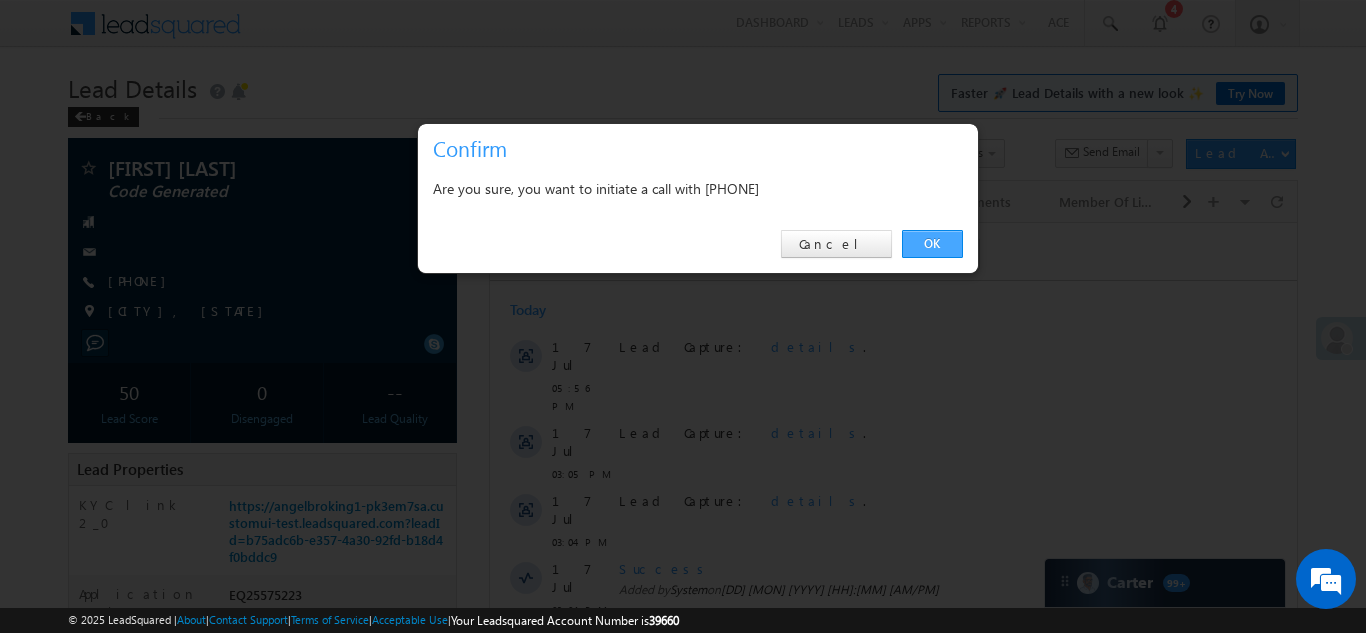 click on "OK" at bounding box center [932, 244] 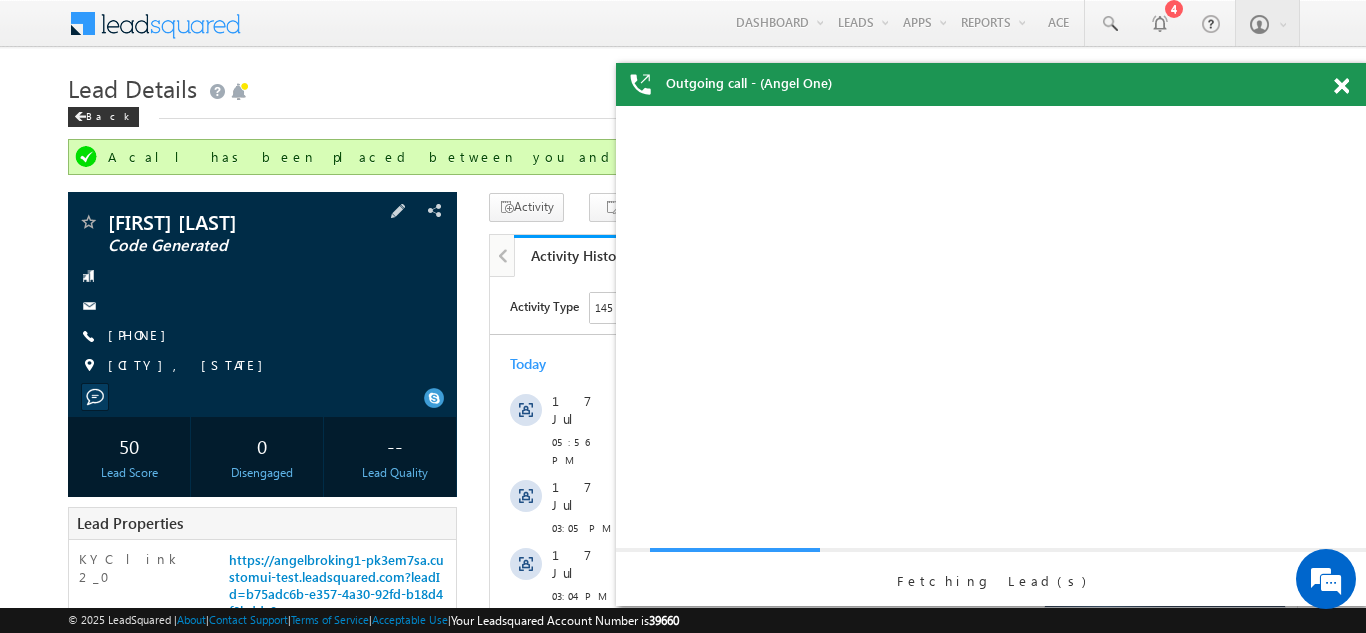 scroll, scrollTop: 0, scrollLeft: 0, axis: both 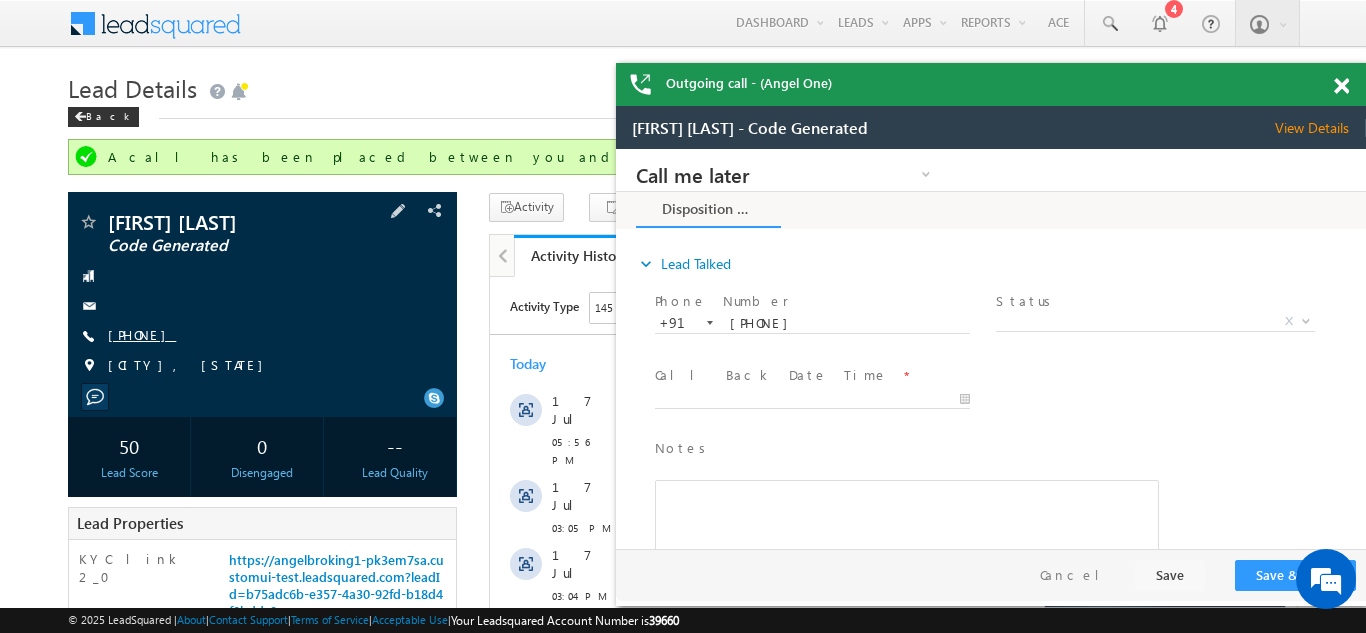 click on "[PHONE]" at bounding box center (142, 334) 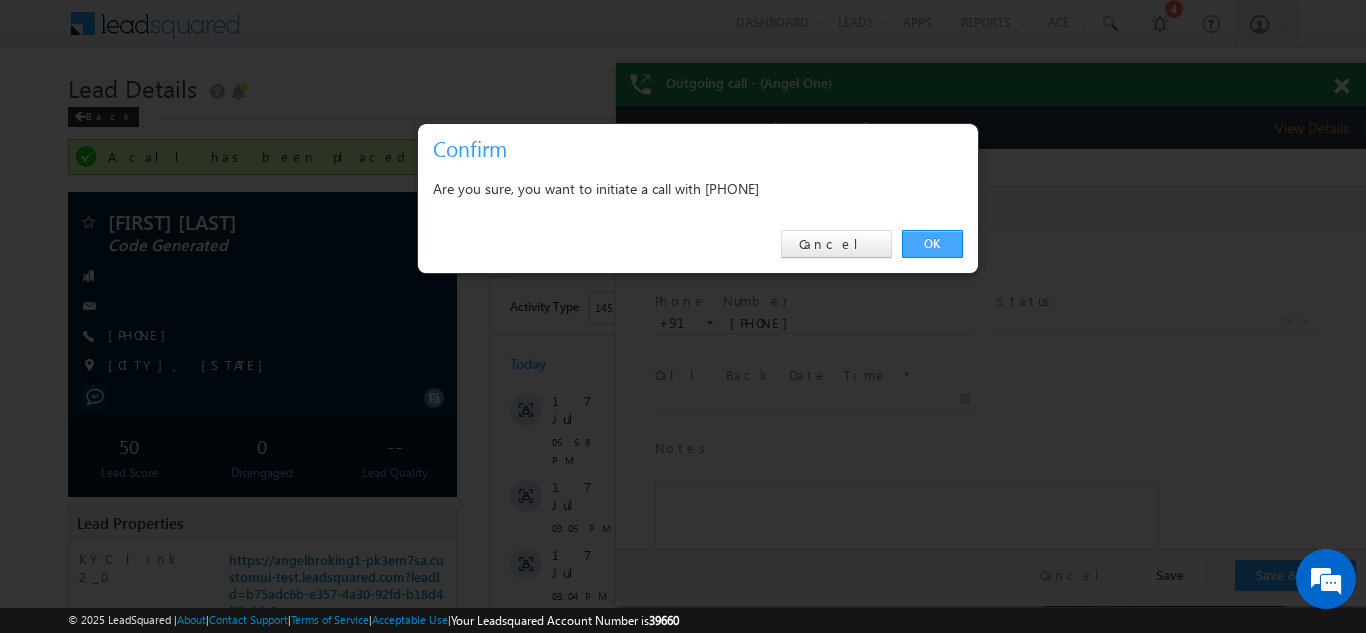 click on "OK" at bounding box center (932, 244) 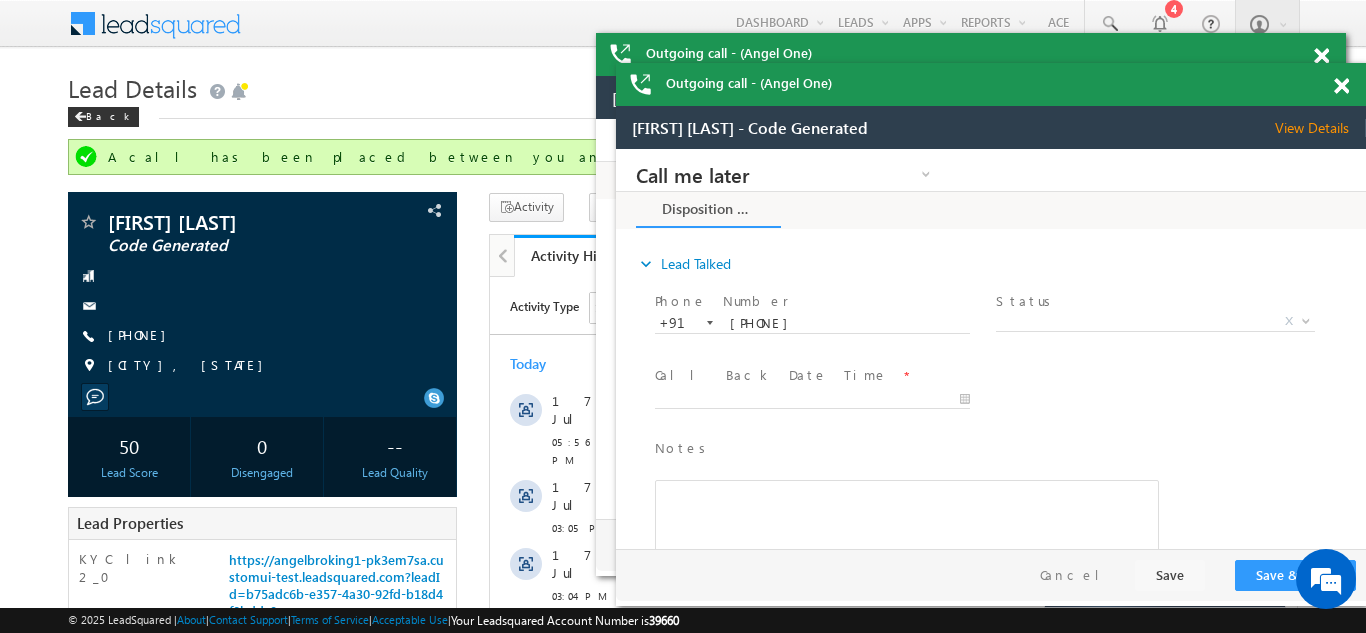 scroll, scrollTop: 0, scrollLeft: 0, axis: both 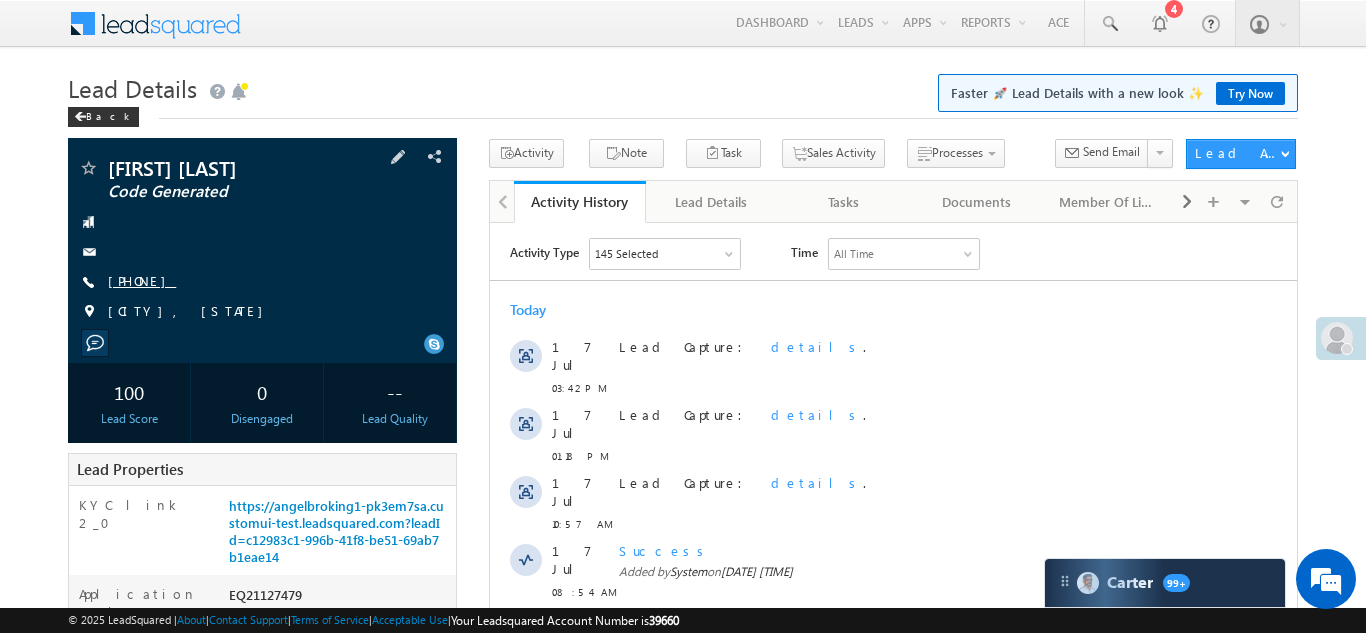 click on "[PHONE]" at bounding box center [142, 280] 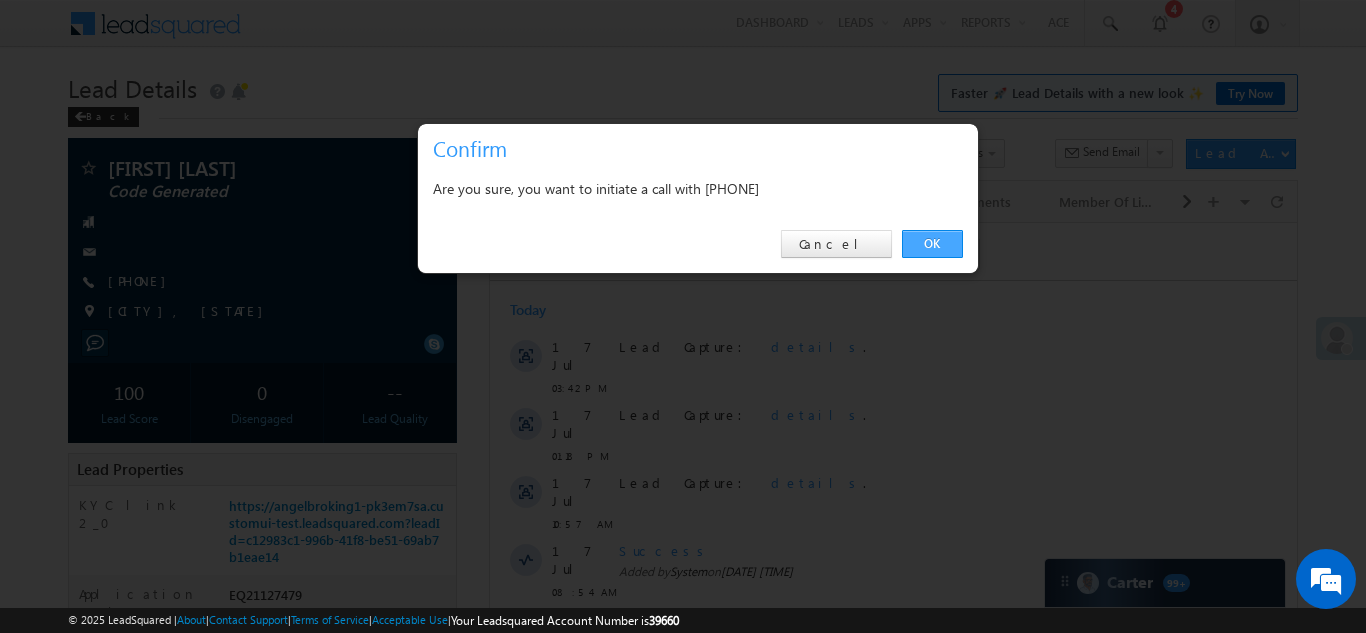 click on "OK" at bounding box center (932, 244) 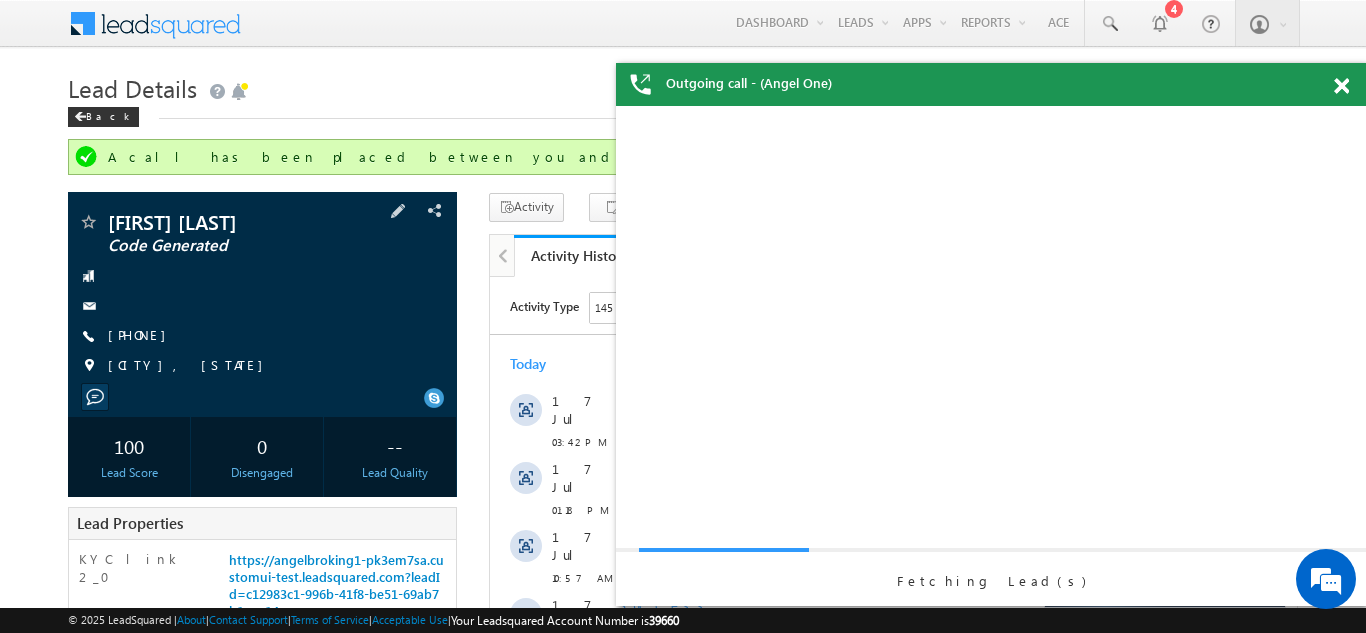 scroll, scrollTop: 0, scrollLeft: 0, axis: both 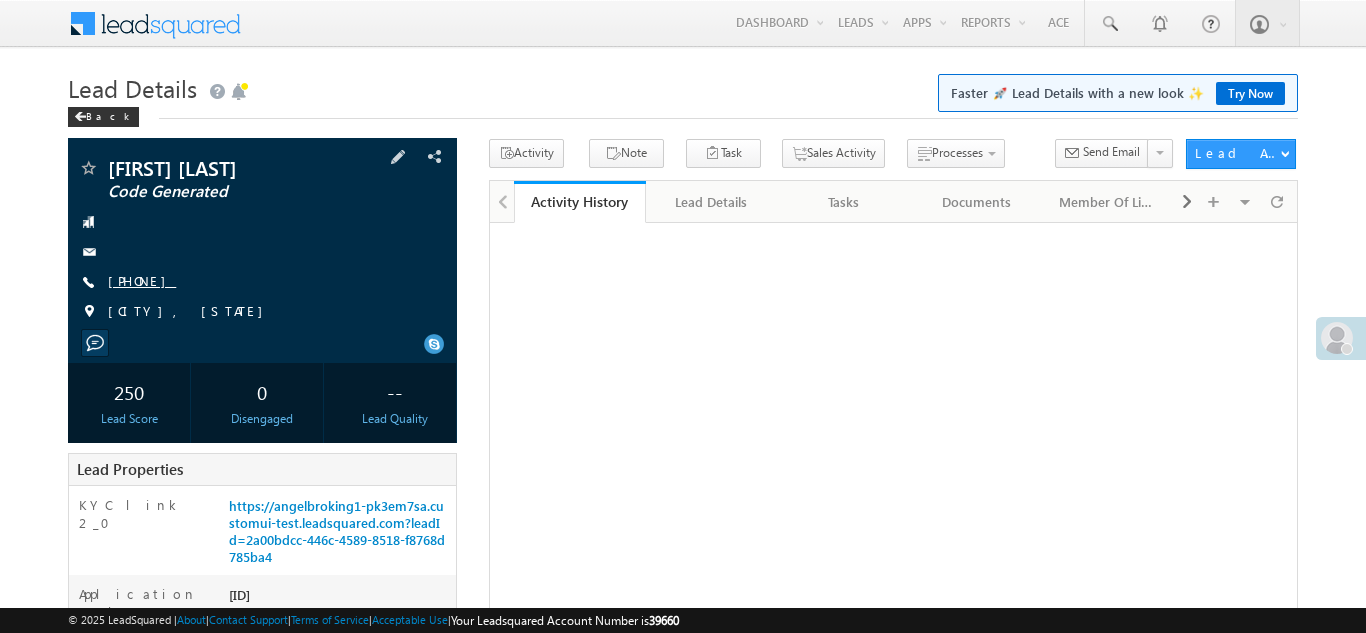 click on "[PHONE]" at bounding box center (142, 280) 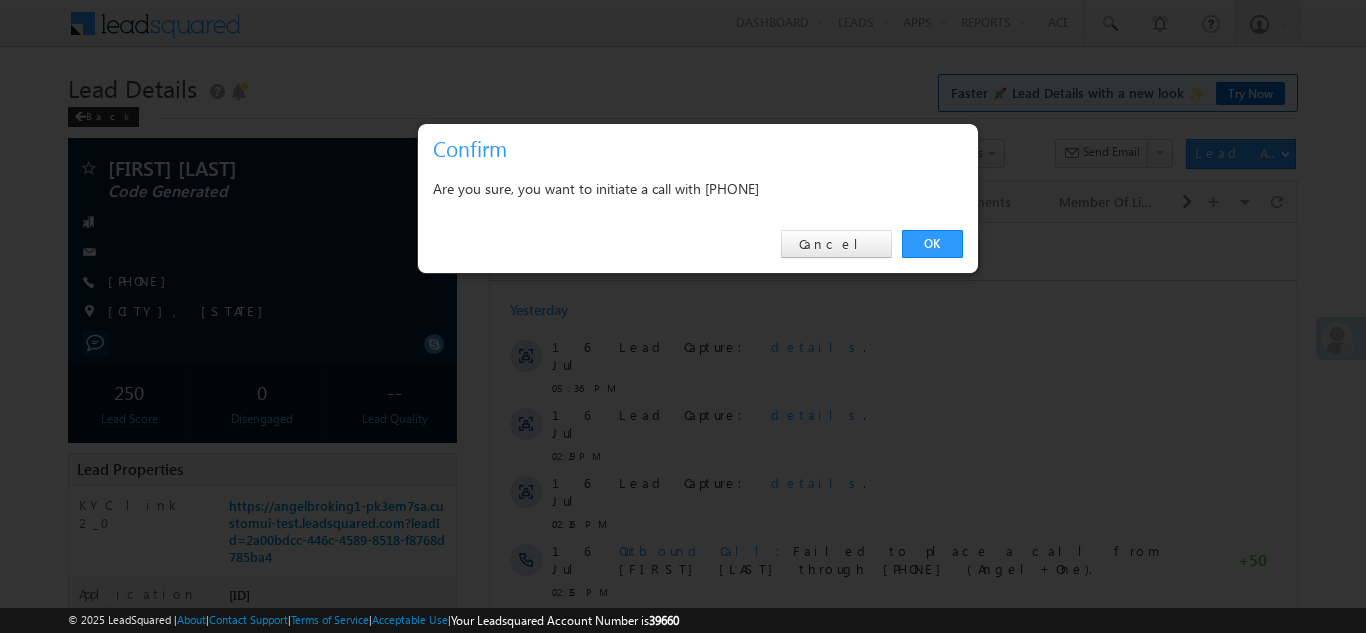 scroll, scrollTop: 0, scrollLeft: 0, axis: both 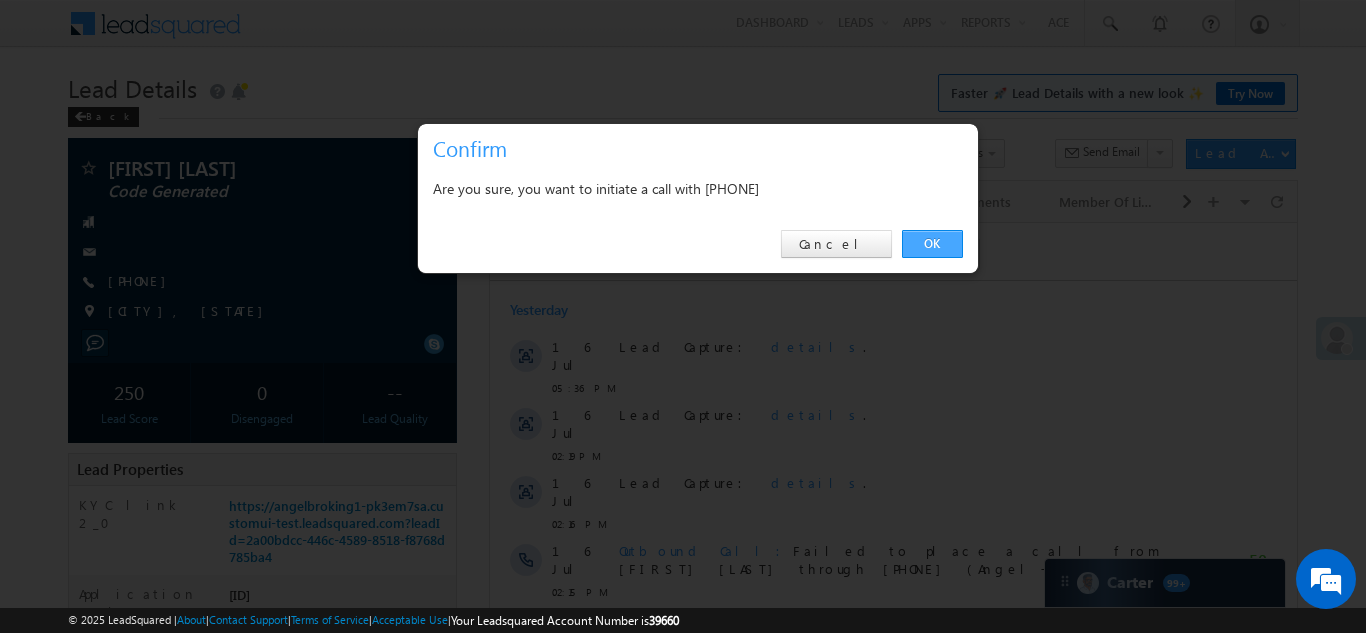 click on "OK" at bounding box center (932, 244) 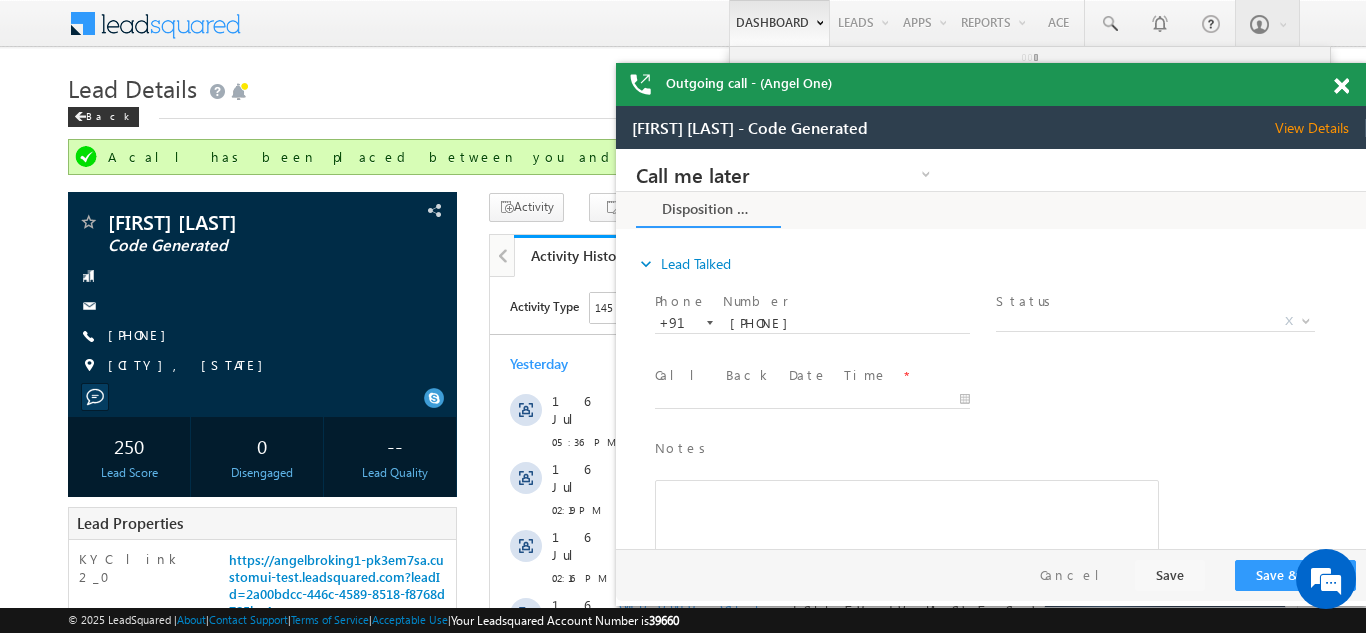 scroll, scrollTop: 0, scrollLeft: 0, axis: both 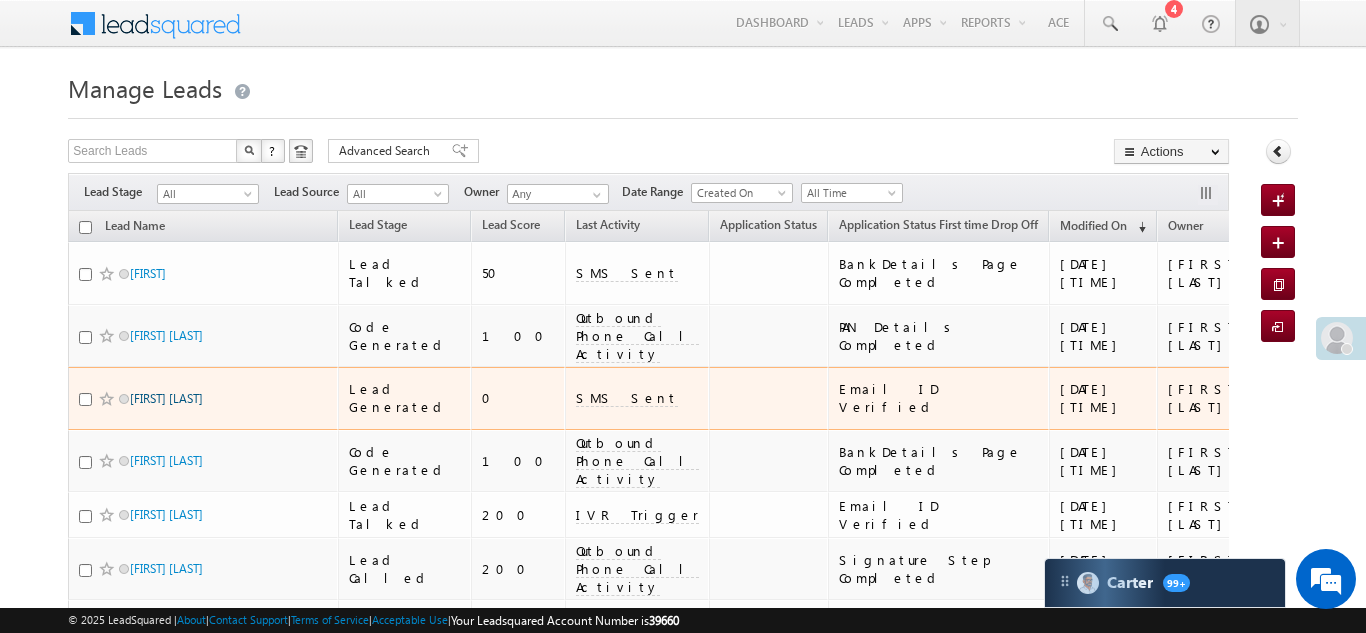 click on "[FIRST] [LAST]" at bounding box center (166, 398) 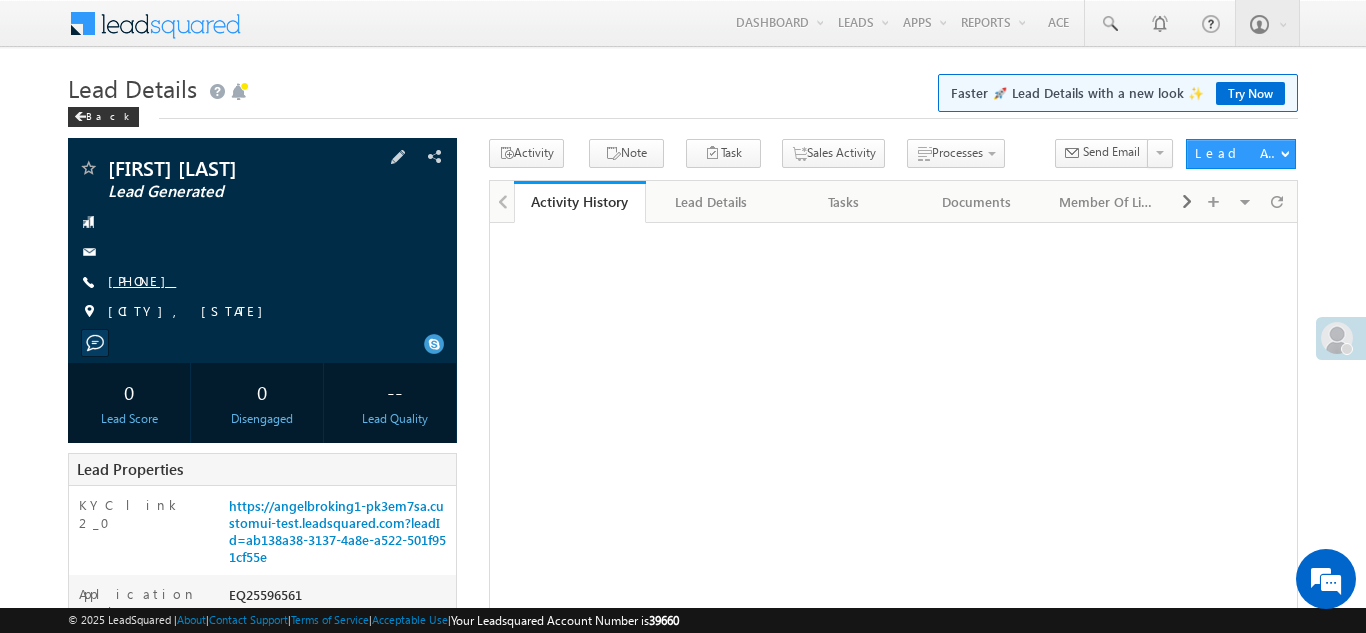 scroll, scrollTop: 0, scrollLeft: 0, axis: both 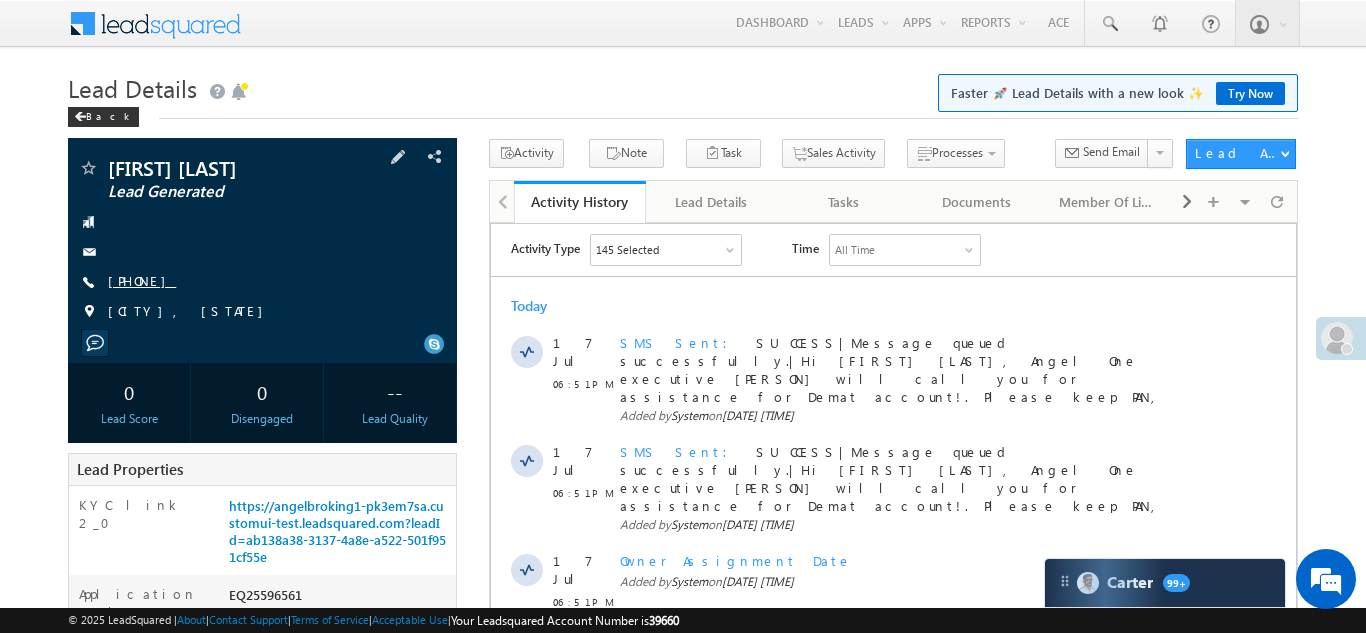 click on "+91-7461055254" at bounding box center (142, 280) 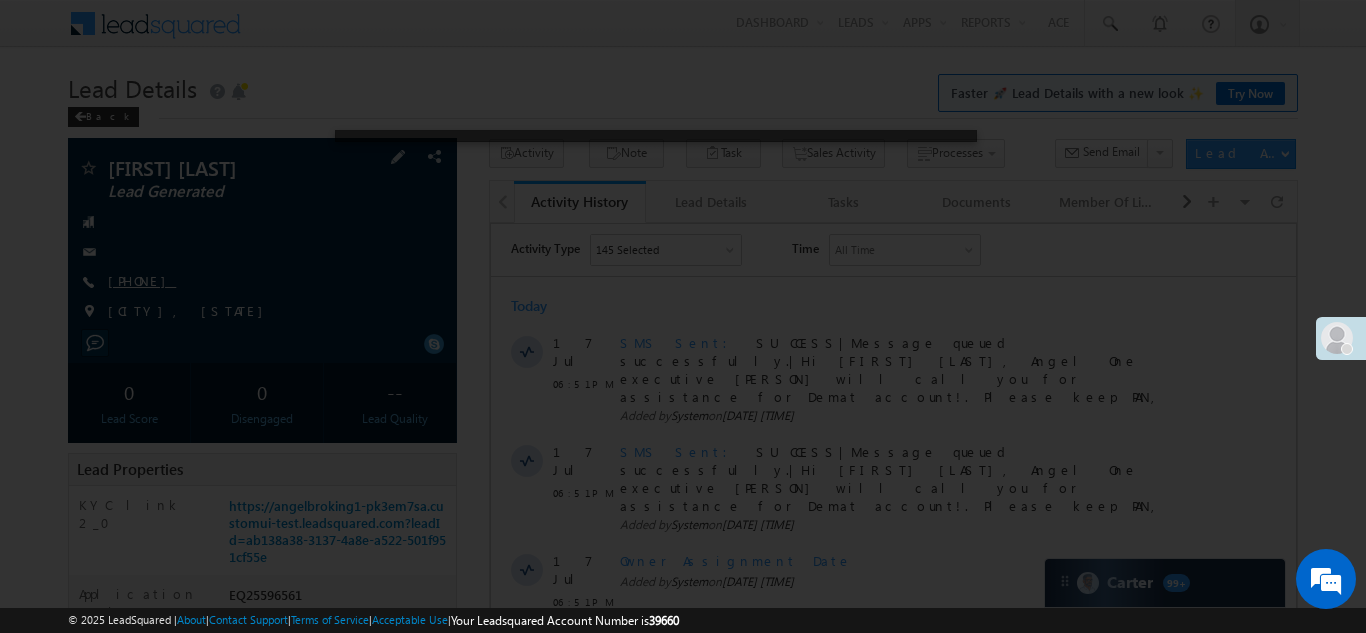 scroll, scrollTop: 0, scrollLeft: 0, axis: both 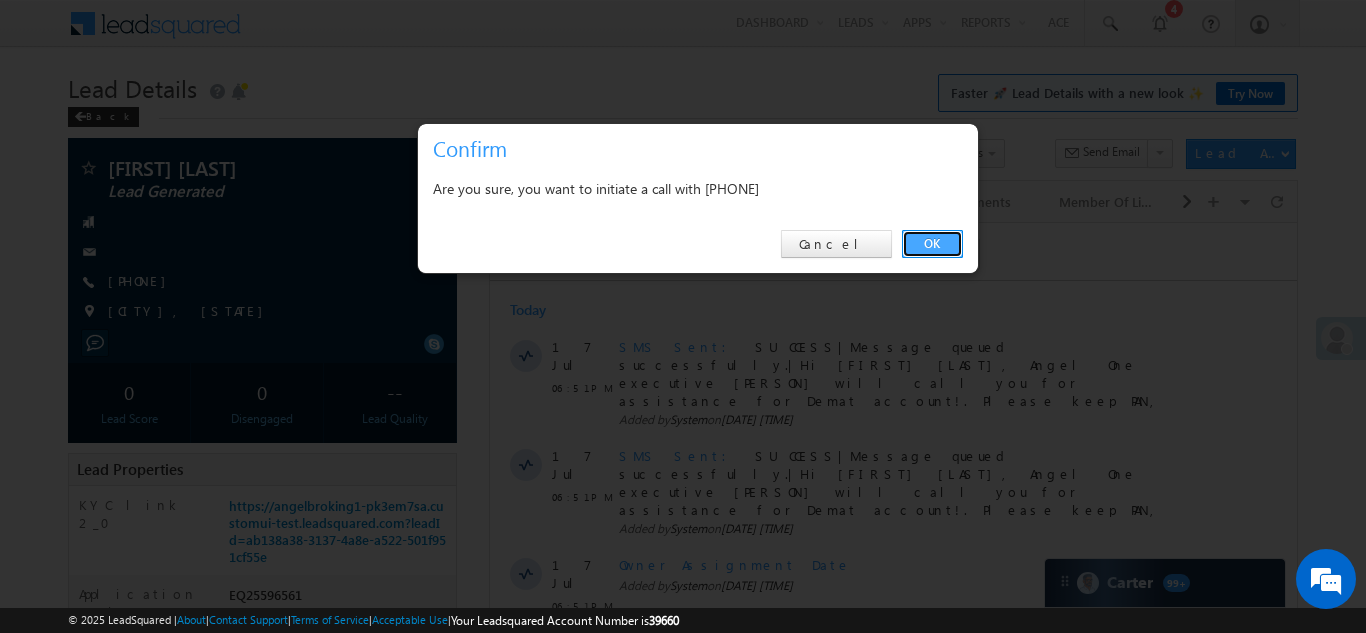 click on "OK" at bounding box center (932, 244) 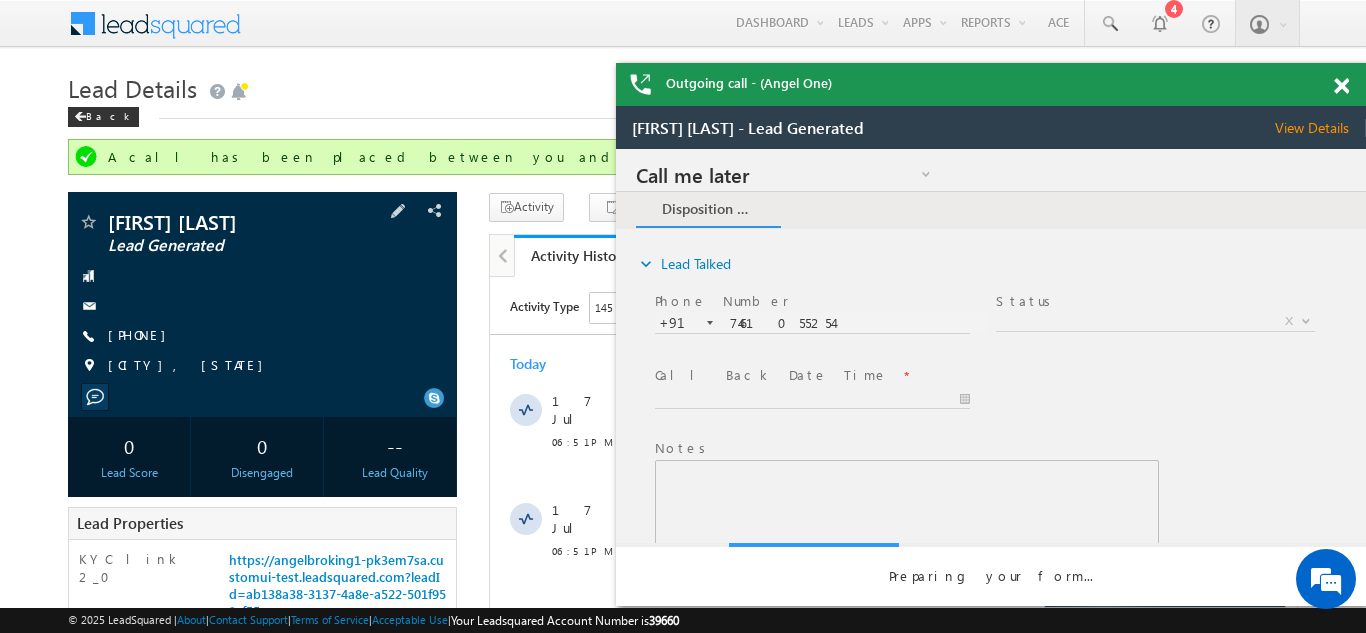 scroll, scrollTop: 0, scrollLeft: 0, axis: both 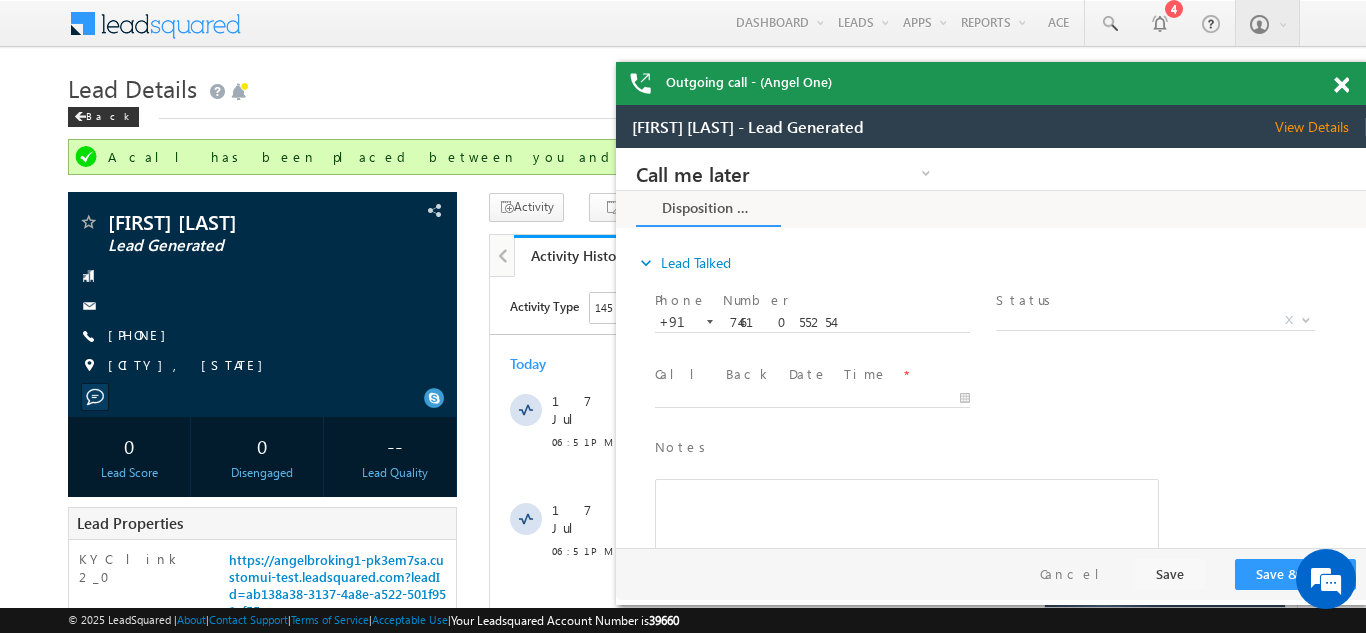 click on "Outgoing call -  (Angel One)" at bounding box center [991, 83] 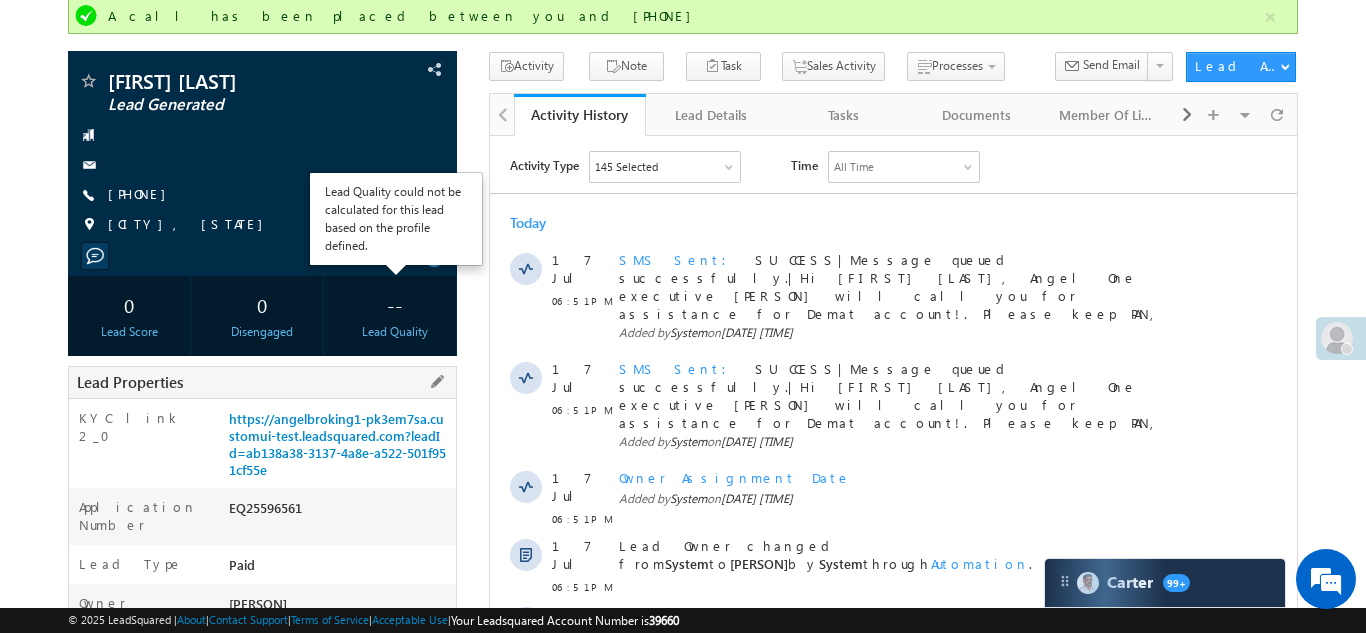 scroll, scrollTop: 180, scrollLeft: 0, axis: vertical 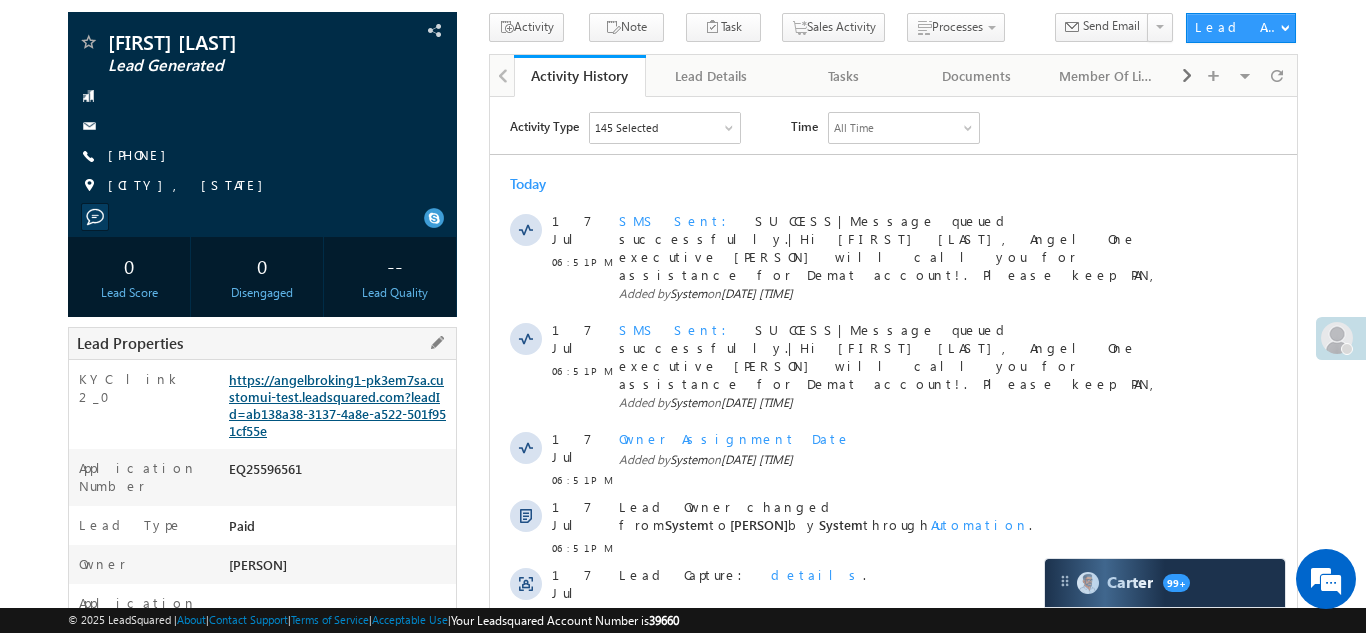 click on "https://angelbroking1-pk3em7sa.customui-test.leadsquared.com?leadId=ab138a38-3137-4a8e-a522-501f951cf55e" at bounding box center [337, 405] 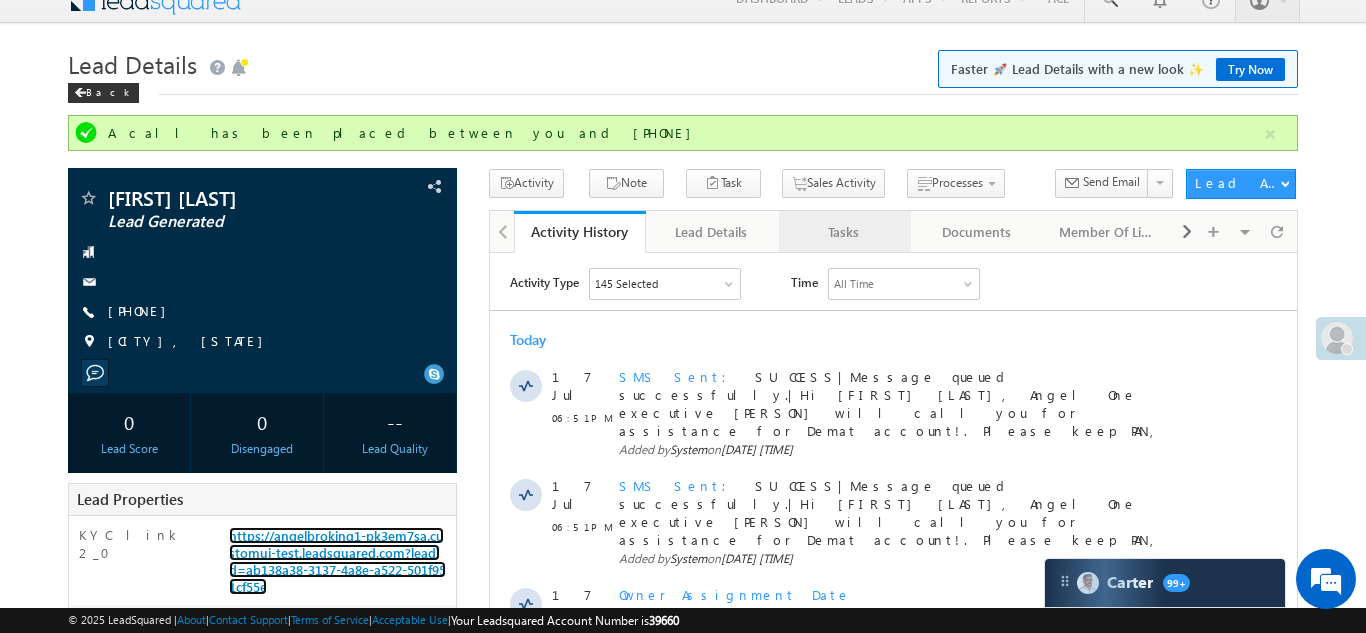 scroll, scrollTop: 0, scrollLeft: 0, axis: both 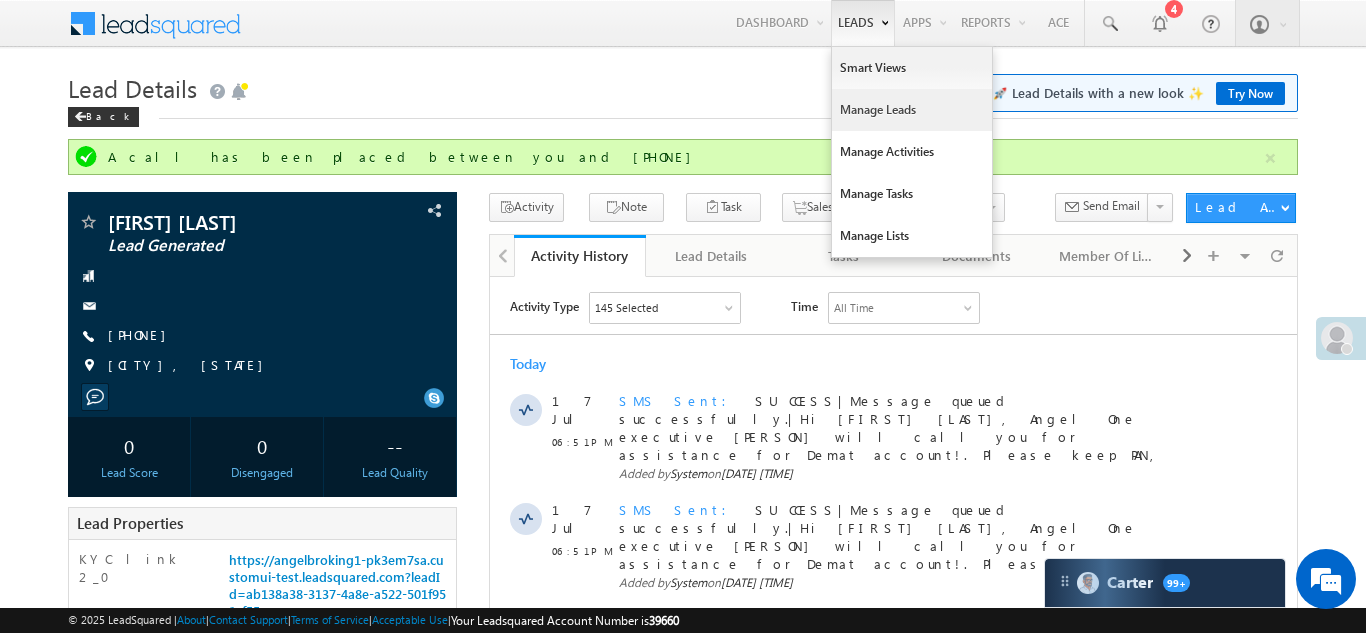 click on "Manage Leads" at bounding box center (912, 110) 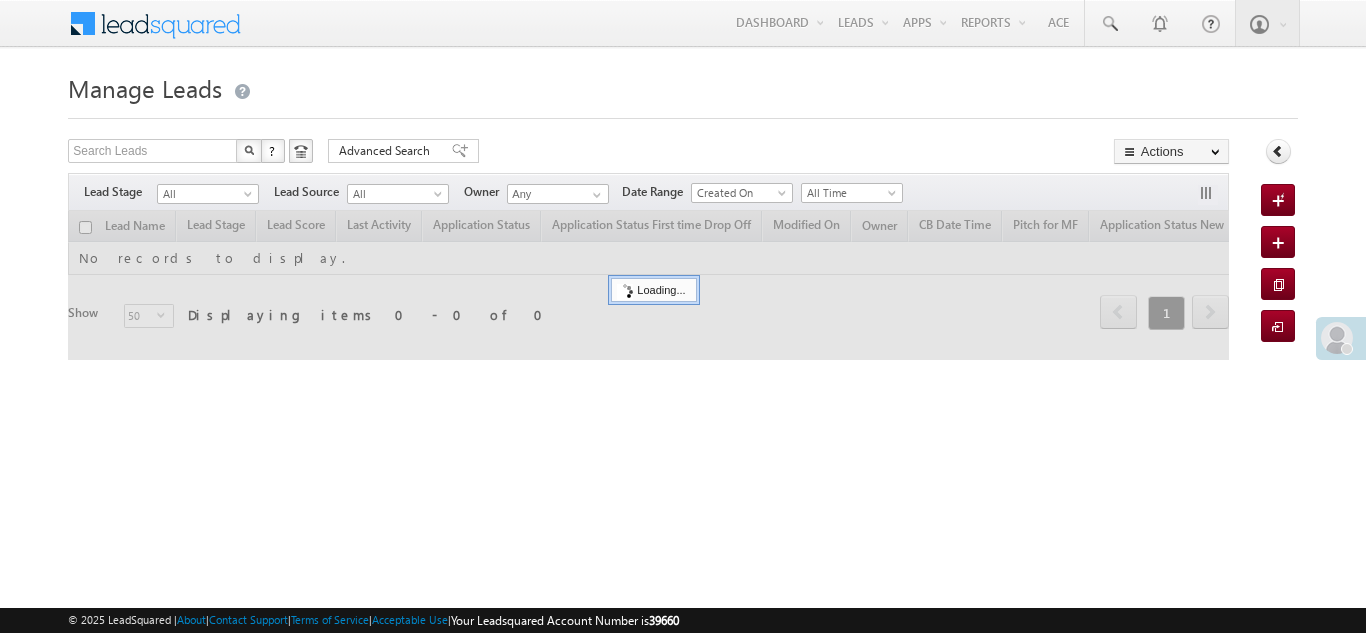 scroll, scrollTop: 0, scrollLeft: 0, axis: both 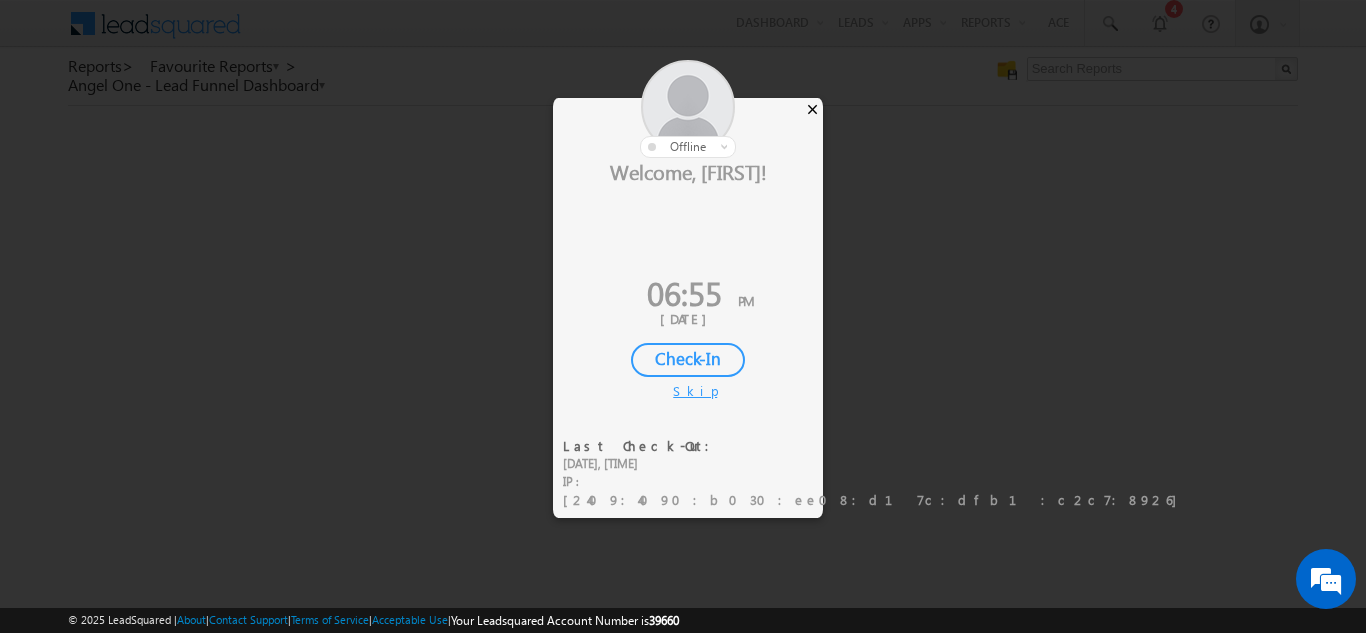 click on "×" at bounding box center (812, 109) 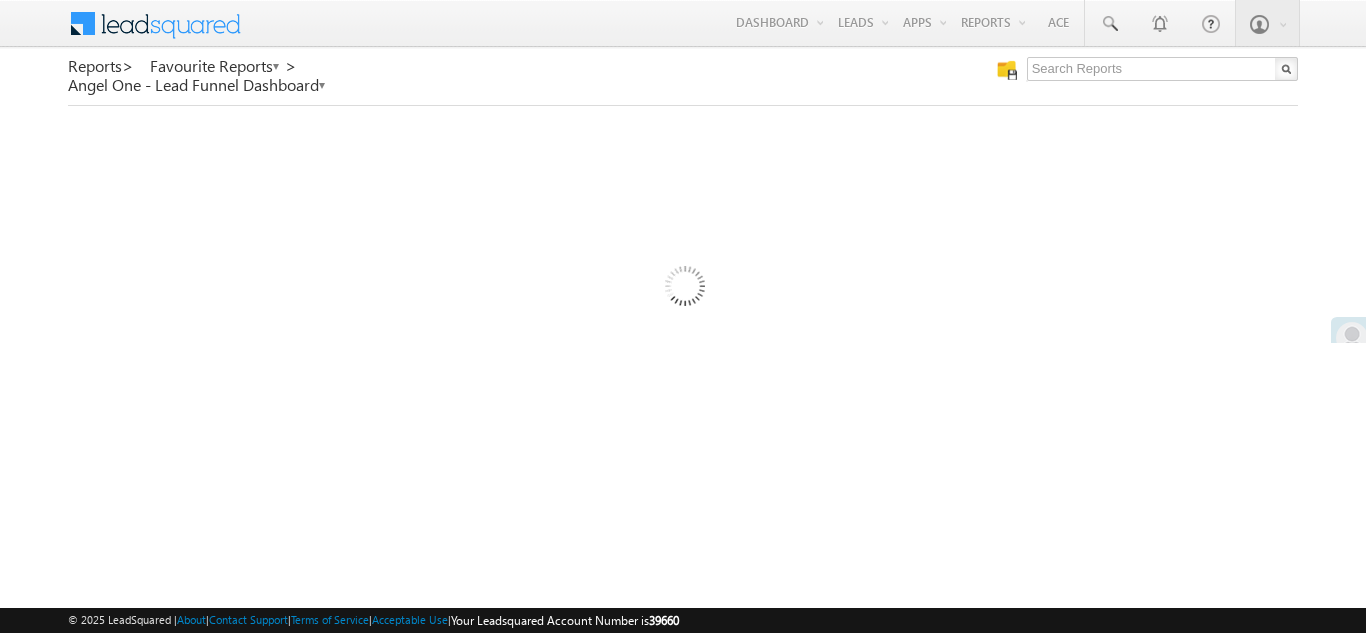 scroll, scrollTop: 0, scrollLeft: 0, axis: both 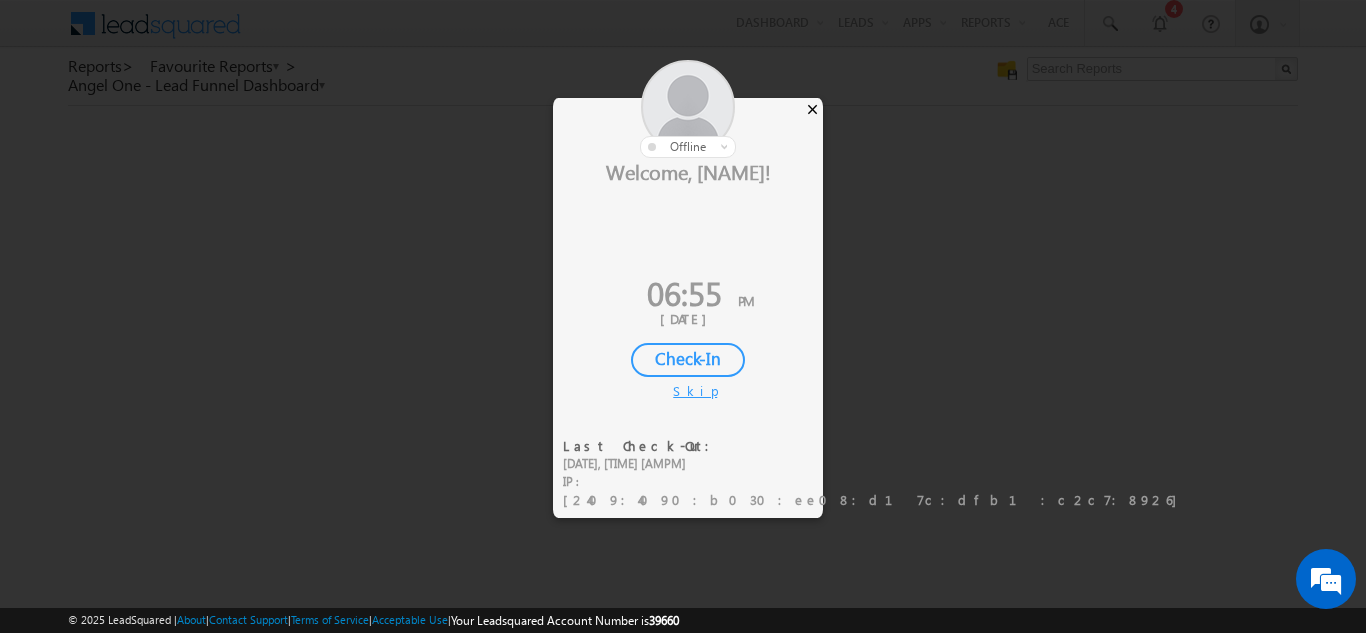click on "×" at bounding box center [812, 109] 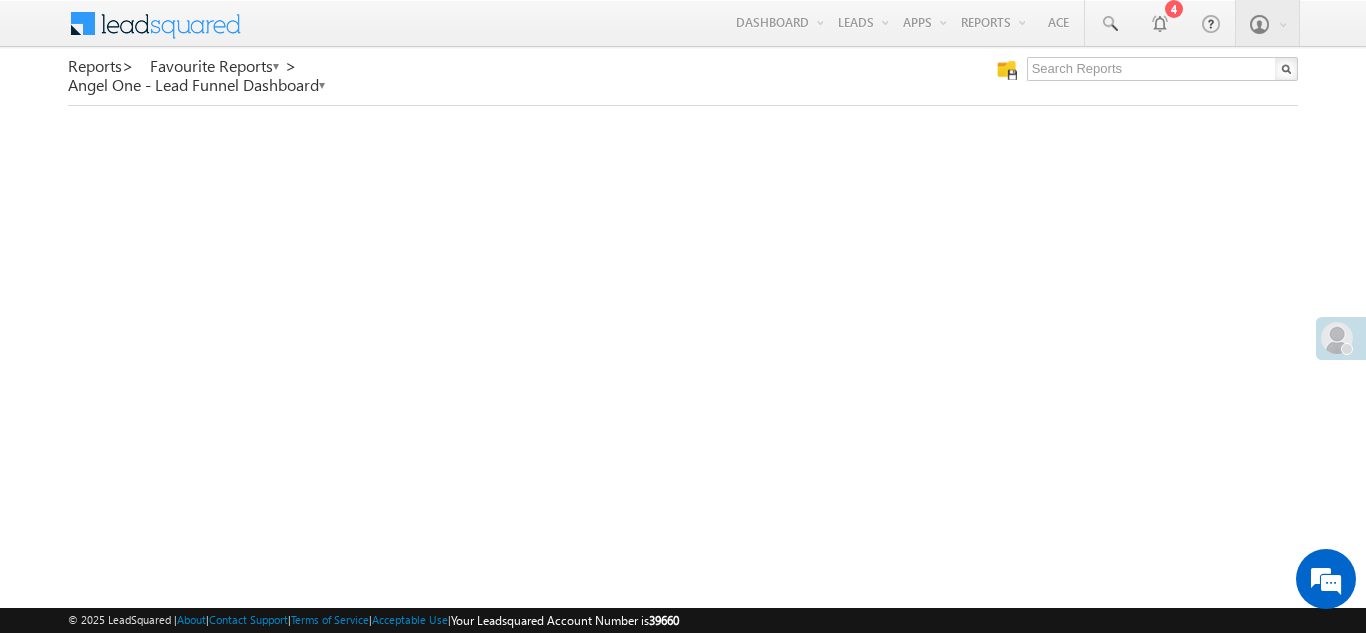 scroll, scrollTop: 0, scrollLeft: 0, axis: both 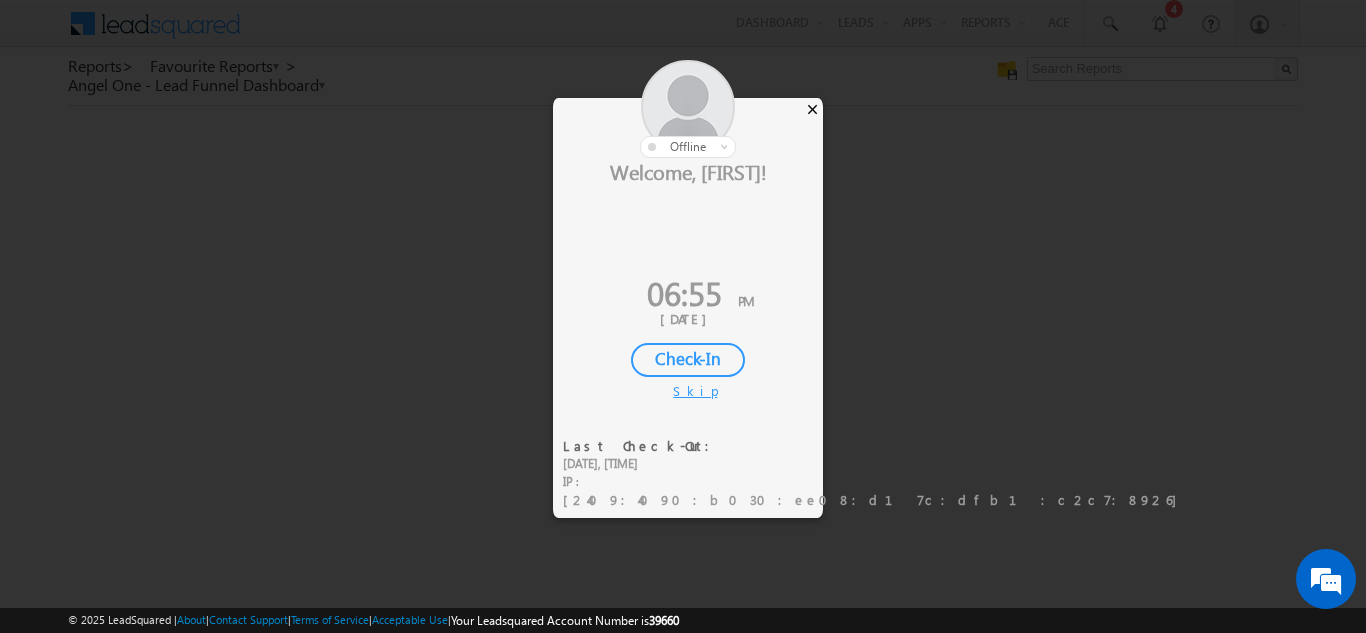 click on "×" at bounding box center (812, 109) 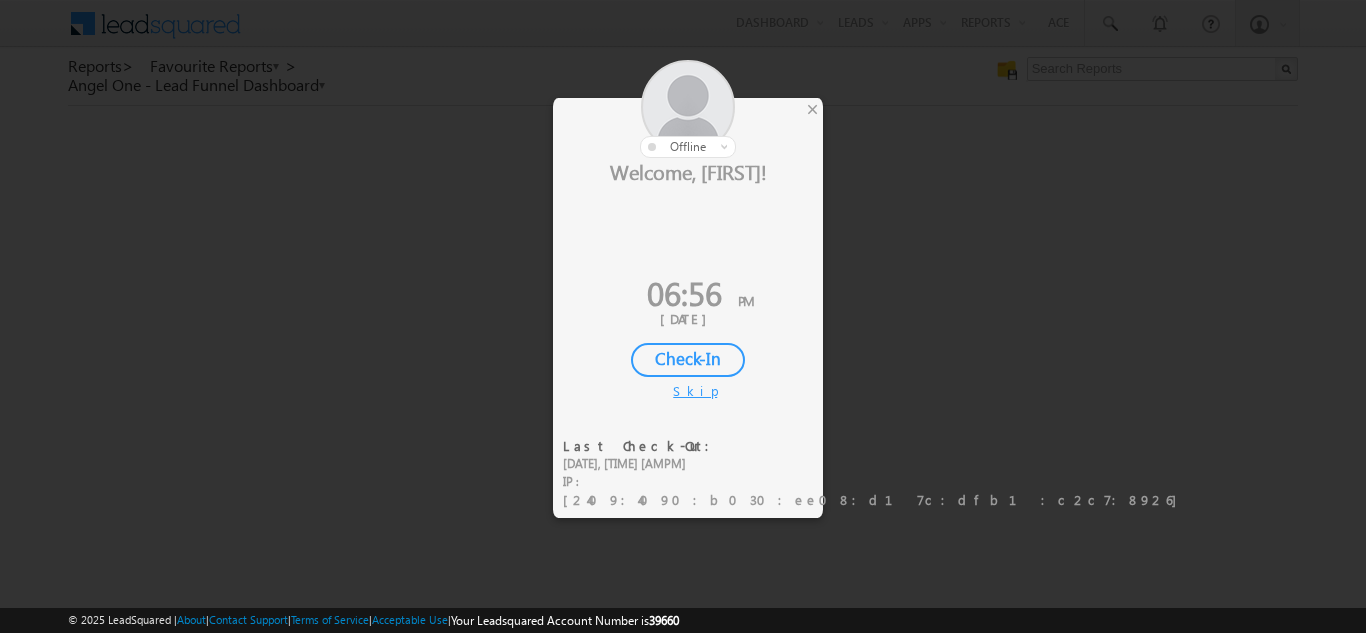 scroll, scrollTop: 0, scrollLeft: 0, axis: both 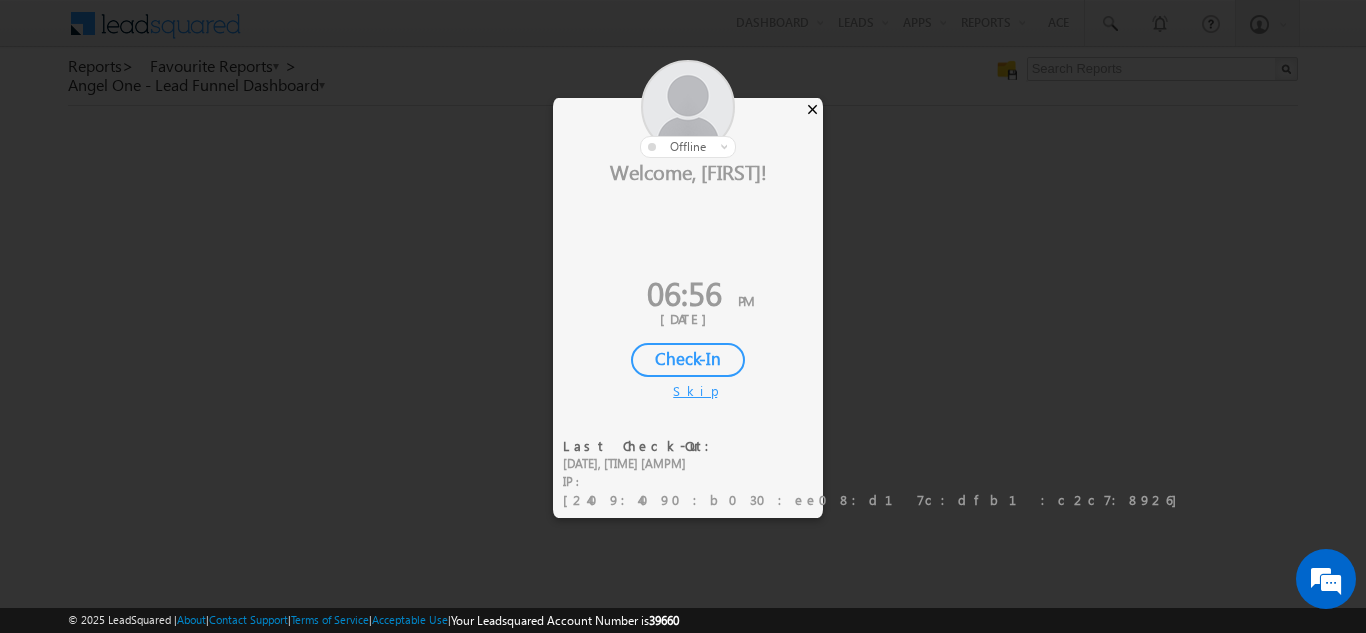 click on "×" at bounding box center (812, 109) 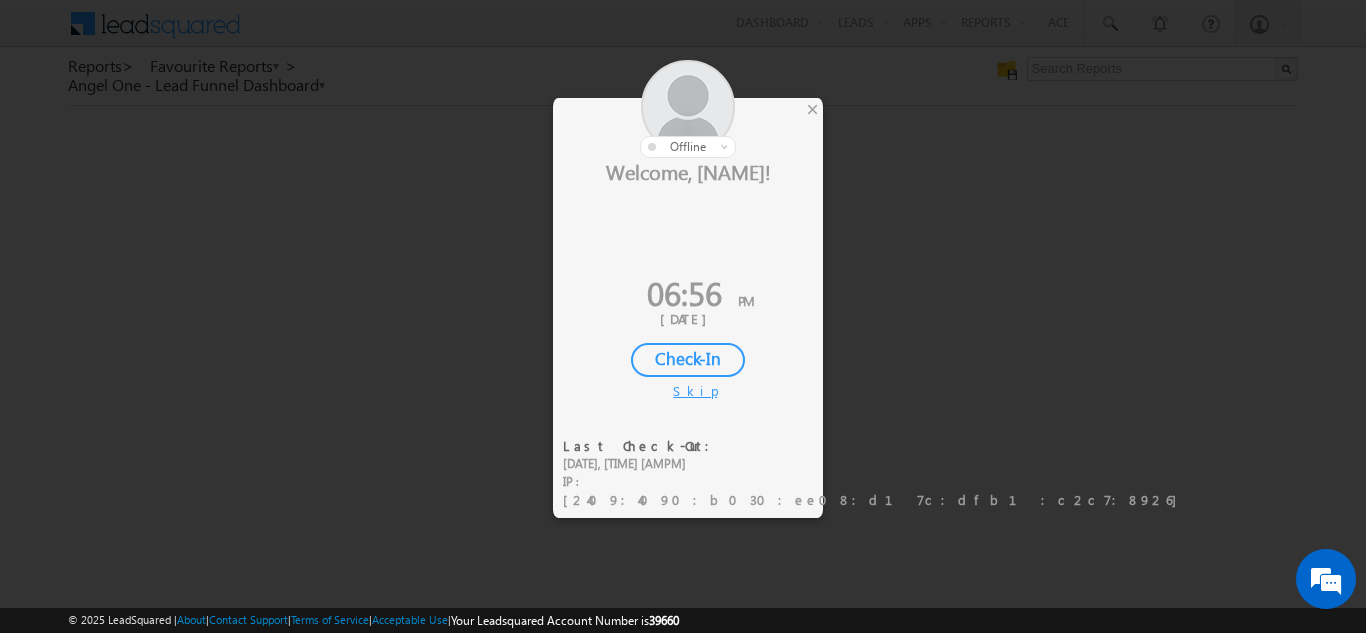 scroll, scrollTop: 0, scrollLeft: 0, axis: both 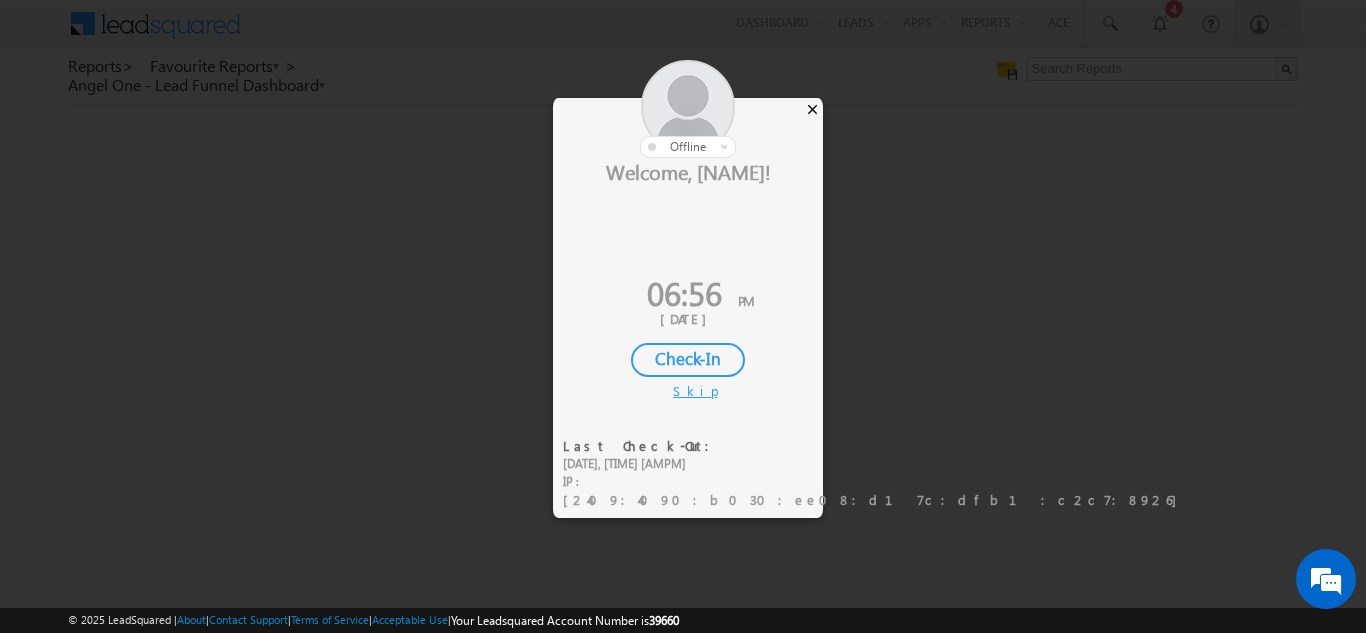 click on "×" at bounding box center (812, 109) 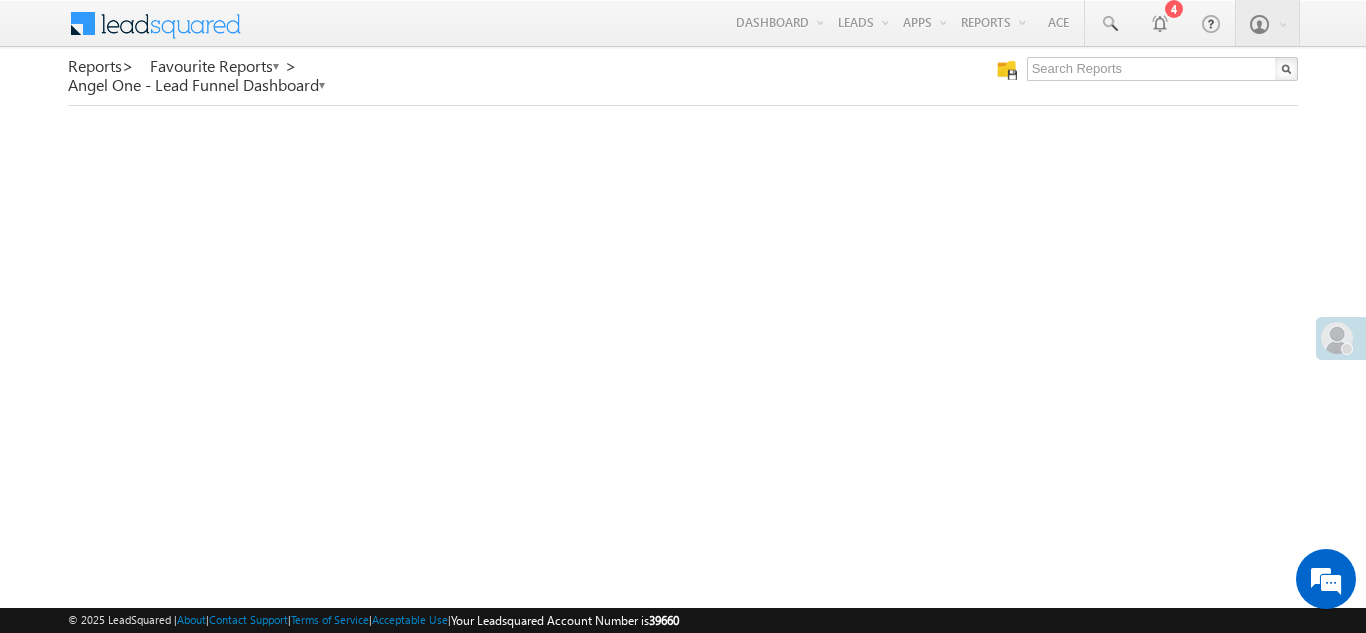 scroll, scrollTop: 0, scrollLeft: 0, axis: both 